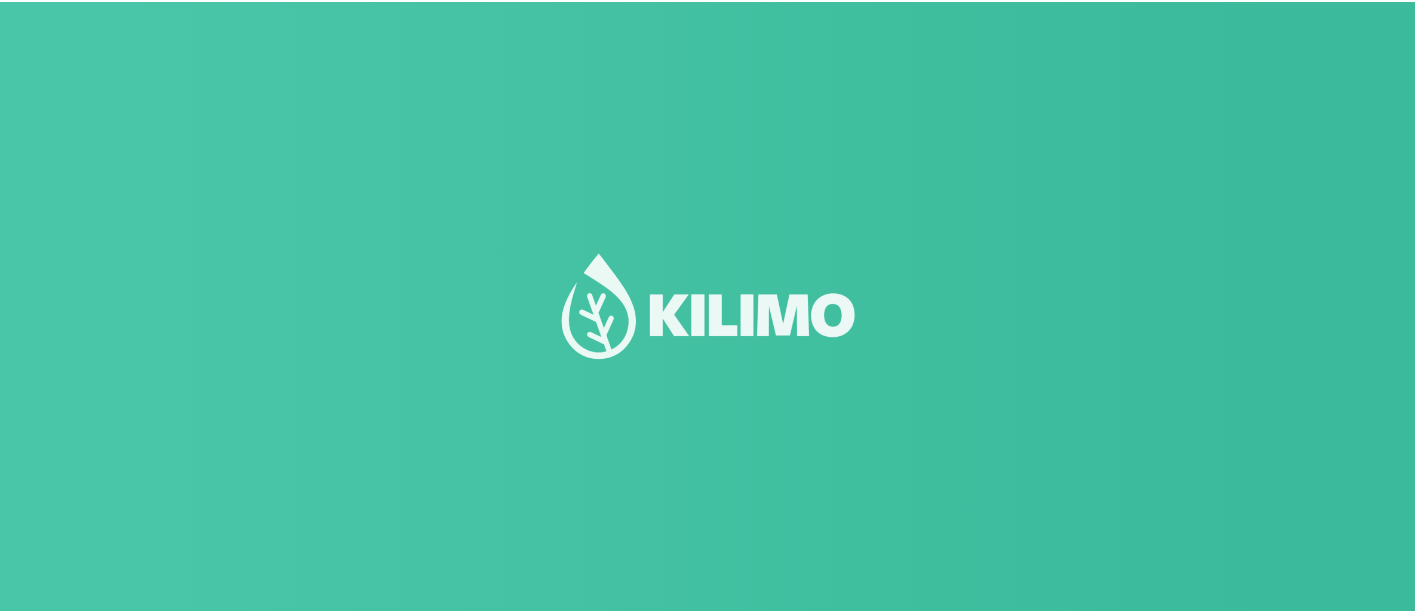 scroll, scrollTop: 0, scrollLeft: 0, axis: both 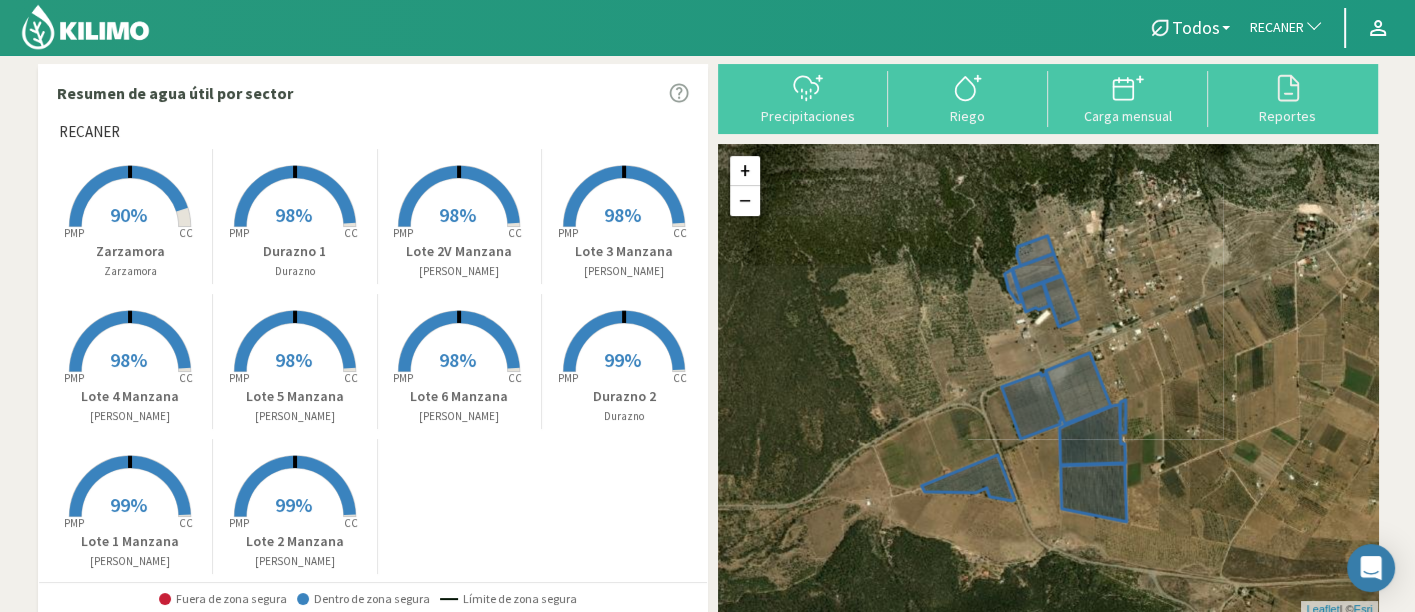 drag, startPoint x: 1197, startPoint y: 341, endPoint x: 1201, endPoint y: 316, distance: 25.317978 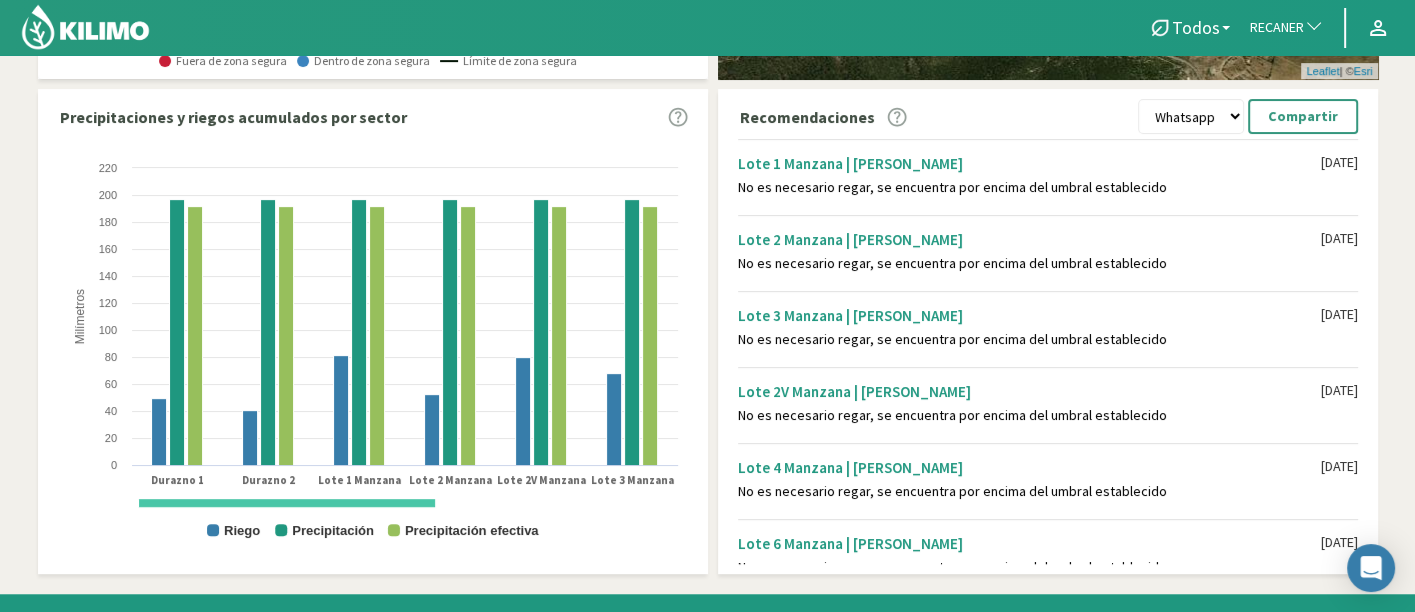 scroll, scrollTop: 573, scrollLeft: 0, axis: vertical 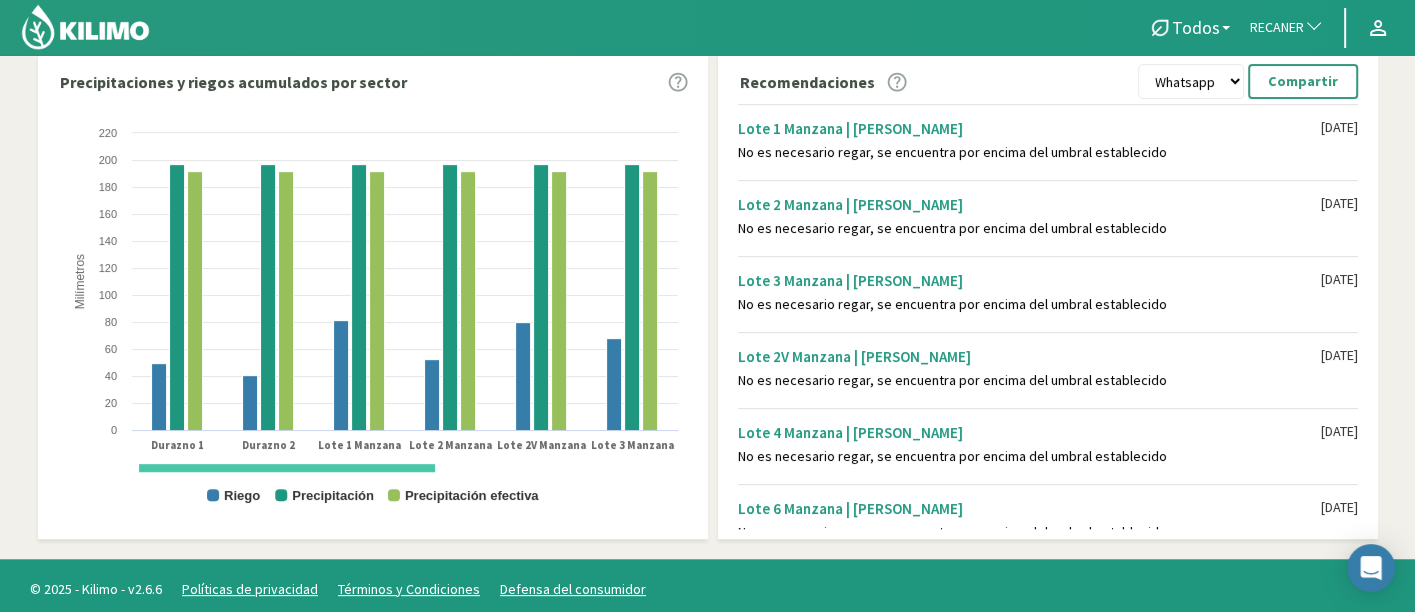 drag, startPoint x: 249, startPoint y: 464, endPoint x: 117, endPoint y: 459, distance: 132.09467 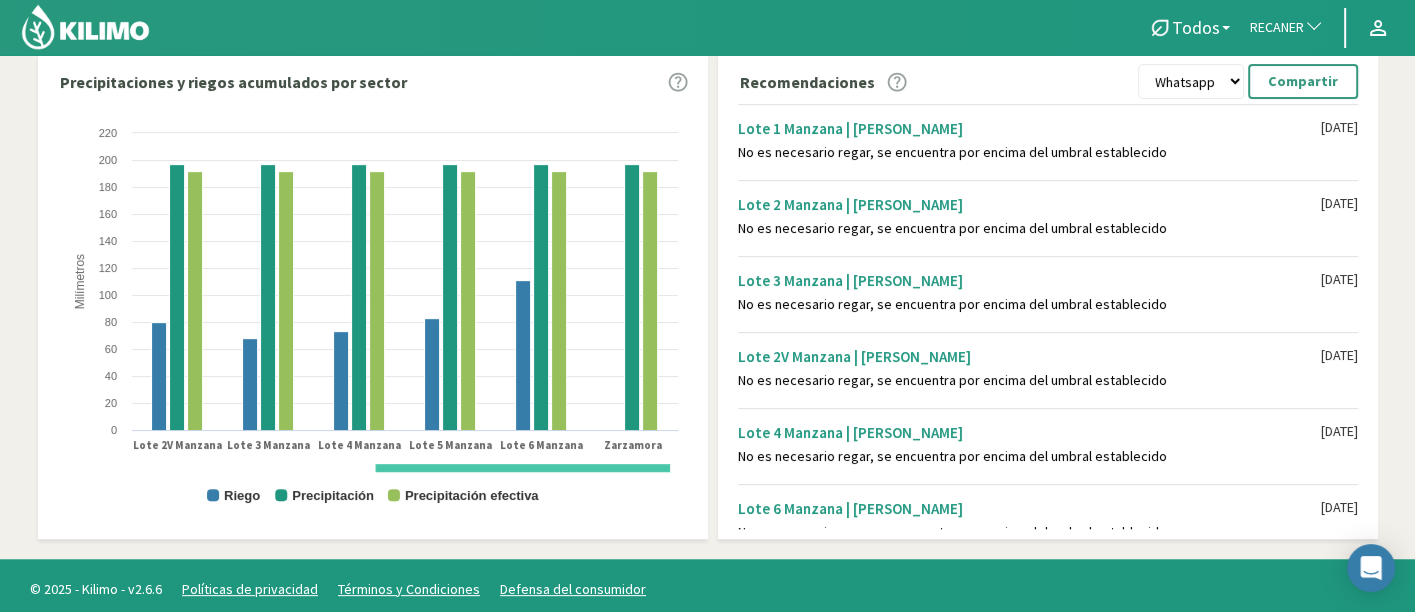 drag, startPoint x: 396, startPoint y: 467, endPoint x: 687, endPoint y: 524, distance: 296.52994 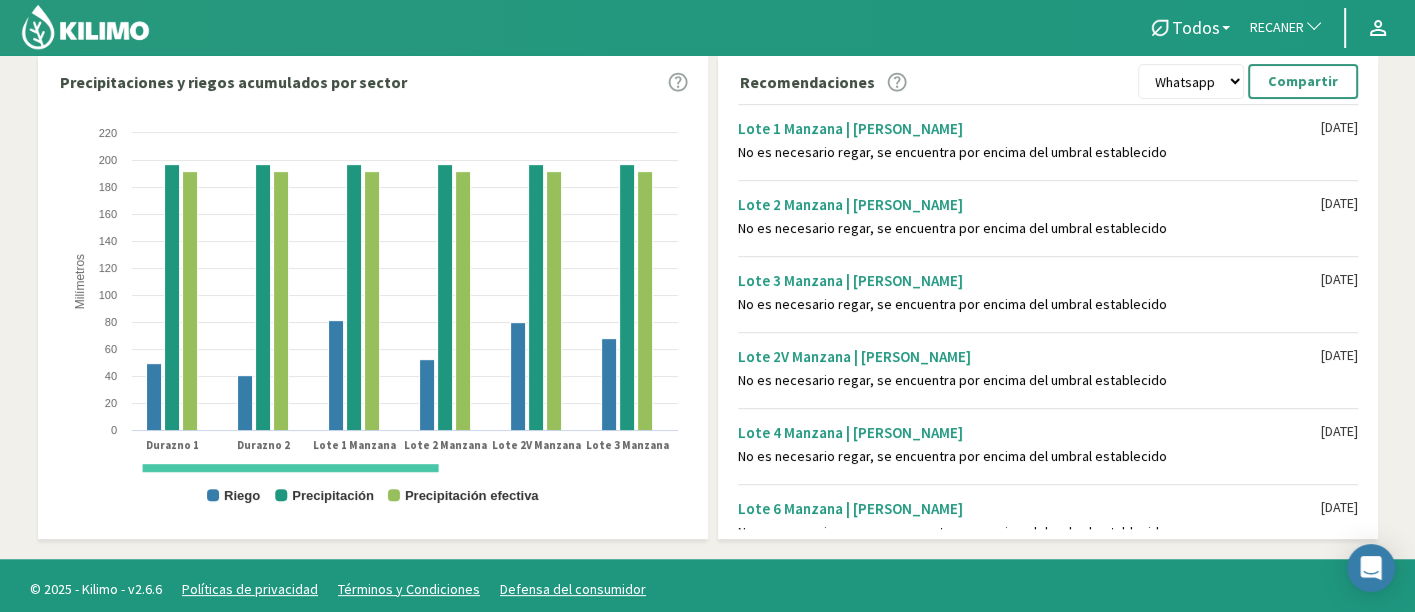 drag, startPoint x: 540, startPoint y: 469, endPoint x: 242, endPoint y: 475, distance: 298.0604 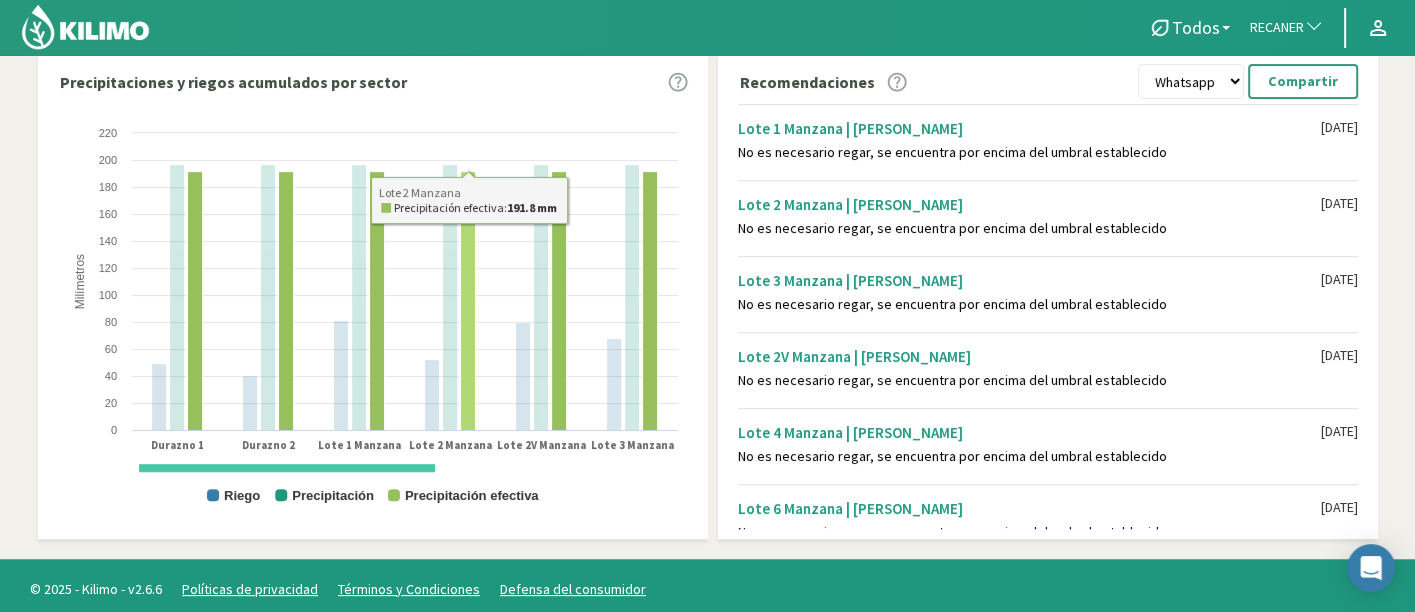click 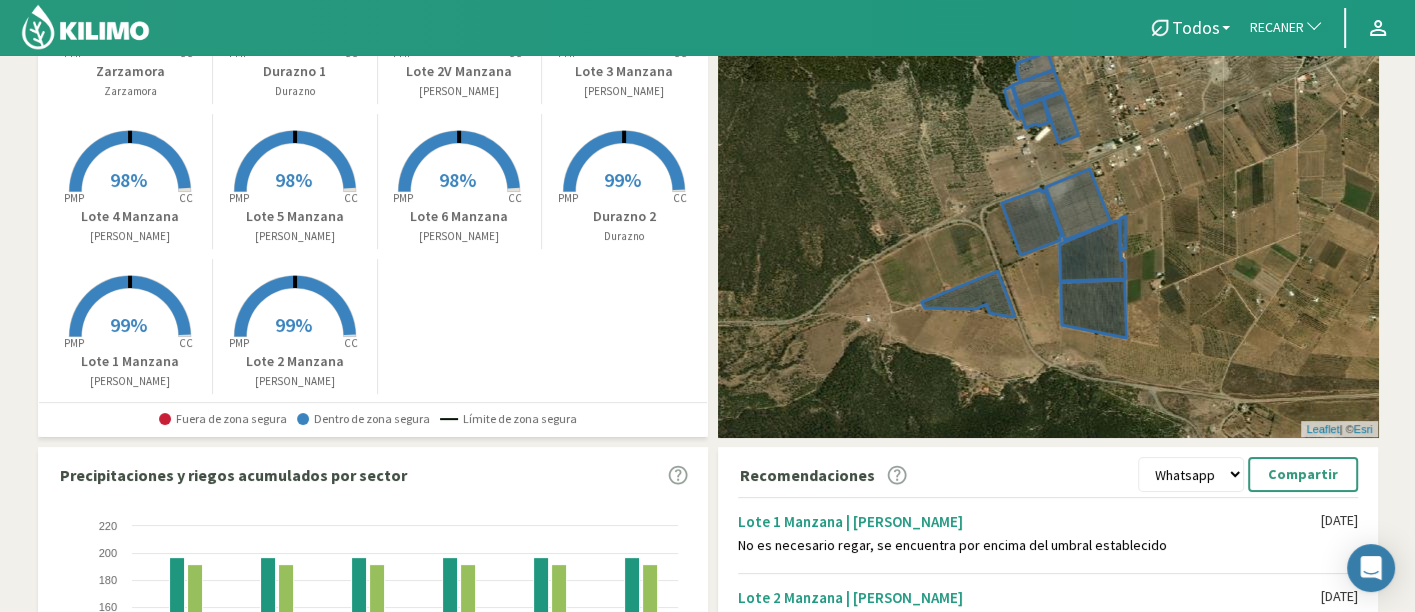 scroll, scrollTop: 0, scrollLeft: 0, axis: both 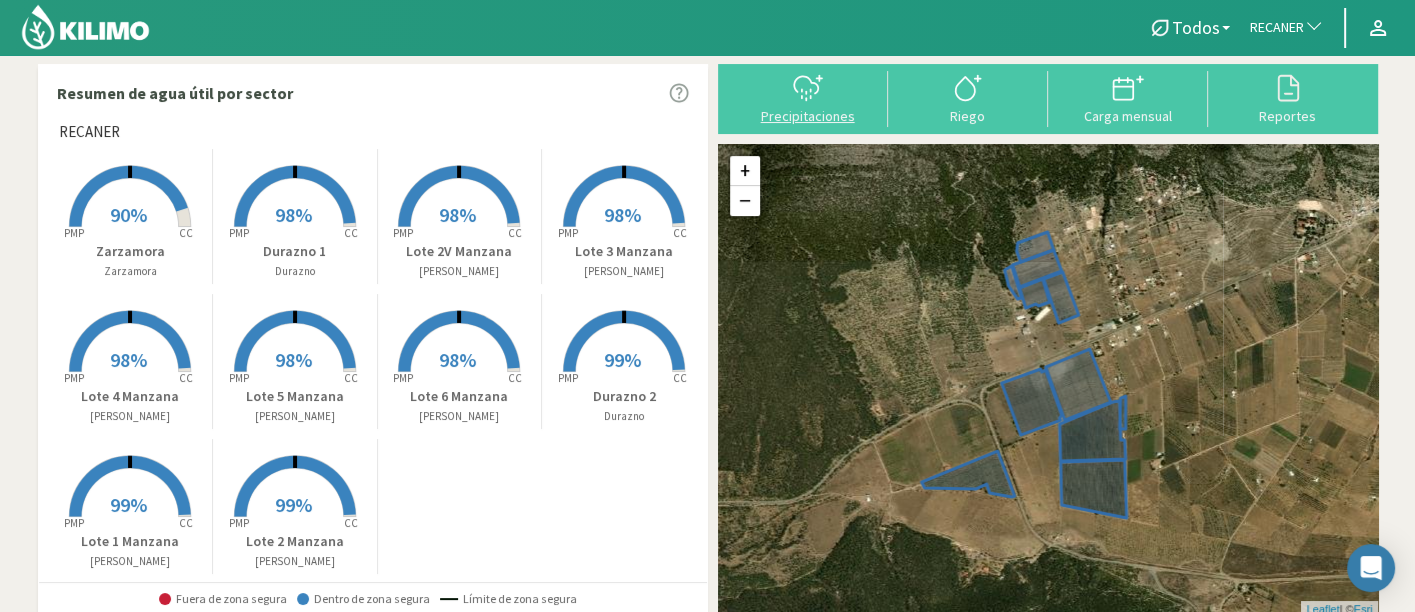 click on "Precipitaciones" at bounding box center (808, 116) 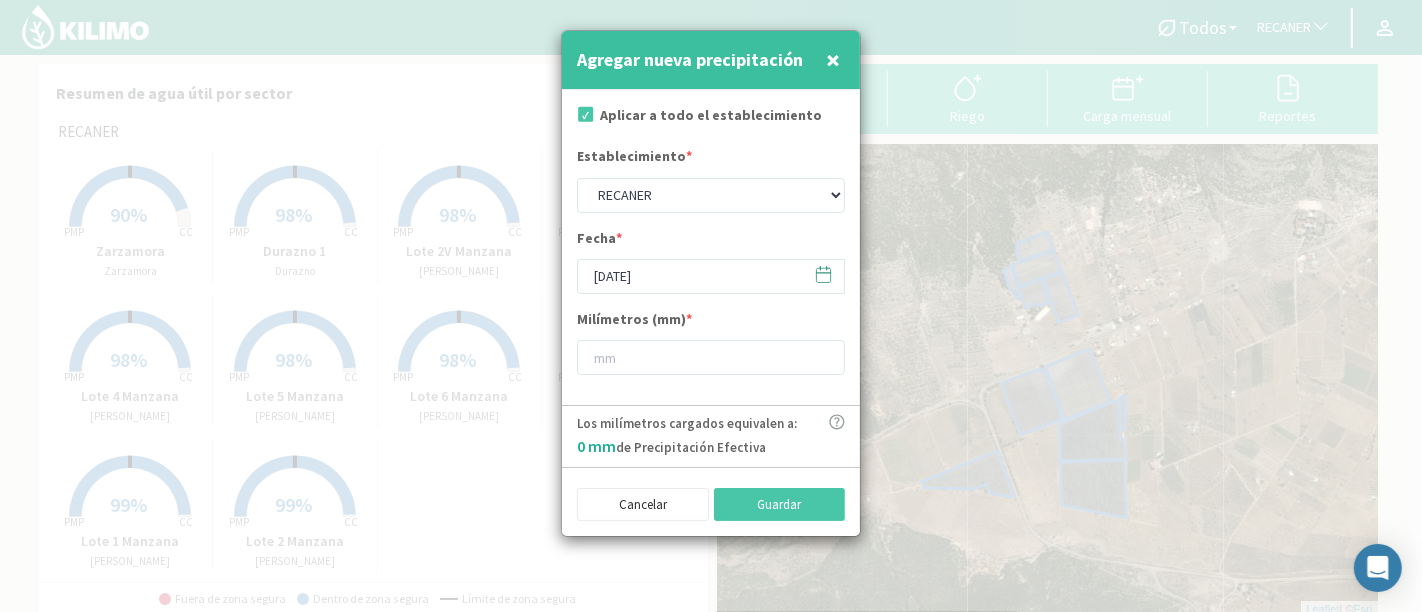 click 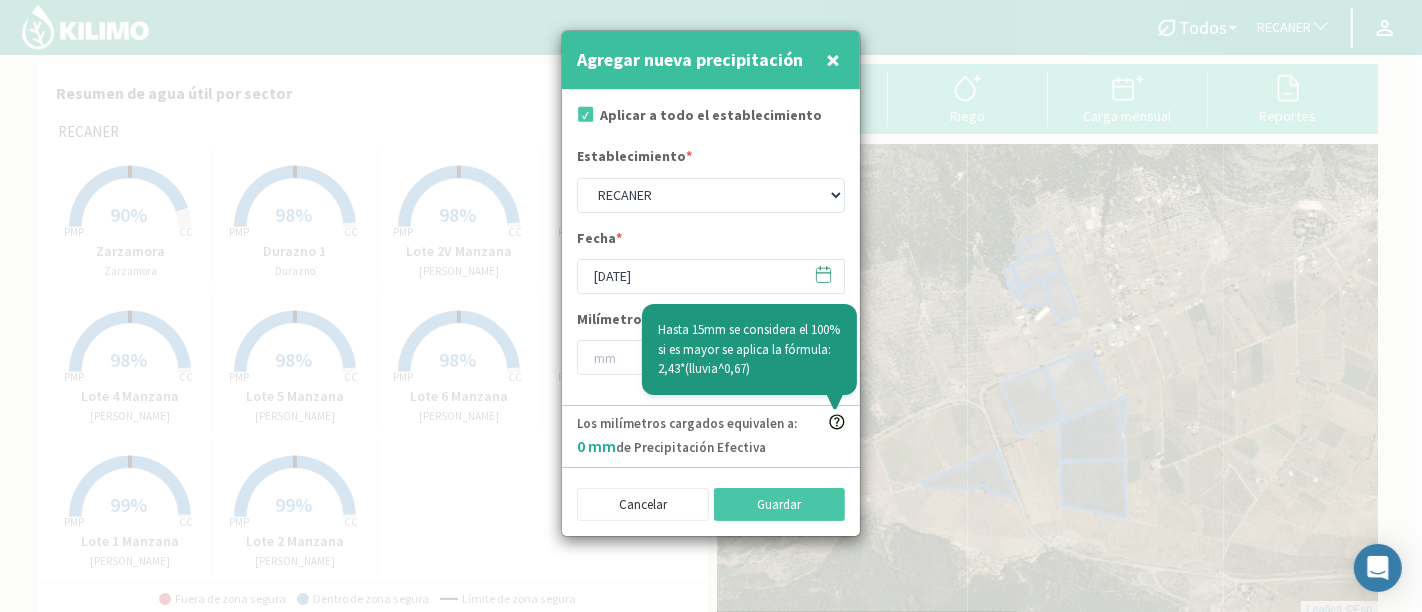 click at bounding box center [711, 306] 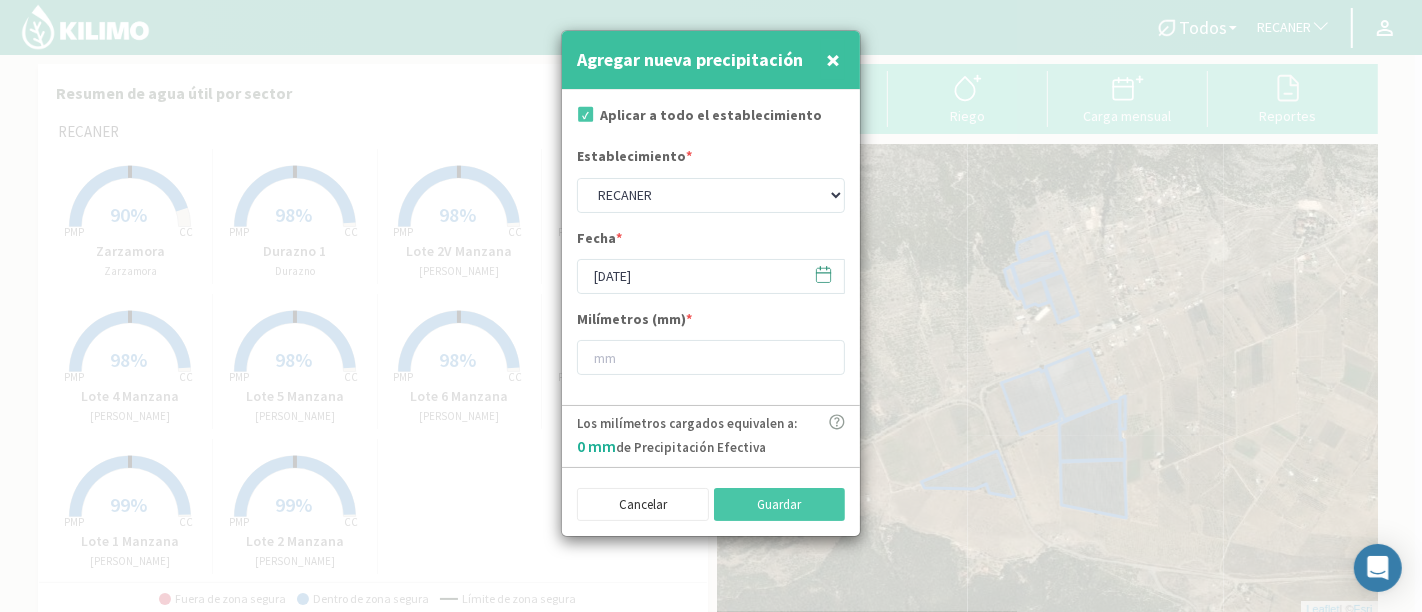 click at bounding box center [711, 306] 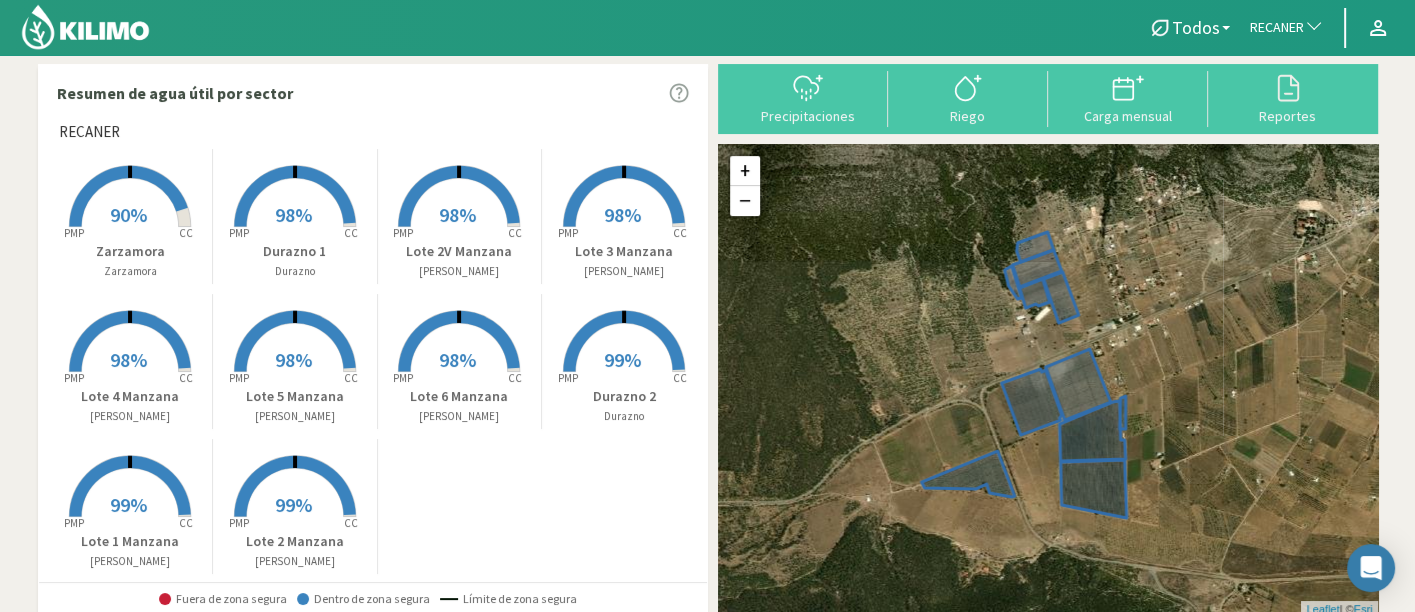 scroll, scrollTop: 579, scrollLeft: 0, axis: vertical 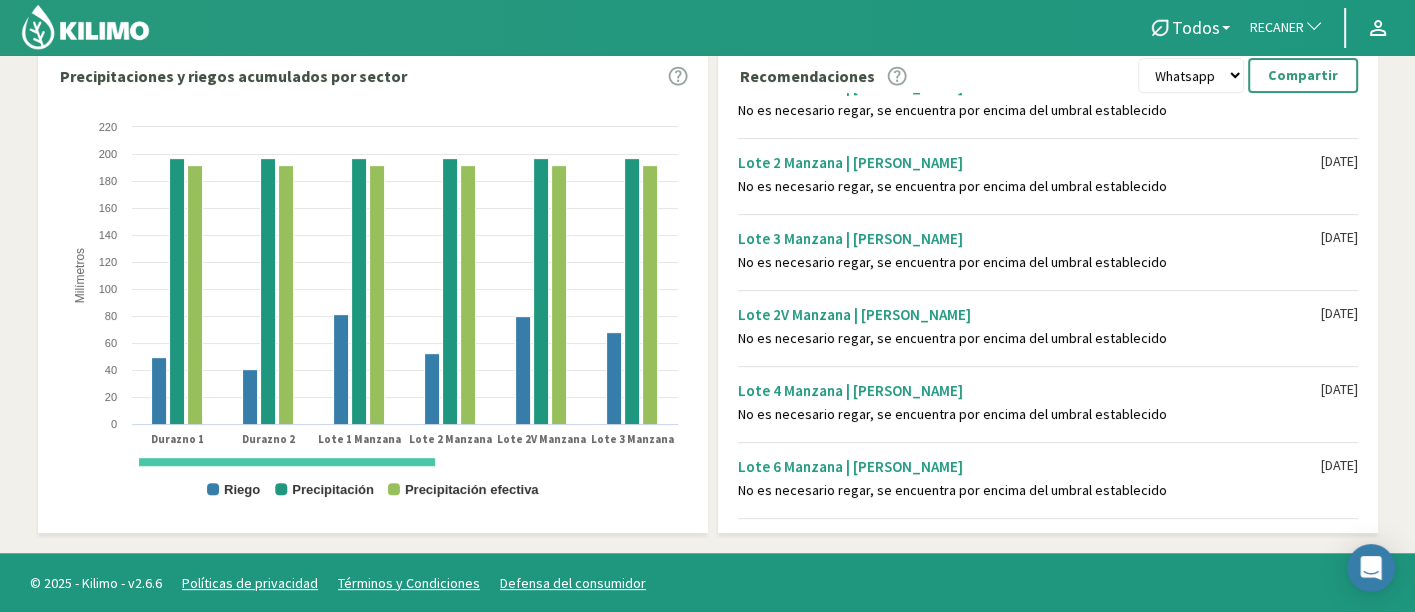 click on "Whatsapp   Excel   PDF" at bounding box center [1191, 75] 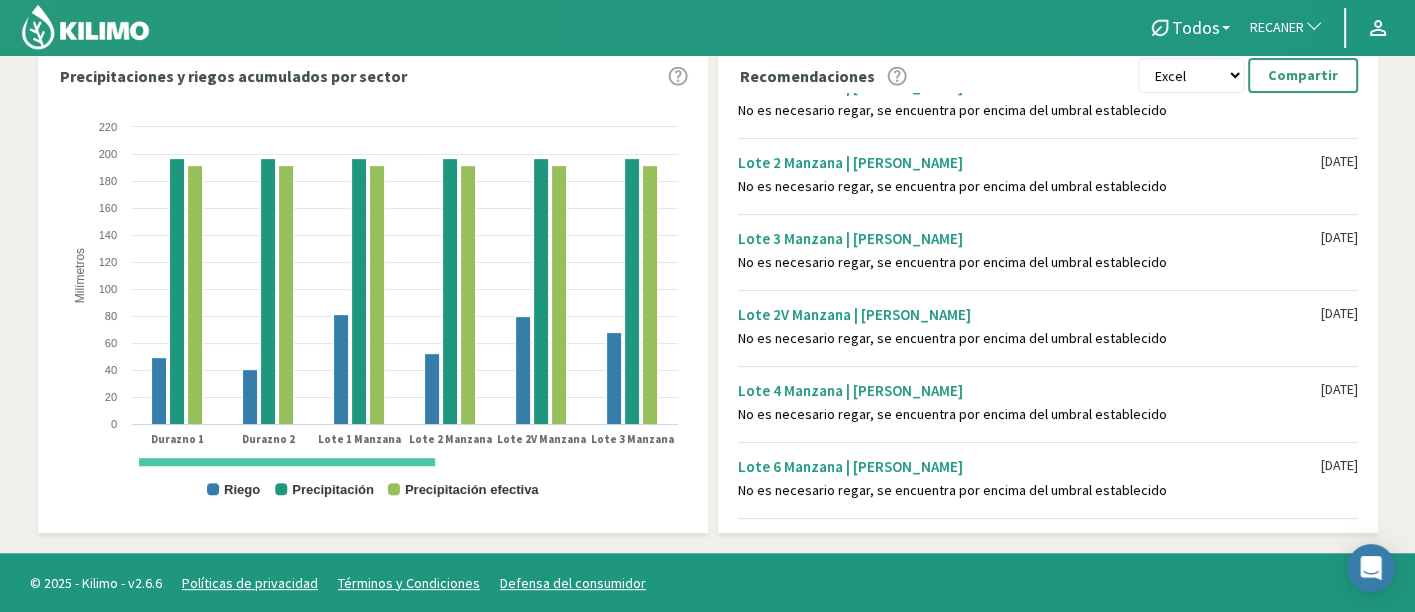 click on "Whatsapp   Excel   PDF" at bounding box center [1191, 75] 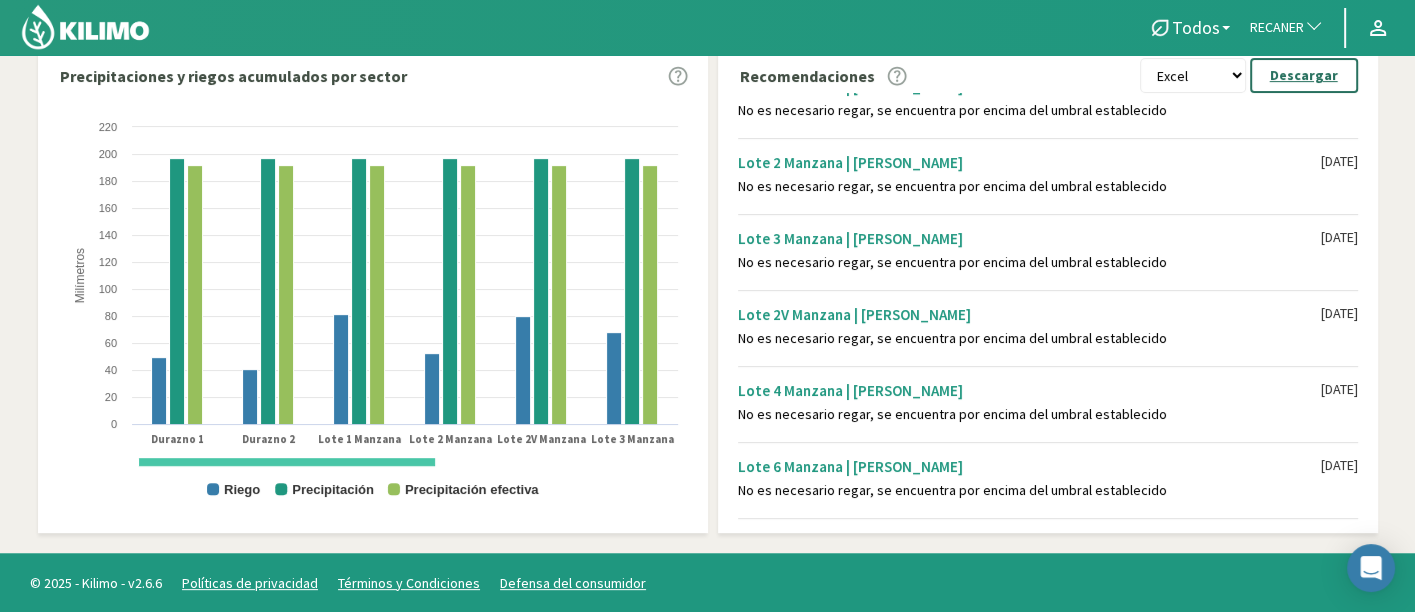 click on "Descargar" at bounding box center (1304, 75) 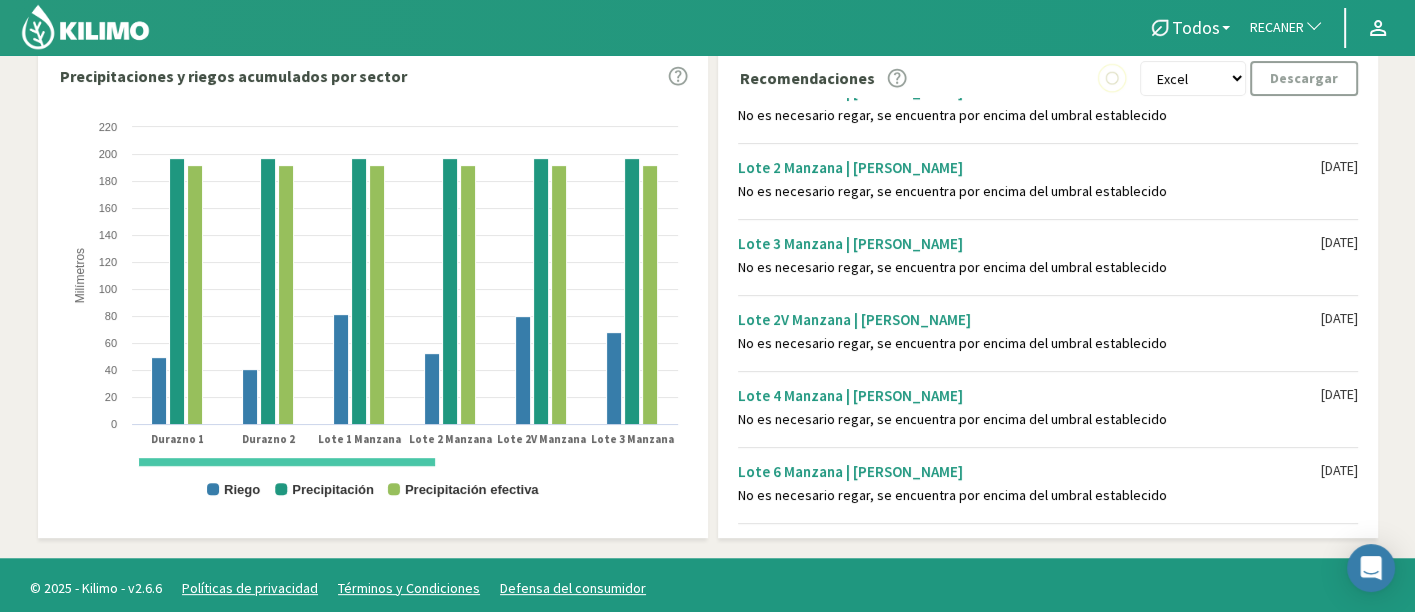 click on "Whatsapp   Excel   PDF" at bounding box center (1193, 78) 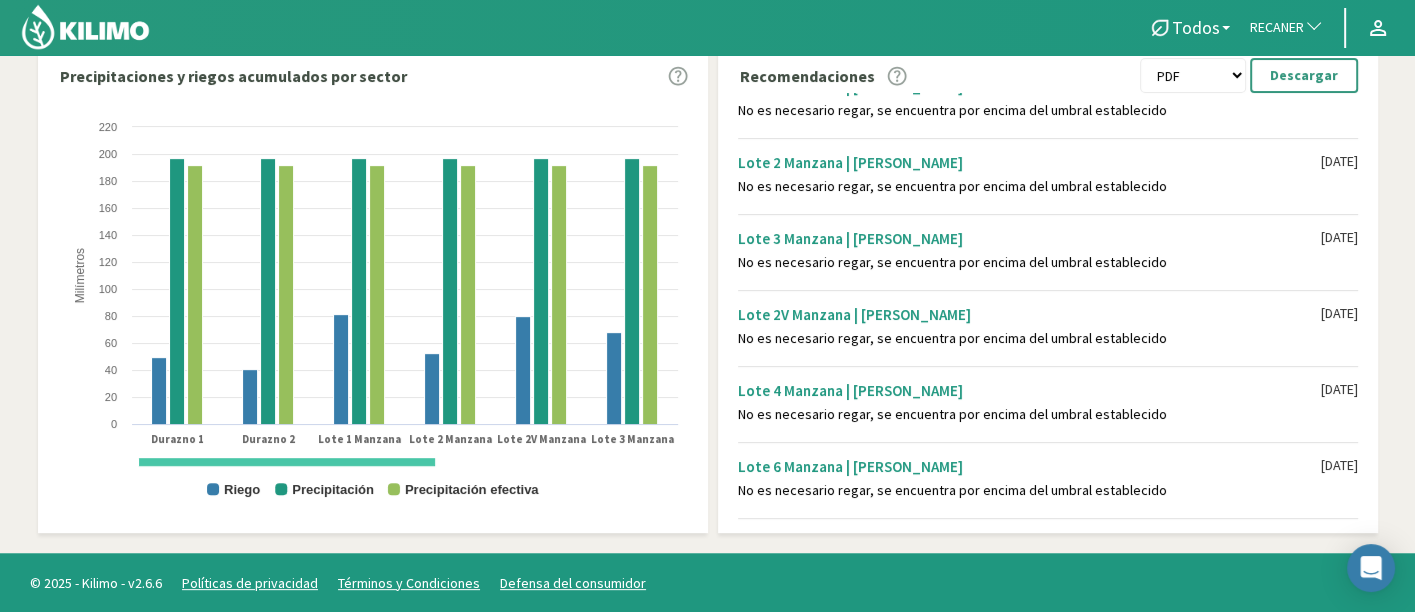 click on "Whatsapp   Excel   PDF" at bounding box center [1193, 75] 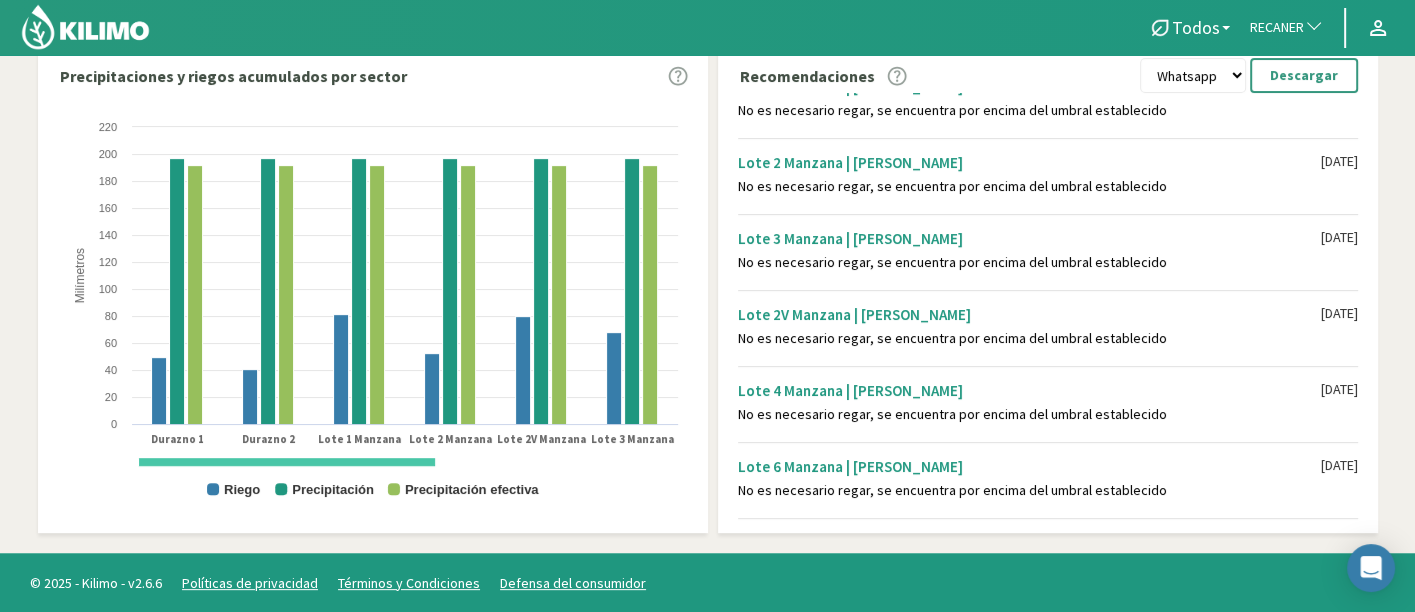 click on "Whatsapp   Excel   PDF" at bounding box center [1193, 75] 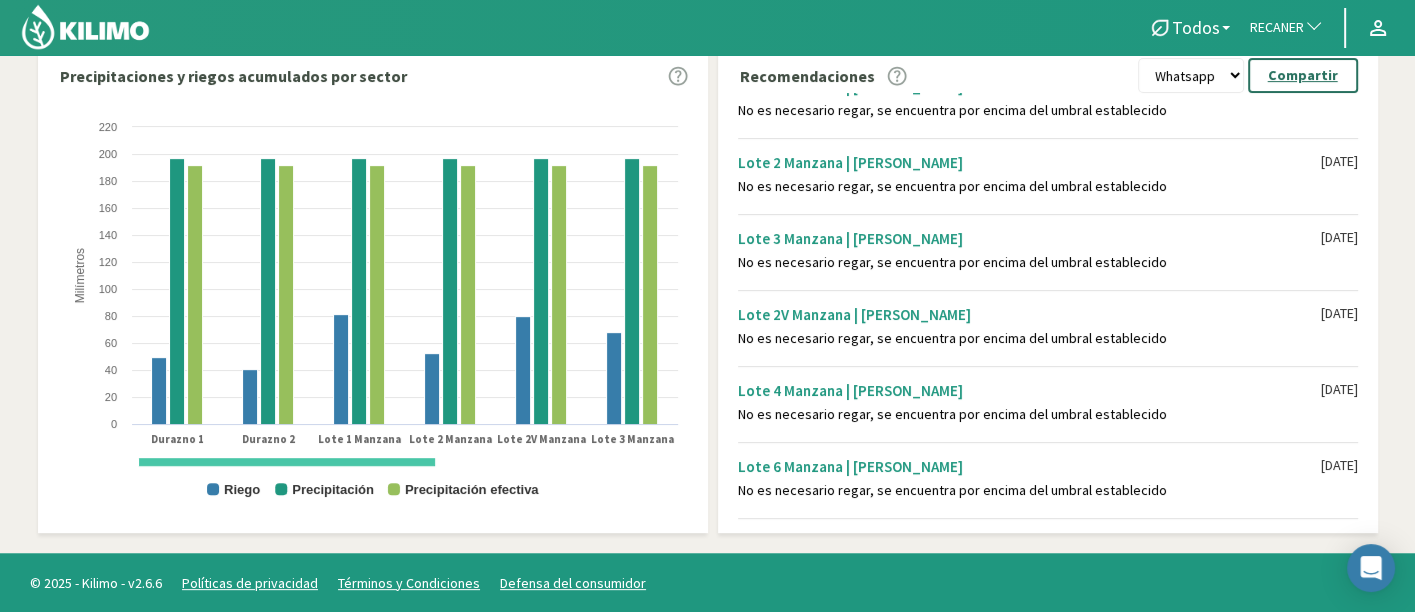 click on "Compartir" at bounding box center (1303, 75) 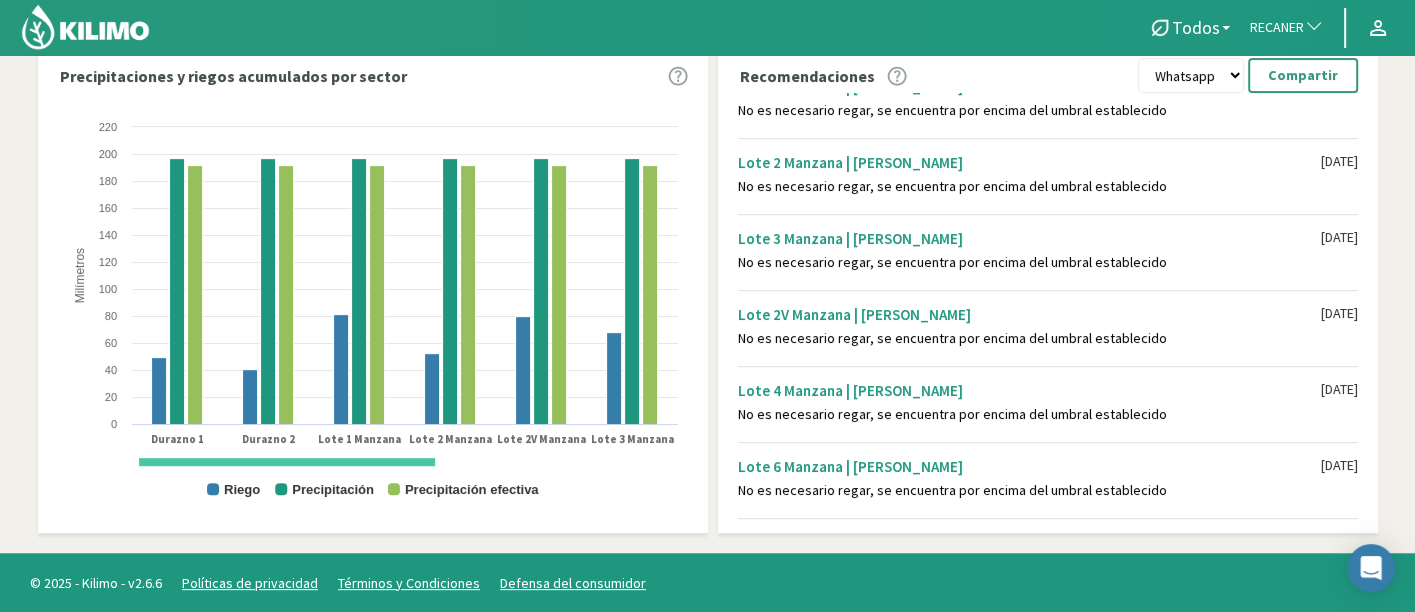 click 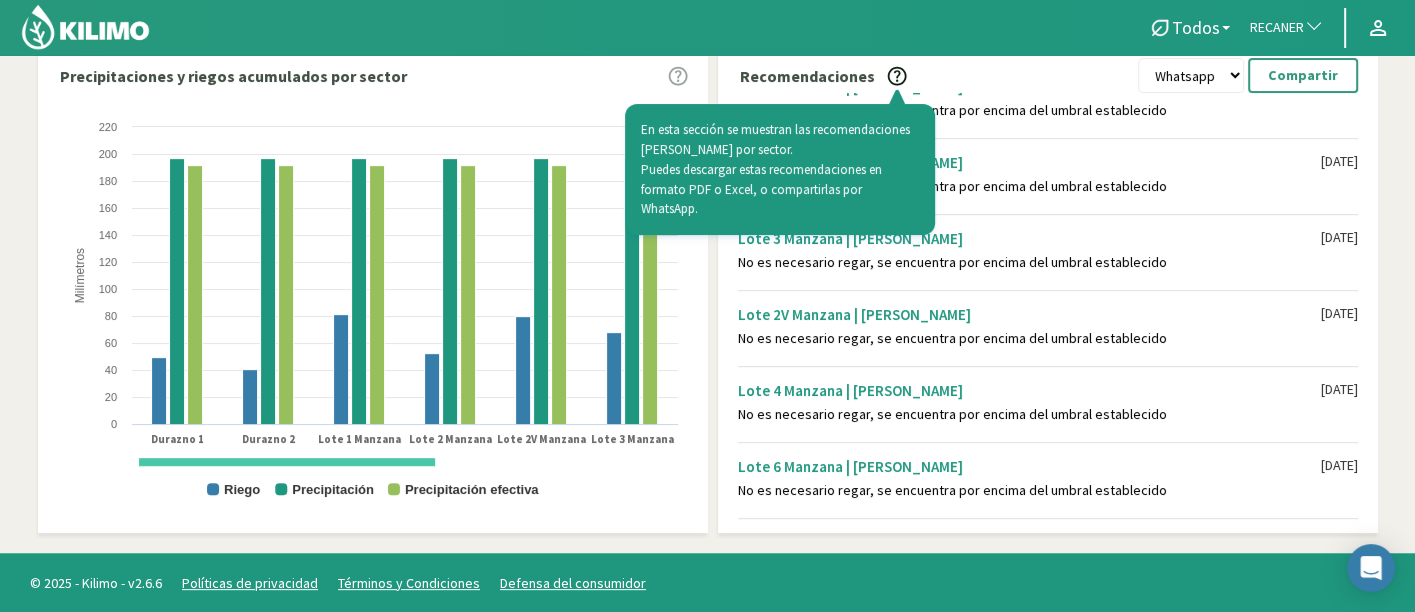 click on "En esta sección se muestran las recomendaciones [PERSON_NAME] por sector.  Puedes descargar estas recomendaciones en formato PDF o Excel, o compartirlas por WhatsApp." at bounding box center [780, 169] 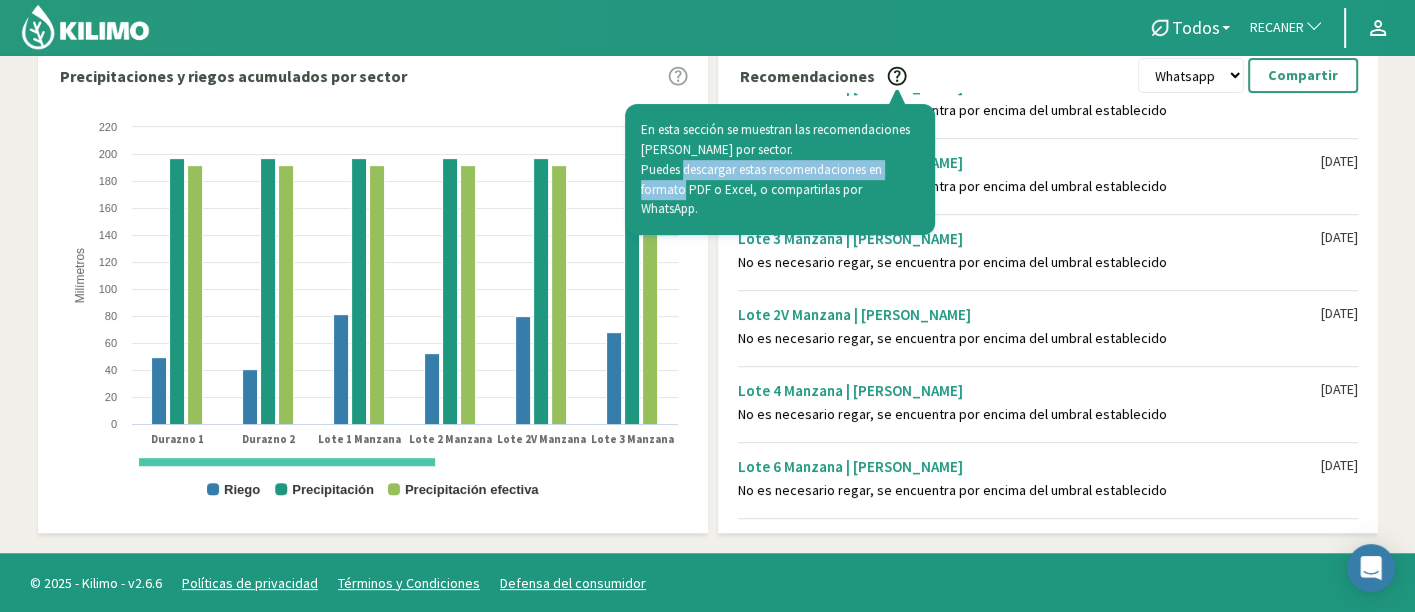 drag, startPoint x: 719, startPoint y: 168, endPoint x: 671, endPoint y: 196, distance: 55.569775 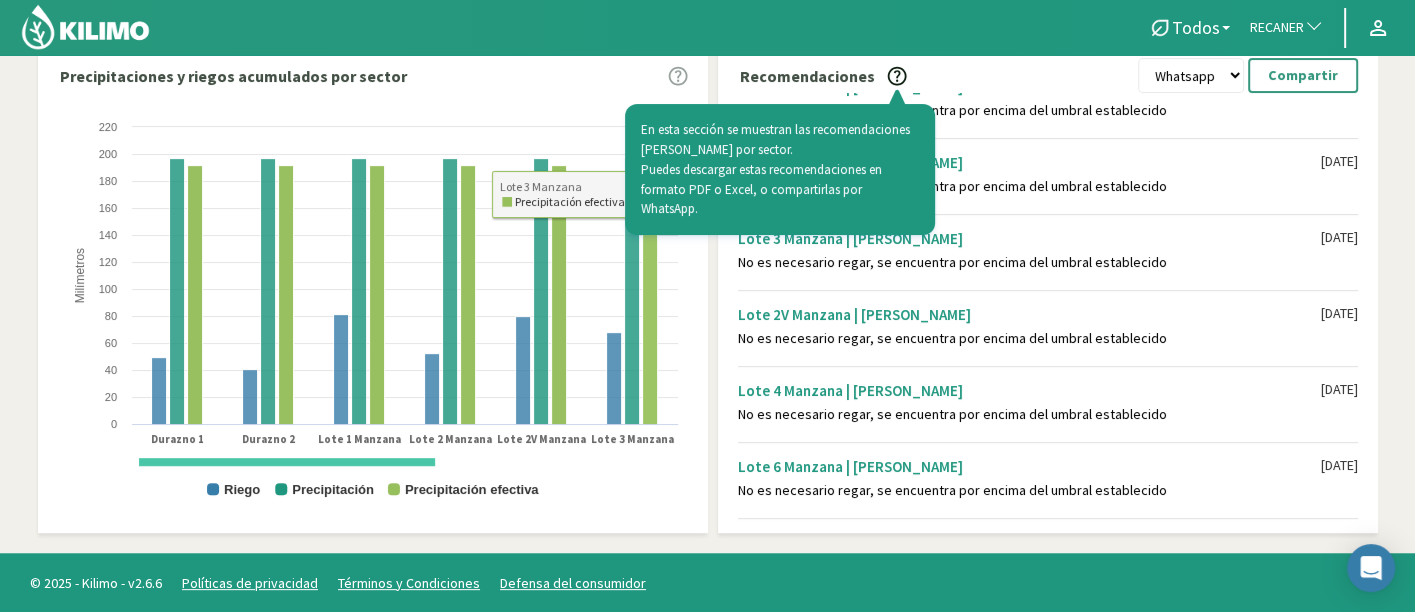 click 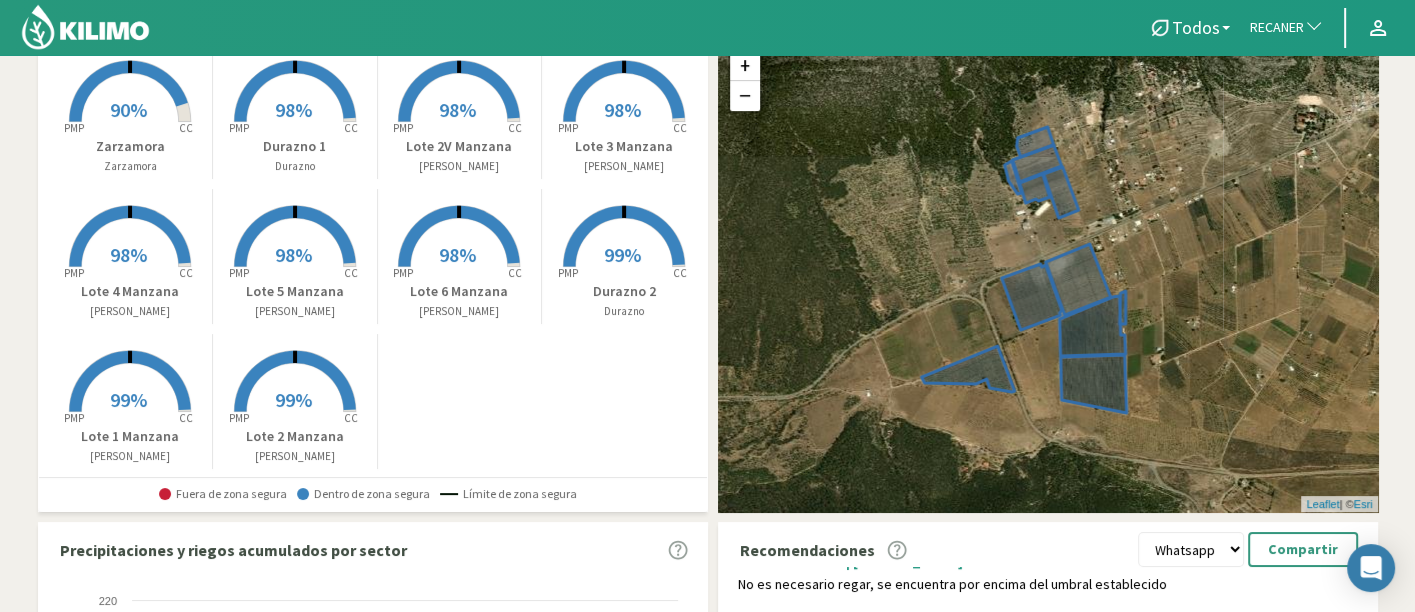 scroll, scrollTop: 22, scrollLeft: 0, axis: vertical 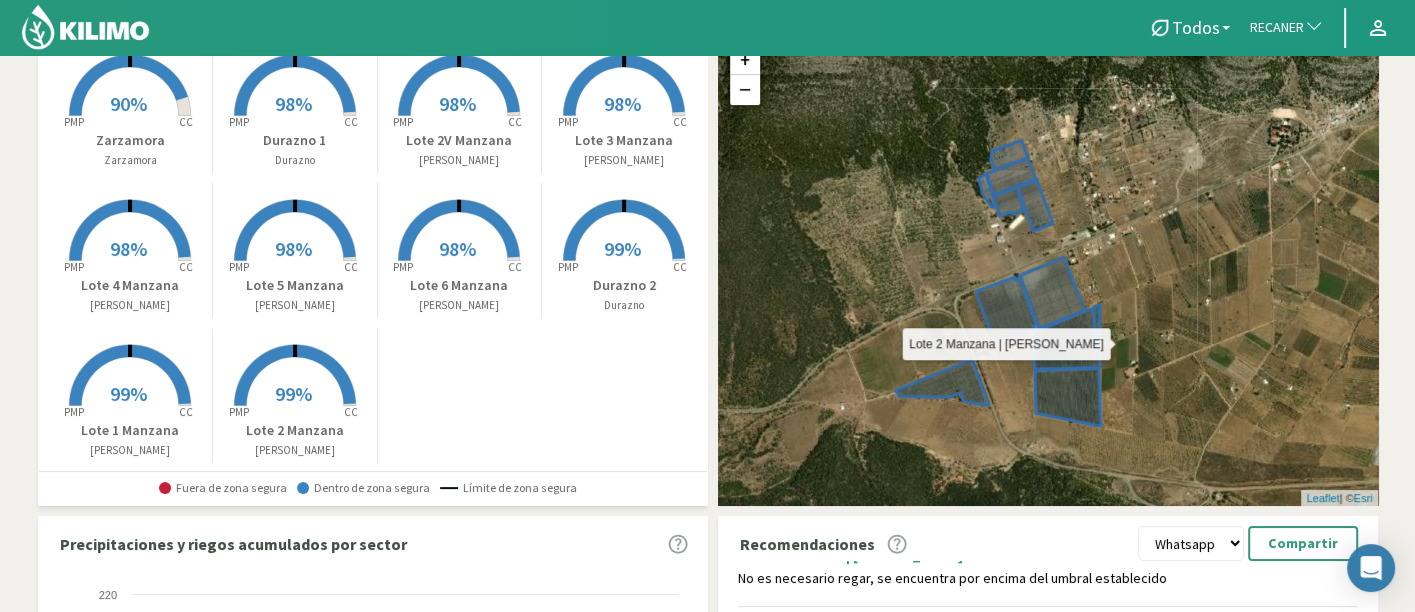 drag, startPoint x: 1102, startPoint y: 327, endPoint x: 1063, endPoint y: 337, distance: 40.261642 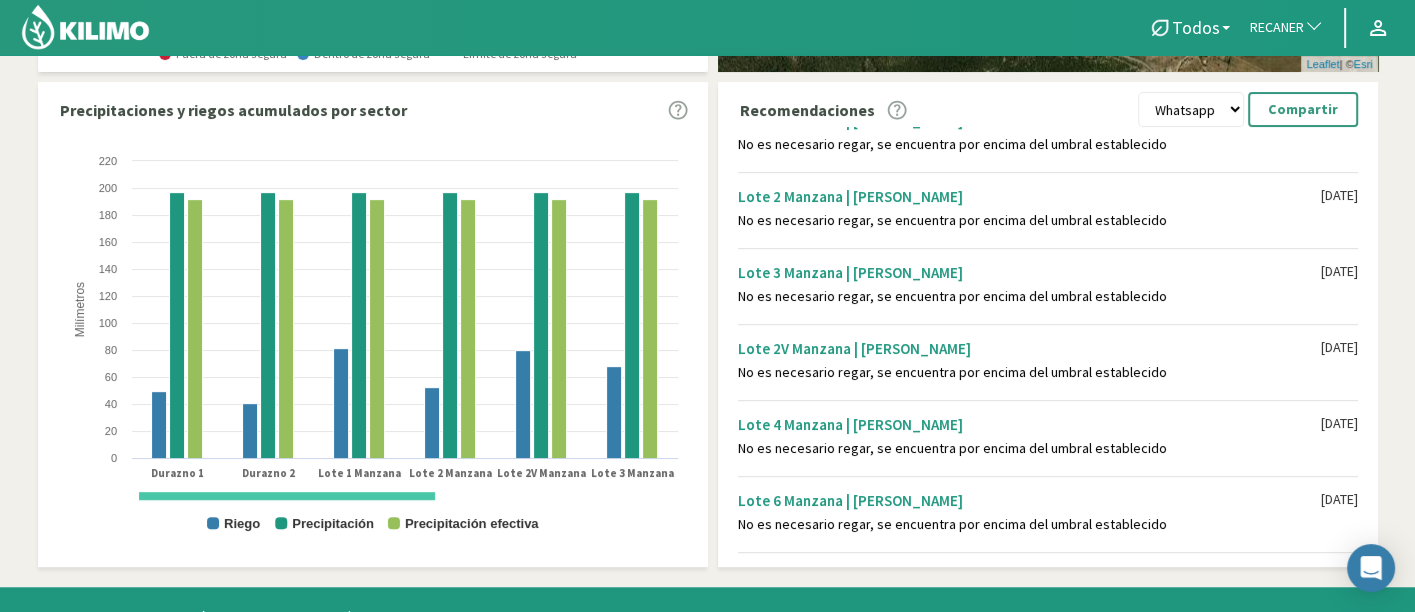 scroll, scrollTop: 550, scrollLeft: 0, axis: vertical 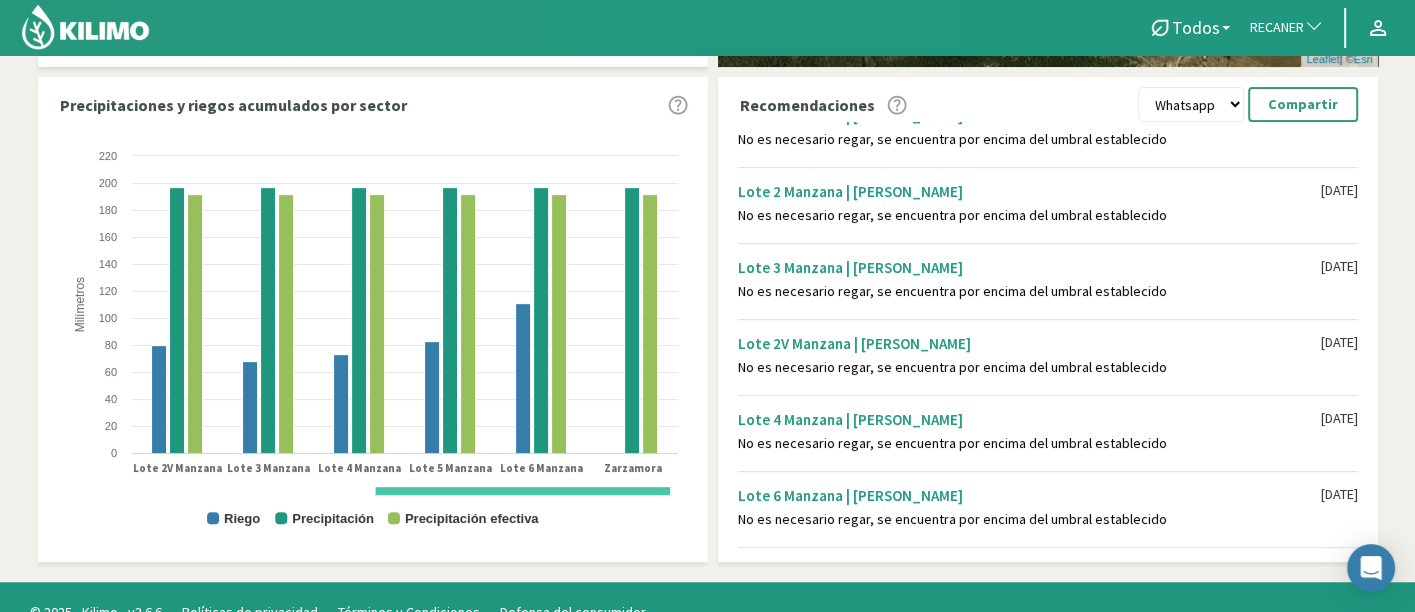 drag, startPoint x: 414, startPoint y: 487, endPoint x: 700, endPoint y: 533, distance: 289.6757 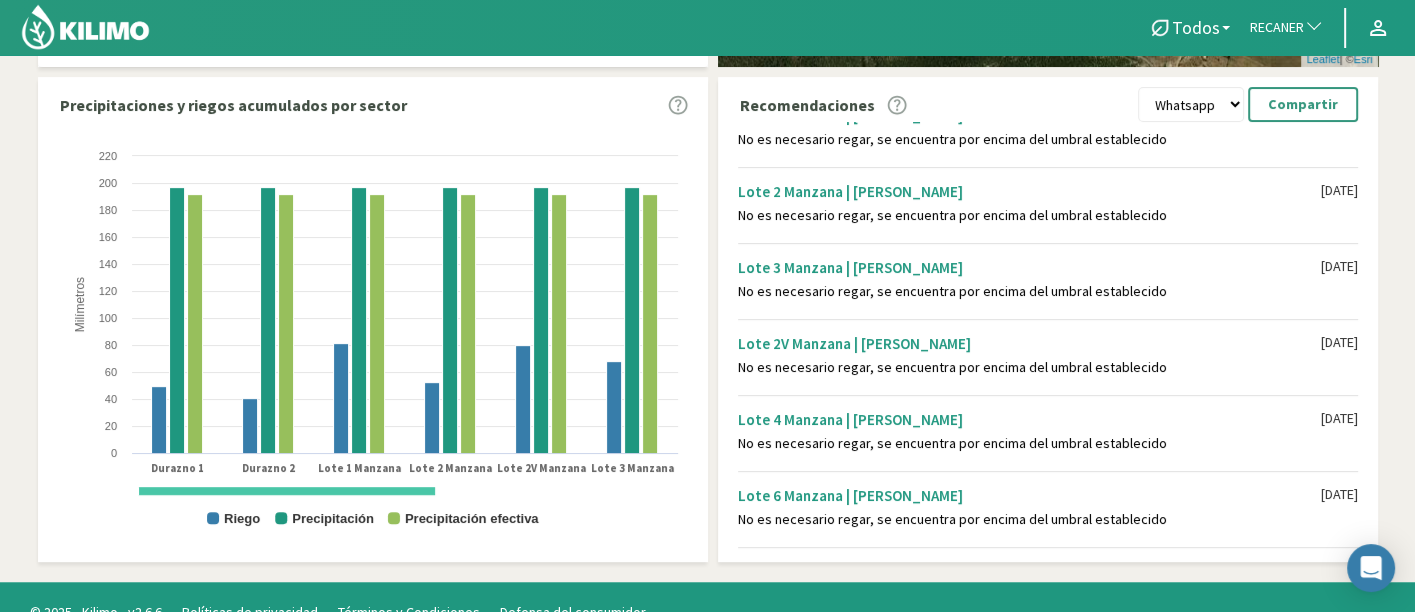drag, startPoint x: 615, startPoint y: 490, endPoint x: 309, endPoint y: 466, distance: 306.93973 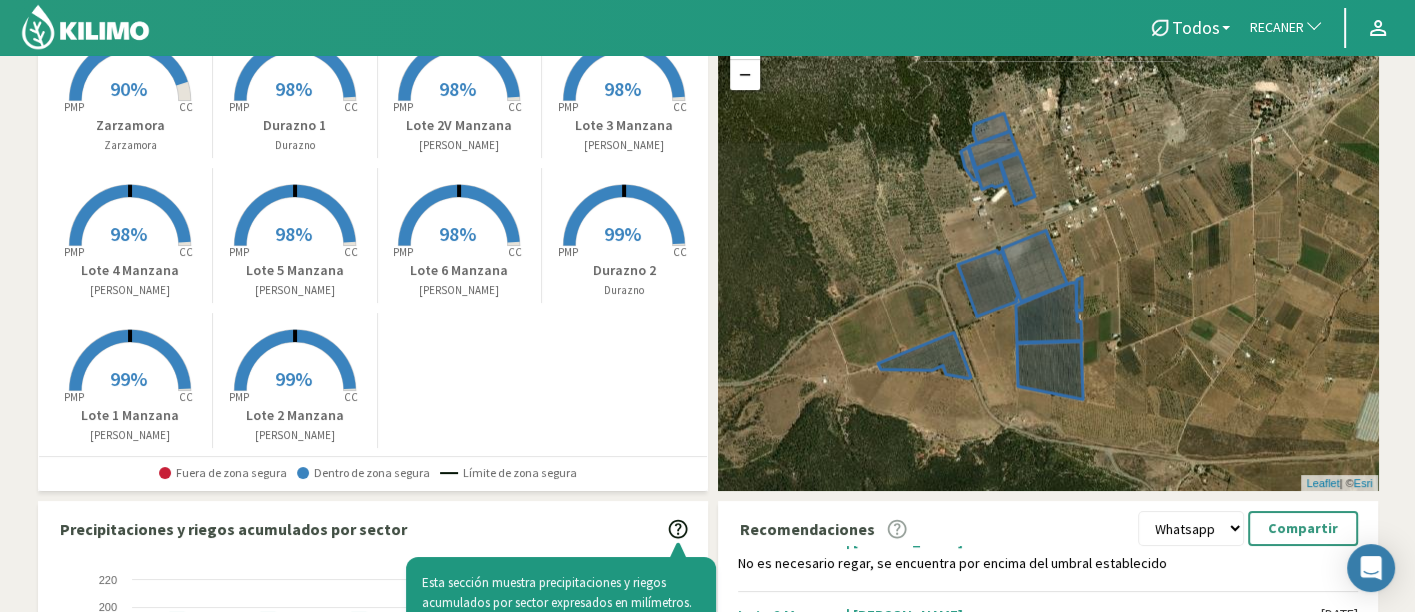 scroll, scrollTop: 18, scrollLeft: 0, axis: vertical 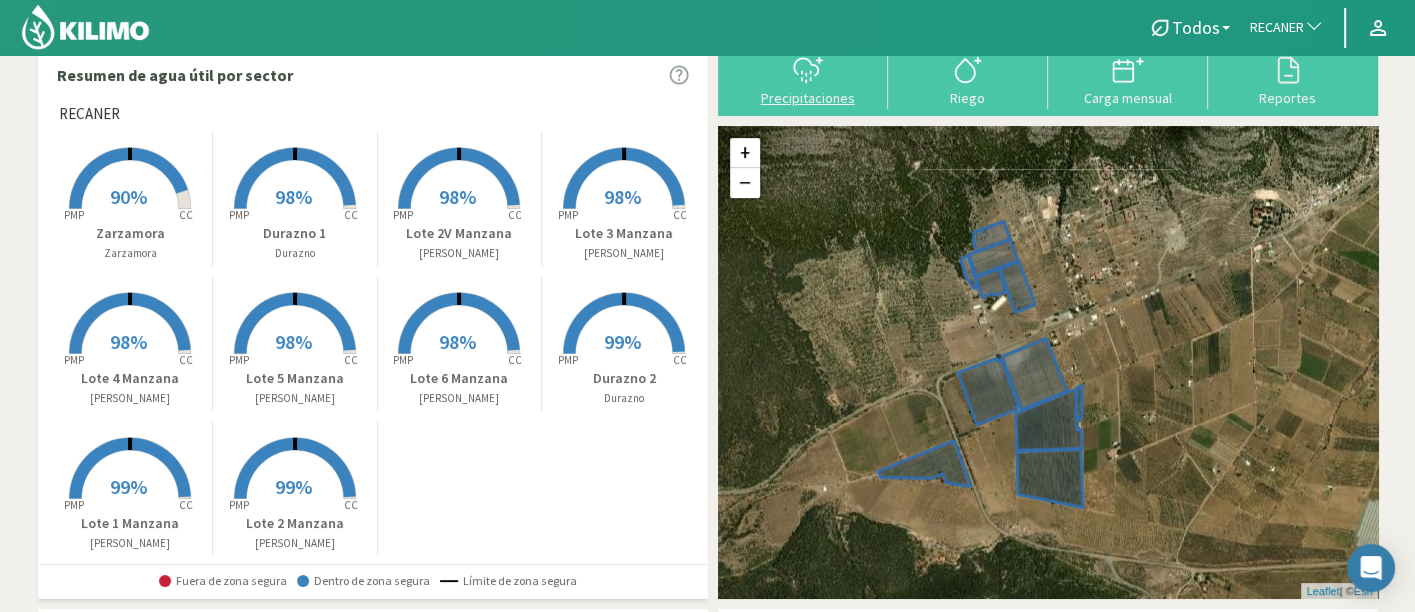 click at bounding box center [808, 70] 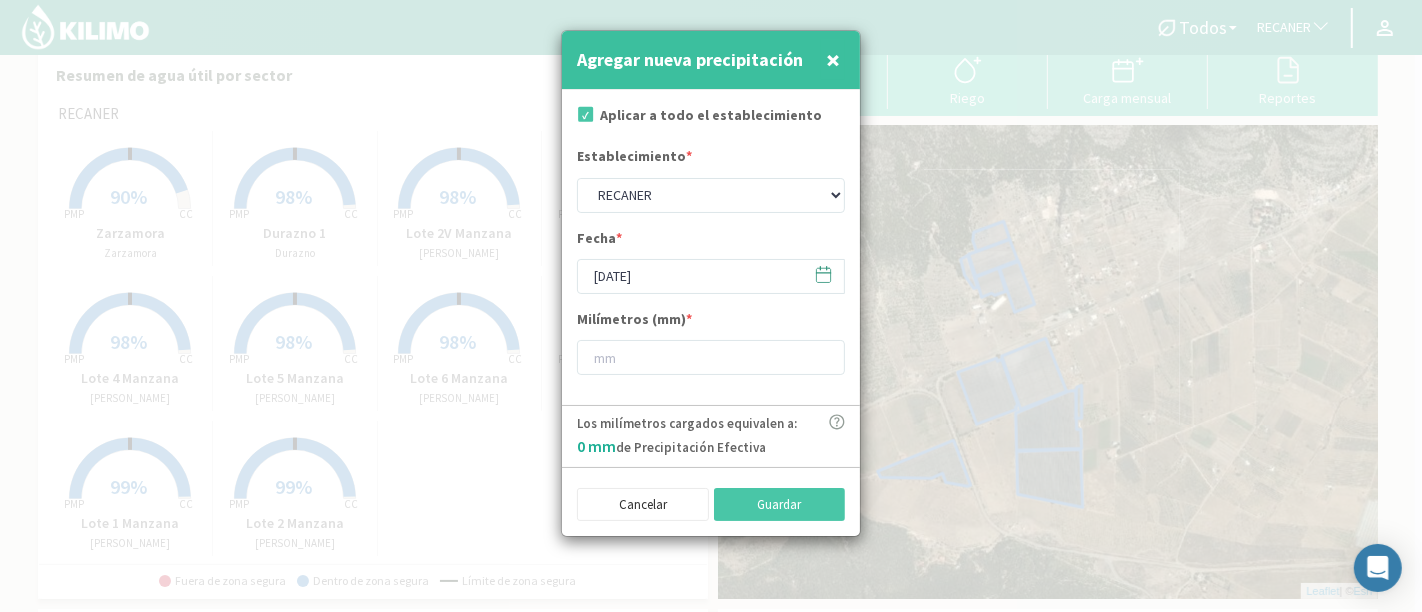 click 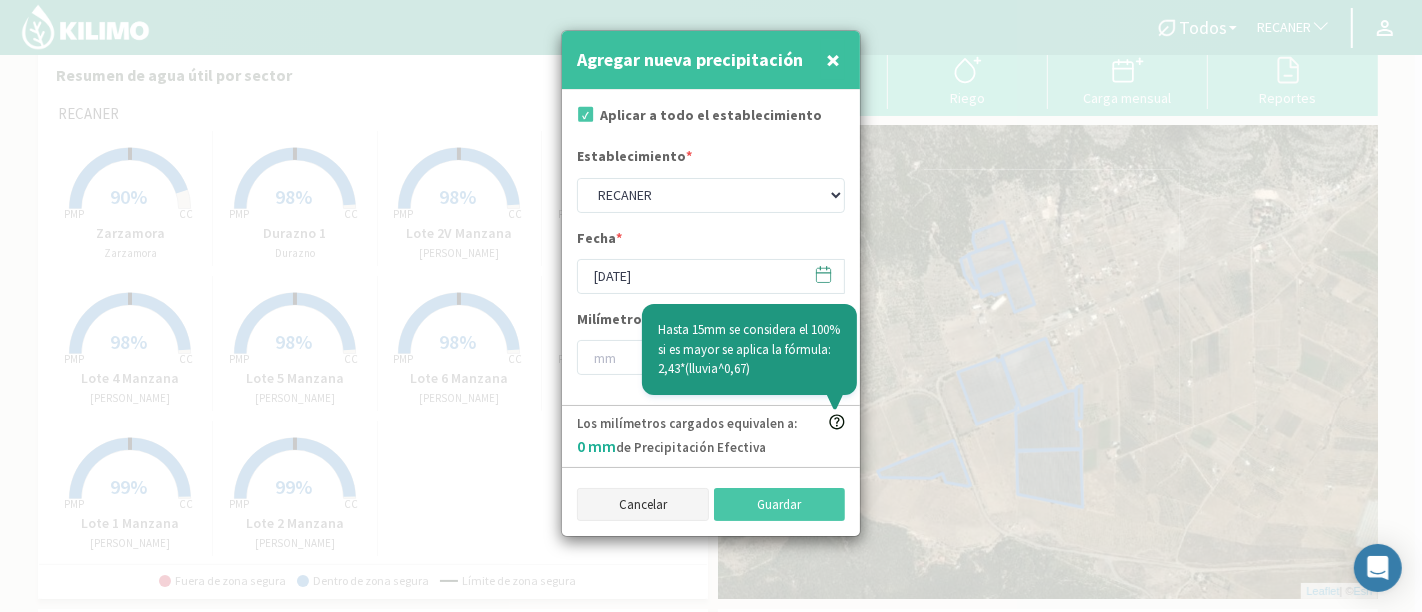 click on "Cancelar" at bounding box center [643, 505] 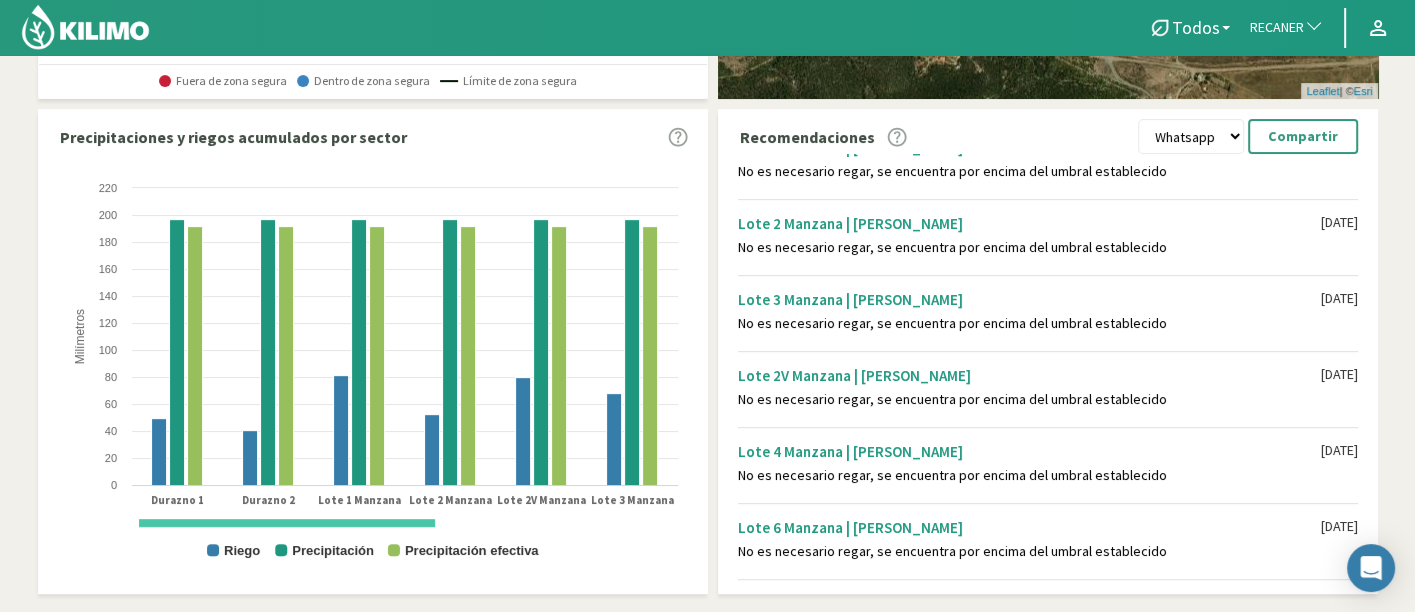 scroll, scrollTop: 521, scrollLeft: 0, axis: vertical 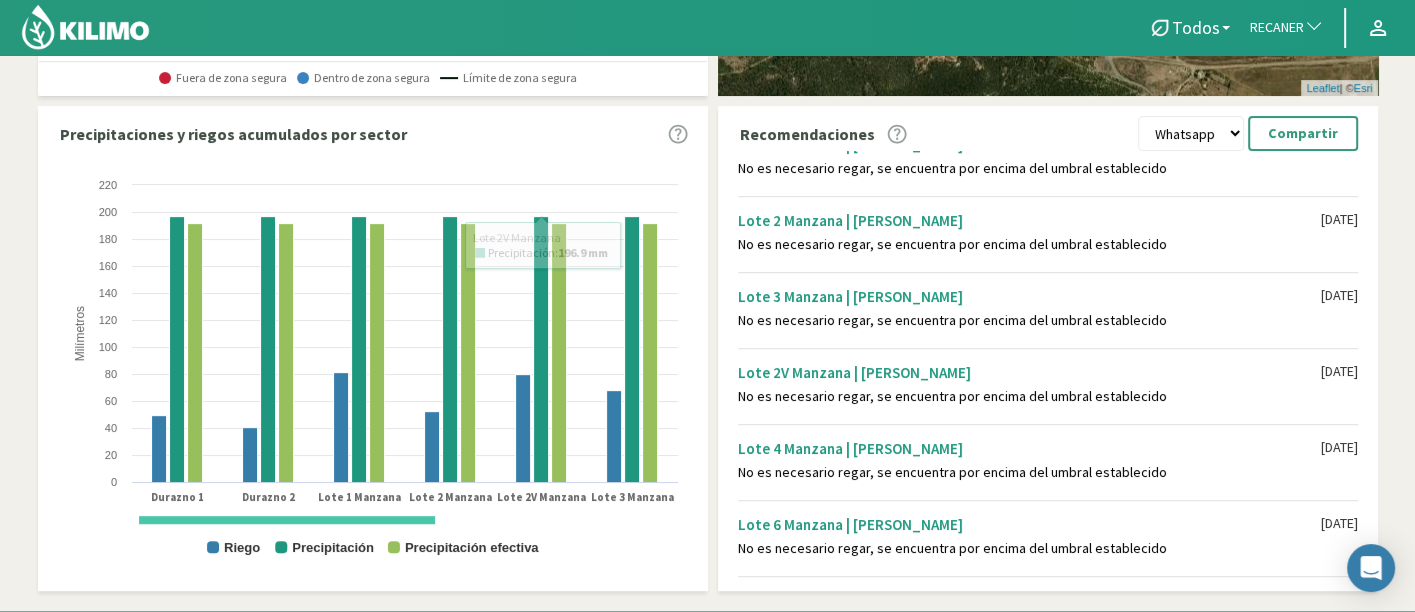 drag, startPoint x: 1387, startPoint y: 185, endPoint x: 1413, endPoint y: 183, distance: 26.076809 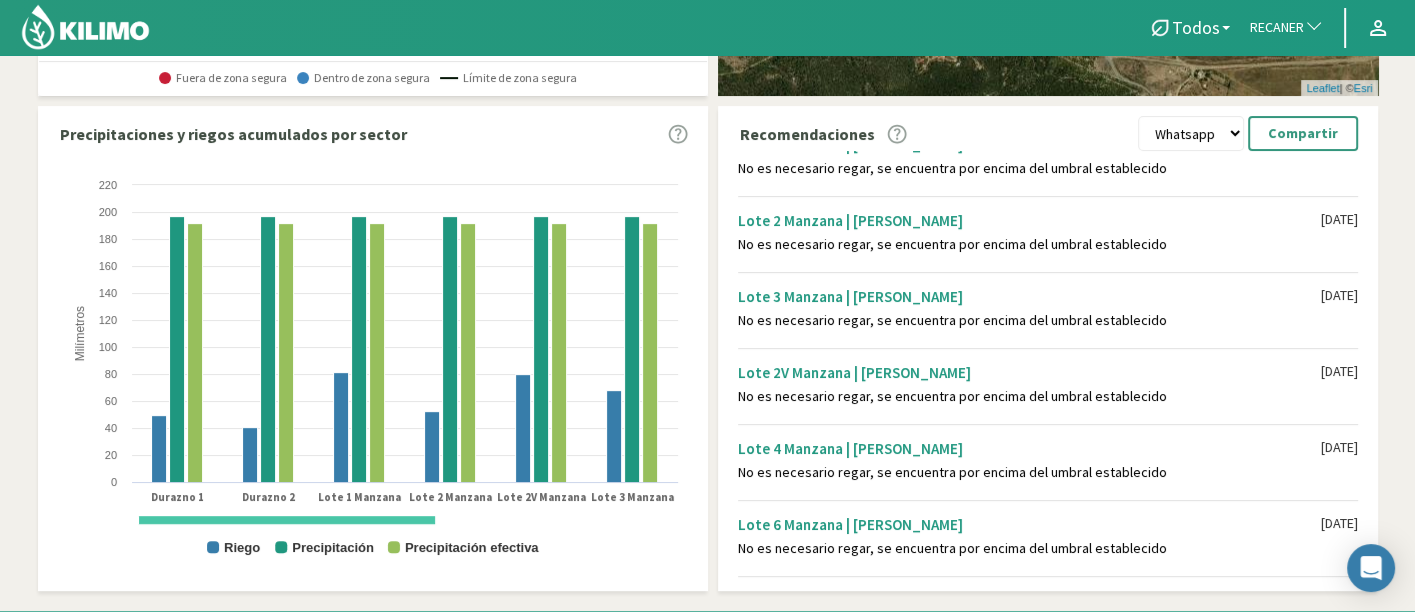 click on "Resumen de agua útil por sector
RECANER Created with Highcharts 9.2.2 PMP CC 90%  [PERSON_NAME]  Created with Highcharts 9.2.2 PMP CC 98%  Durazno 1   Durazno  Created with Highcharts 9.2.2 PMP CC 98%  Lote 2V [PERSON_NAME]  Created with Highcharts 9.2.2 PMP CC 98%  Lote 3 [PERSON_NAME]  Created with Highcharts 9.2.2 PMP CC 98%  Lote 4 [PERSON_NAME]  Created with Highcharts 9.2.2 PMP CC 98%  Lote 5 [PERSON_NAME]  Created with Highcharts 9.2.2 PMP CC 98%  Lote 6 [PERSON_NAME]  Created with Highcharts 9.2.2 PMP CC 99%  Durazno 2   Durazno  Created with Highcharts 9.2.2 PMP CC 99%  Lote 1 [PERSON_NAME]  Created with Highcharts 9.2.2 PMP CC 99%  Lote 2 Manzana   [GEOGRAPHIC_DATA]   Fuera de [PERSON_NAME]  Dentro de [PERSON_NAME]  [GEOGRAPHIC_DATA] de [PERSON_NAME]
Precipitaciones
Riego
Carga mensual
Reportes  + − Leaflet  | ©  Esri  Precipitaciones y riegos acumulados por sector
Created with Highcharts 9.2.2 Milímetros Riego Precipitación" 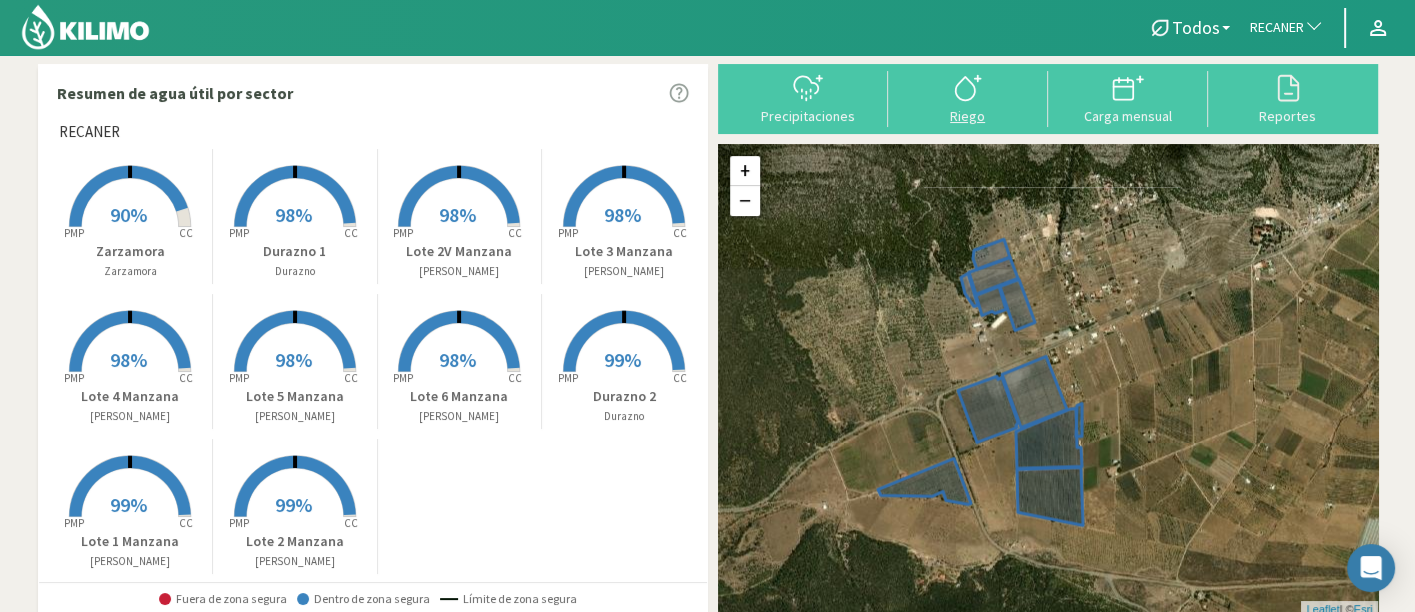 click 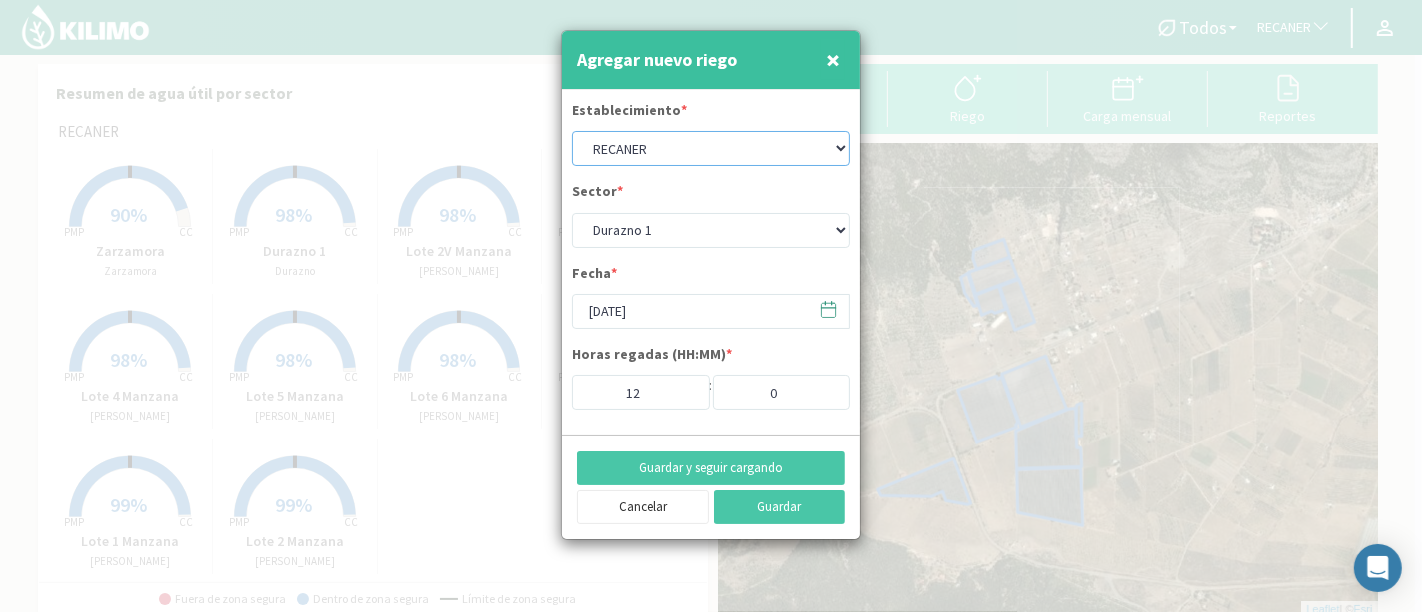 click on "8 Fuegos   Agr. [PERSON_NAME]   Agr. Cardonal   Agr. El [PERSON_NAME]   Agr. Huertos de Chocalan   Agrícola AJL   Agrícola [PERSON_NAME][GEOGRAPHIC_DATA] - IC   Agrícola Exser - [GEOGRAPHIC_DATA]   Agricola FM Hermanos   Agrícola [GEOGRAPHIC_DATA] ([PERSON_NAME]) - IC   Agrícola [GEOGRAPHIC_DATA][PERSON_NAME] ([PERSON_NAME]) - IC   Agr. Las Riendas   Agr. Nieto - [PERSON_NAME]   Agr. [GEOGRAPHIC_DATA][PERSON_NAME] 27   [GEOGRAPHIC_DATA] 42   [GEOGRAPHIC_DATA] 44   [GEOGRAPHIC_DATA] 46   [GEOGRAPHIC_DATA] 47   Agrorreina [GEOGRAPHIC_DATA][PERSON_NAME]   Agr. Pabellón   Agr. [GEOGRAPHIC_DATA][PERSON_NAME]. [GEOGRAPHIC_DATA][PERSON_NAME] - Colina   Agr. Santa [PERSON_NAME] - [PERSON_NAME] - Cítricos   Agr. [GEOGRAPHIC_DATA][PERSON_NAME]. Sutil   Agr. Varagui - Rosario 2   Agr. Viconto [GEOGRAPHIC_DATA]   Agr. Viconto [GEOGRAPHIC_DATA]   Ag. [GEOGRAPHIC_DATA][PERSON_NAME] -Cas1   Ag. [GEOGRAPHIC_DATA][PERSON_NAME] -Cas2   Ag. [GEOGRAPHIC_DATA][PERSON_NAME] -Cas3   Ag. [GEOGRAPHIC_DATA][PERSON_NAME][PERSON_NAME]   [GEOGRAPHIC_DATA][PERSON_NAME][PERSON_NAME]   [GEOGRAPHIC_DATA][PERSON_NAME] - [GEOGRAPHIC_DATA][PERSON_NAME]   [GEOGRAPHIC_DATA][PERSON_NAME][PERSON_NAME][GEOGRAPHIC_DATA] - 1m   [GEOGRAPHIC_DATA] - 2m   BaFarms   Bidarte   Bidarte" at bounding box center (711, 148) 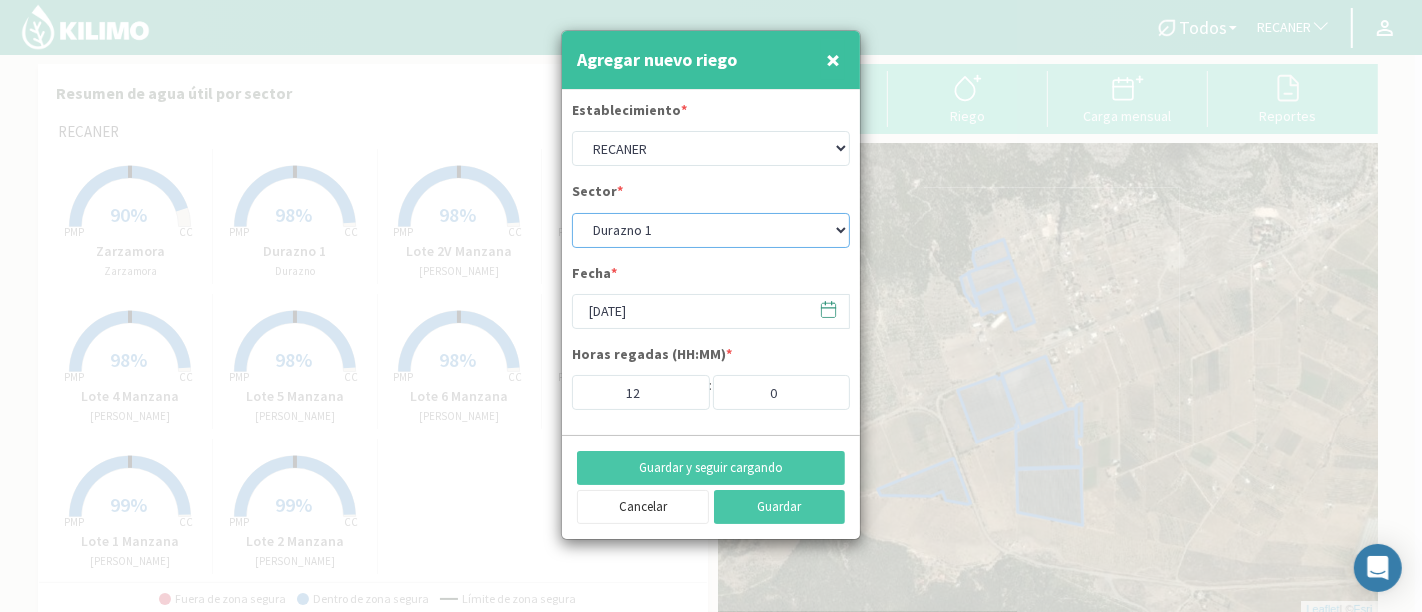 click on "Durazno 1   Durazno 2   Lote 1 Manzana   Lote 2 Manzana   Lote 2V Manzana   Lote 3 Manzana   Lote 4 Manzana   Lote 5 Manzana   Lote 6 [PERSON_NAME]" at bounding box center (711, 230) 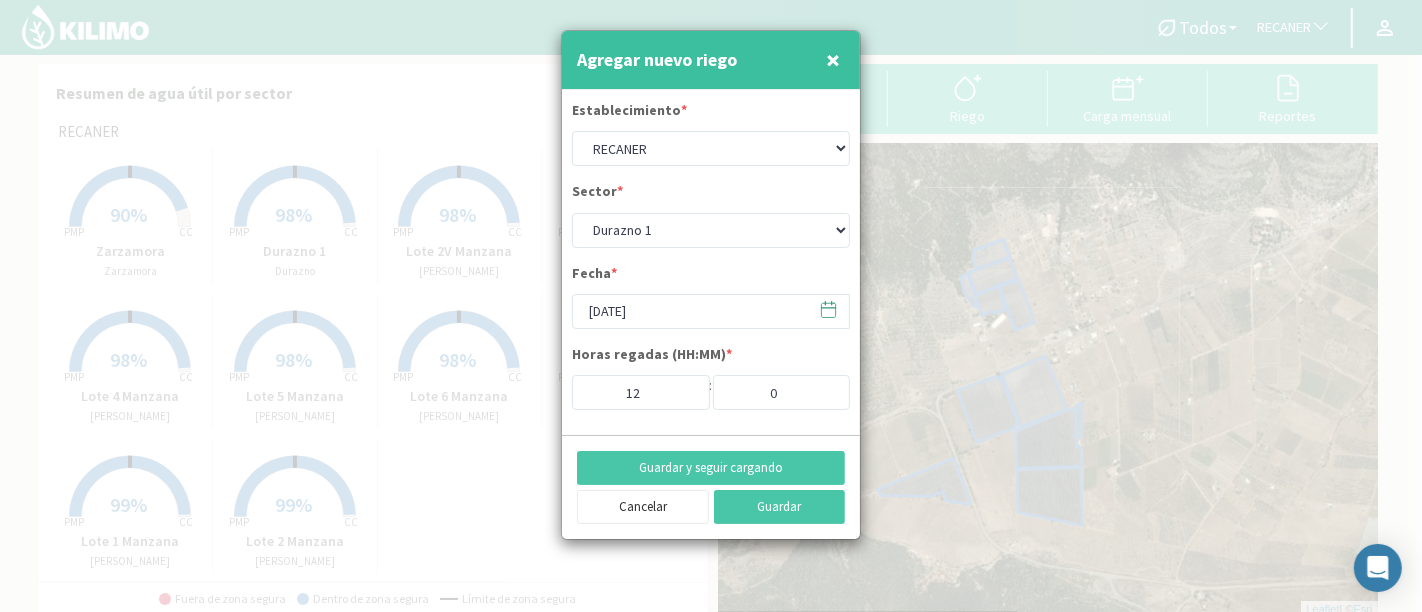 click on "Establecimiento  *   8 Fuegos   Agr. [PERSON_NAME]   Agr. Cardonal   Agr. El [PERSON_NAME]   Agr. Huertos de Chocalan   Agrícola AJL   Agrícola [PERSON_NAME][GEOGRAPHIC_DATA] - IC   Agrícola Exser - [GEOGRAPHIC_DATA]   Agricola FM Hermanos   Agrícola [GEOGRAPHIC_DATA] ([PERSON_NAME]) - IC   Agrícola [GEOGRAPHIC_DATA][PERSON_NAME] ([PERSON_NAME]) - IC   Agr. Las Riendas   Agr. Nieto - [PERSON_NAME]   Agr. [GEOGRAPHIC_DATA][PERSON_NAME] 27   [GEOGRAPHIC_DATA] 42   [GEOGRAPHIC_DATA] 44   [GEOGRAPHIC_DATA] 46   [GEOGRAPHIC_DATA] 47   Agrorreina [GEOGRAPHIC_DATA][PERSON_NAME]   Agr. Pabellón   Agr. [GEOGRAPHIC_DATA][PERSON_NAME]. [GEOGRAPHIC_DATA][PERSON_NAME] - Colina   Agr. Santa [PERSON_NAME] - [PERSON_NAME] - Cítricos   Agr. [GEOGRAPHIC_DATA][PERSON_NAME]. Sutil   Agr. Varagui - Rosario 2   Agr. Viconto [GEOGRAPHIC_DATA]   Agr. Viconto [GEOGRAPHIC_DATA]   Ag. [GEOGRAPHIC_DATA][PERSON_NAME] -Cas1   Ag. [GEOGRAPHIC_DATA][PERSON_NAME] -Cas2   Ag. [GEOGRAPHIC_DATA][PERSON_NAME] -Cas3   Ag. [GEOGRAPHIC_DATA][PERSON_NAME] - [GEOGRAPHIC_DATA][PERSON_NAME]   [GEOGRAPHIC_DATA][PERSON_NAME][PERSON_NAME]   [GEOGRAPHIC_DATA][PERSON_NAME][PERSON_NAME]   [GEOGRAPHIC_DATA][PERSON_NAME] - [GEOGRAPHIC_DATA][PERSON_NAME][GEOGRAPHIC_DATA] - 1m   [GEOGRAPHIC_DATA] - 2m   BaFarms" at bounding box center (711, 133) 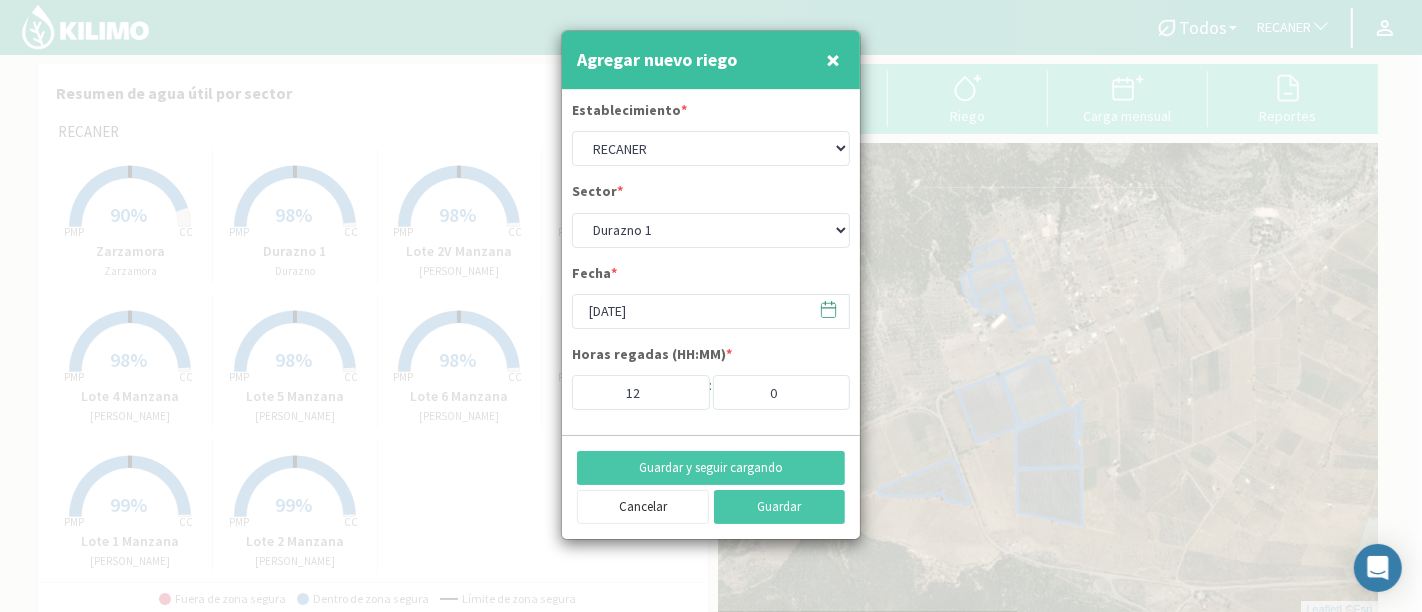 click 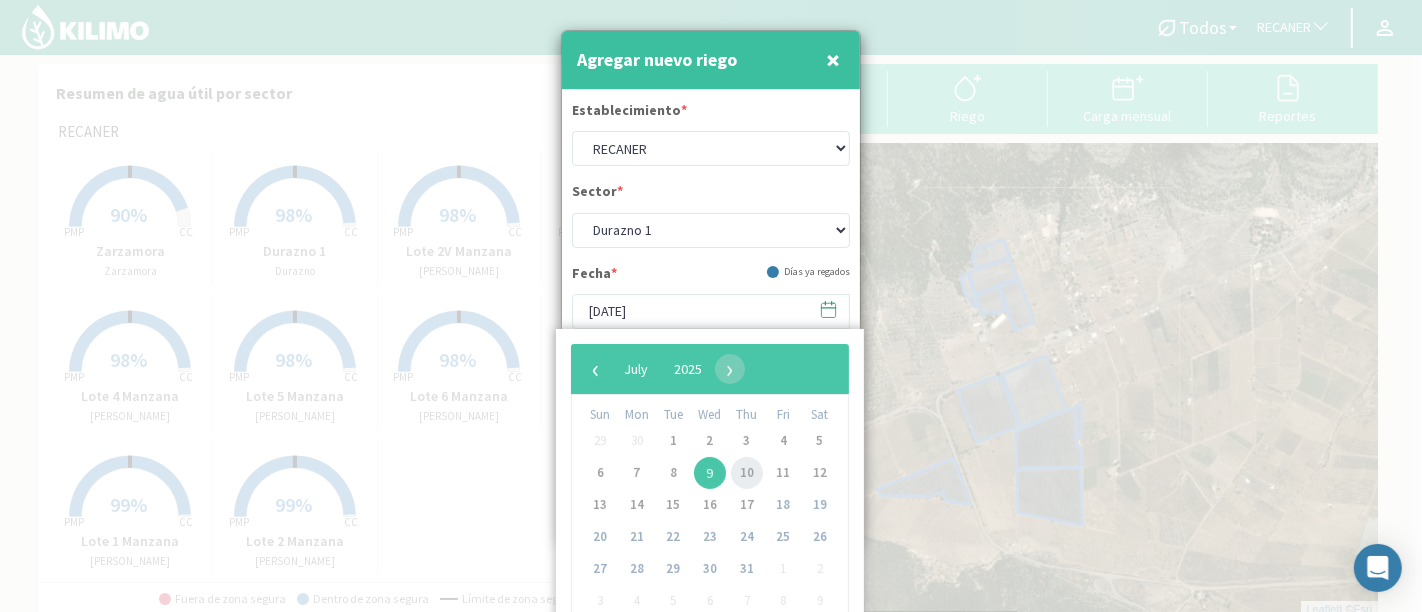 click on "10" 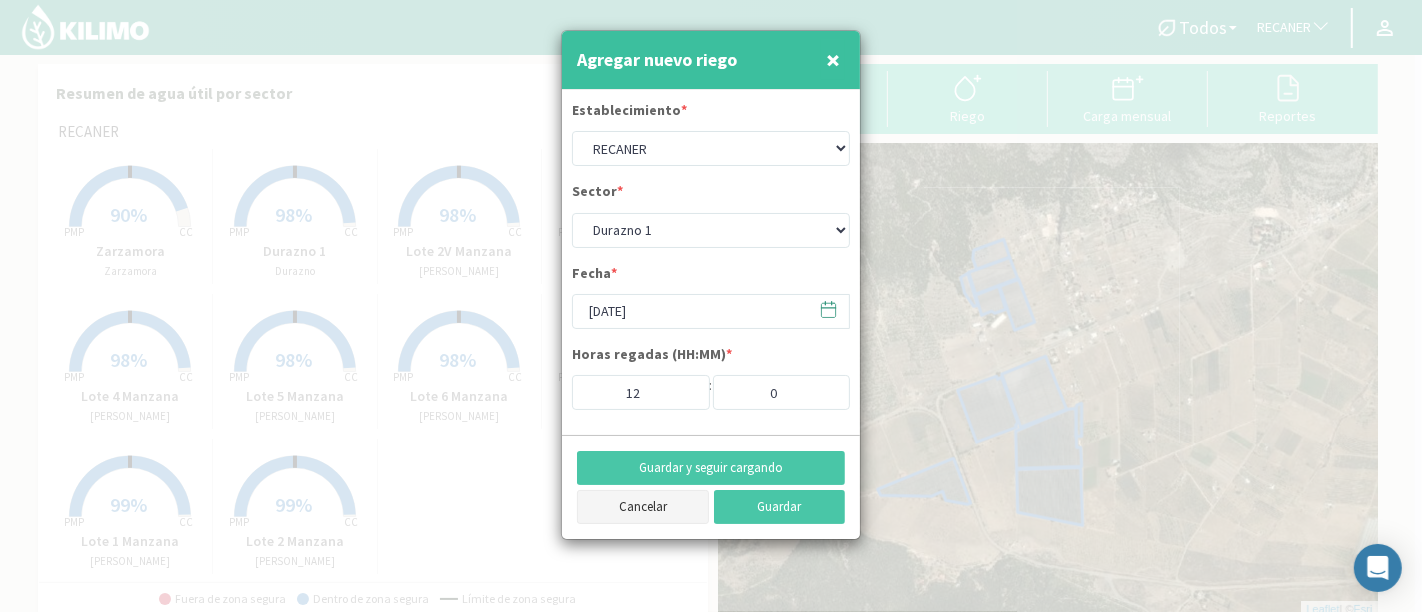 click on "Cancelar" at bounding box center (643, 507) 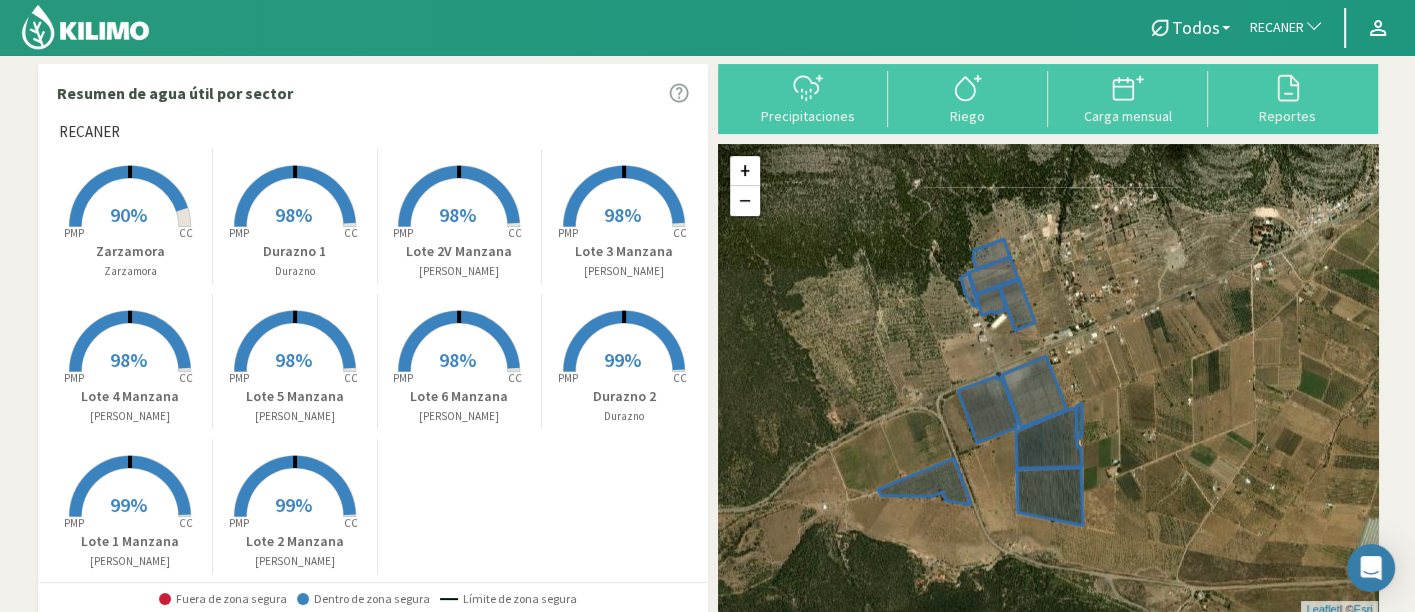 click on "90%" at bounding box center [128, 214] 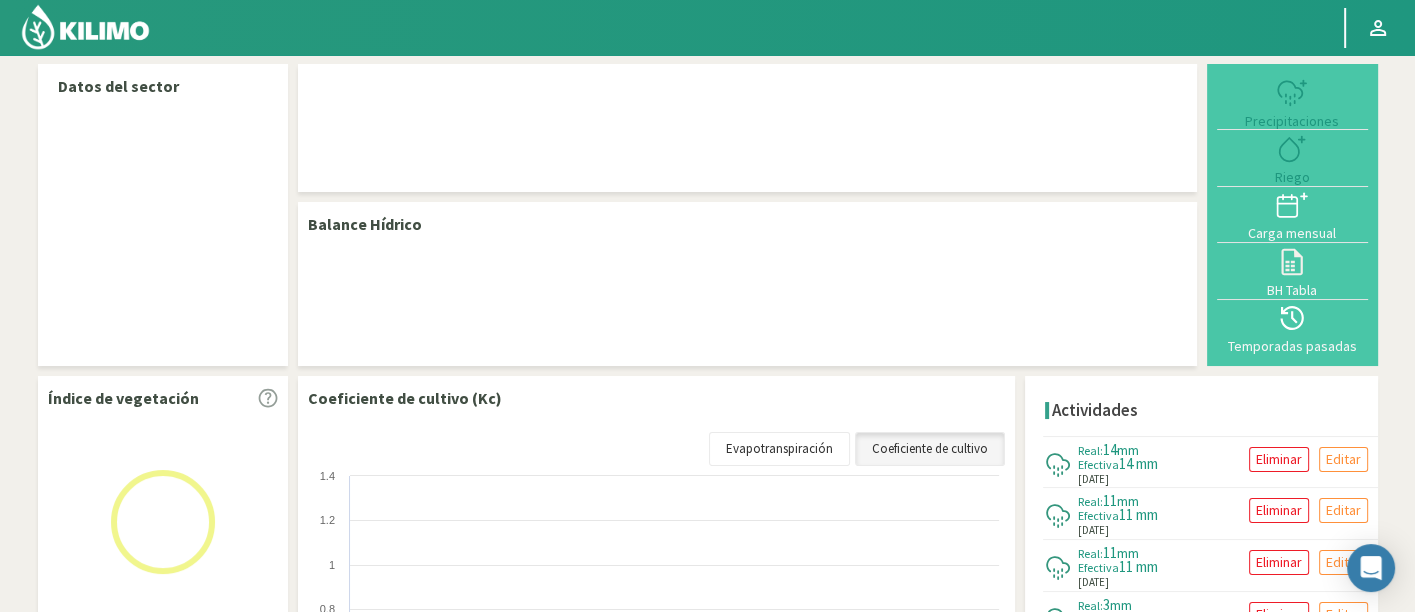 select on "239: Object" 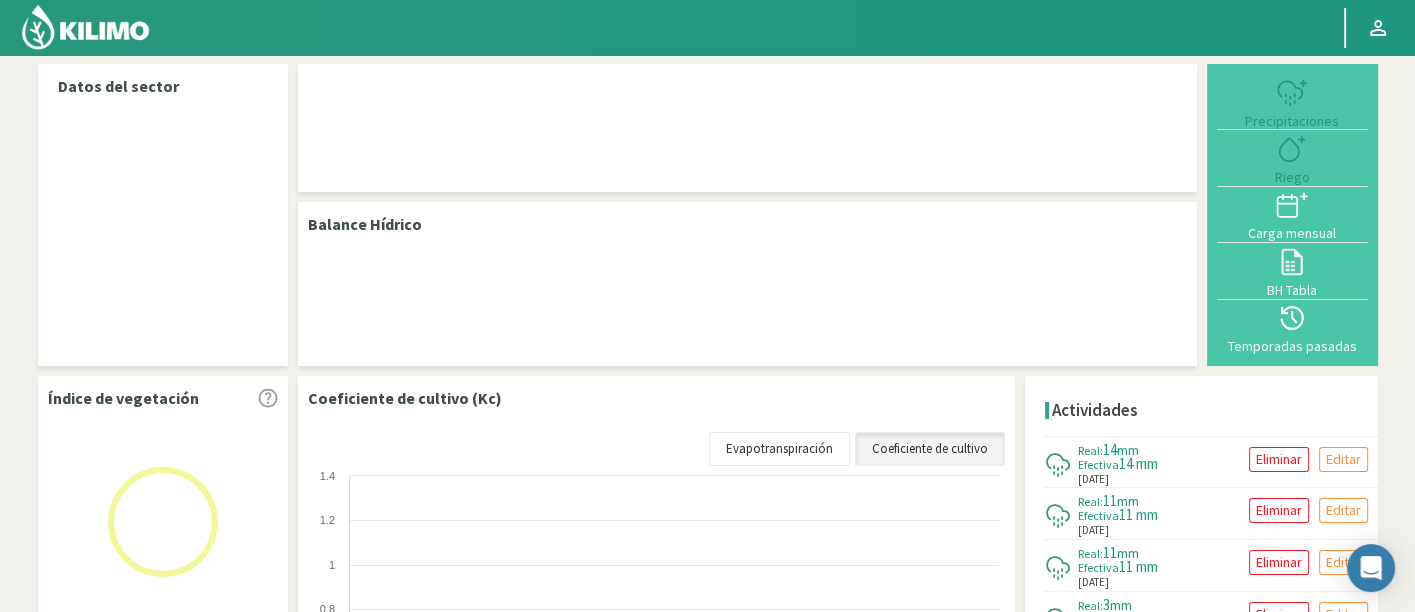 select on "9: Object" 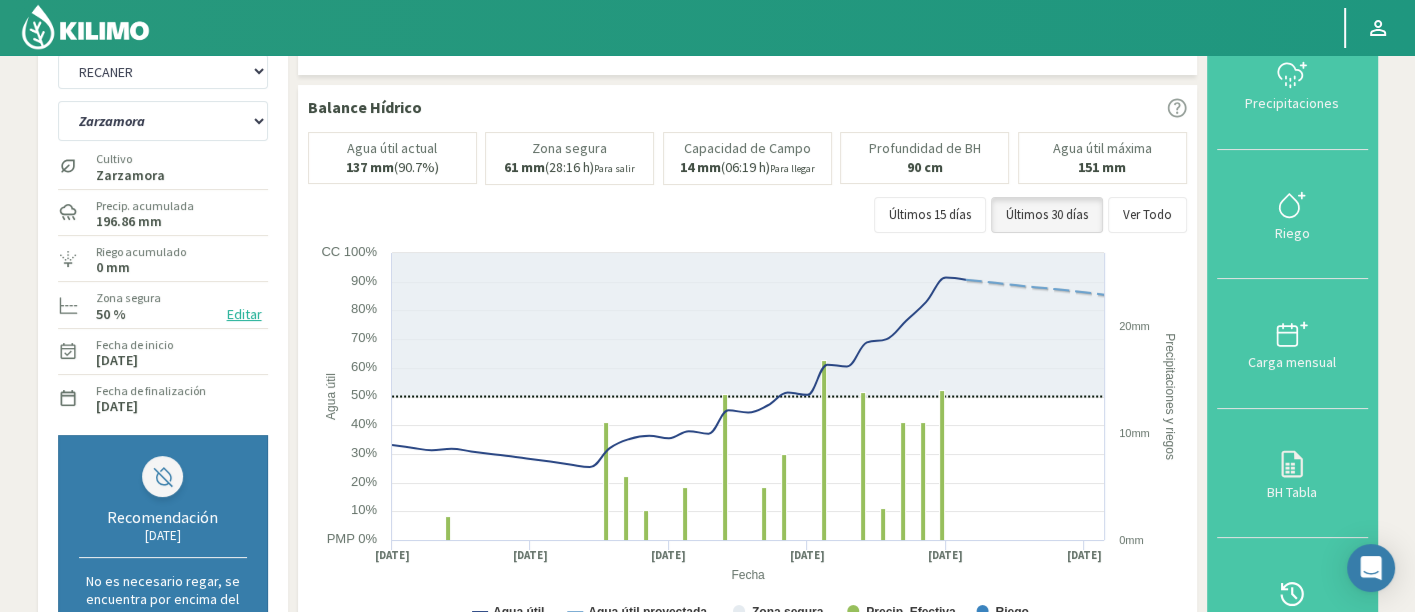 scroll, scrollTop: 76, scrollLeft: 0, axis: vertical 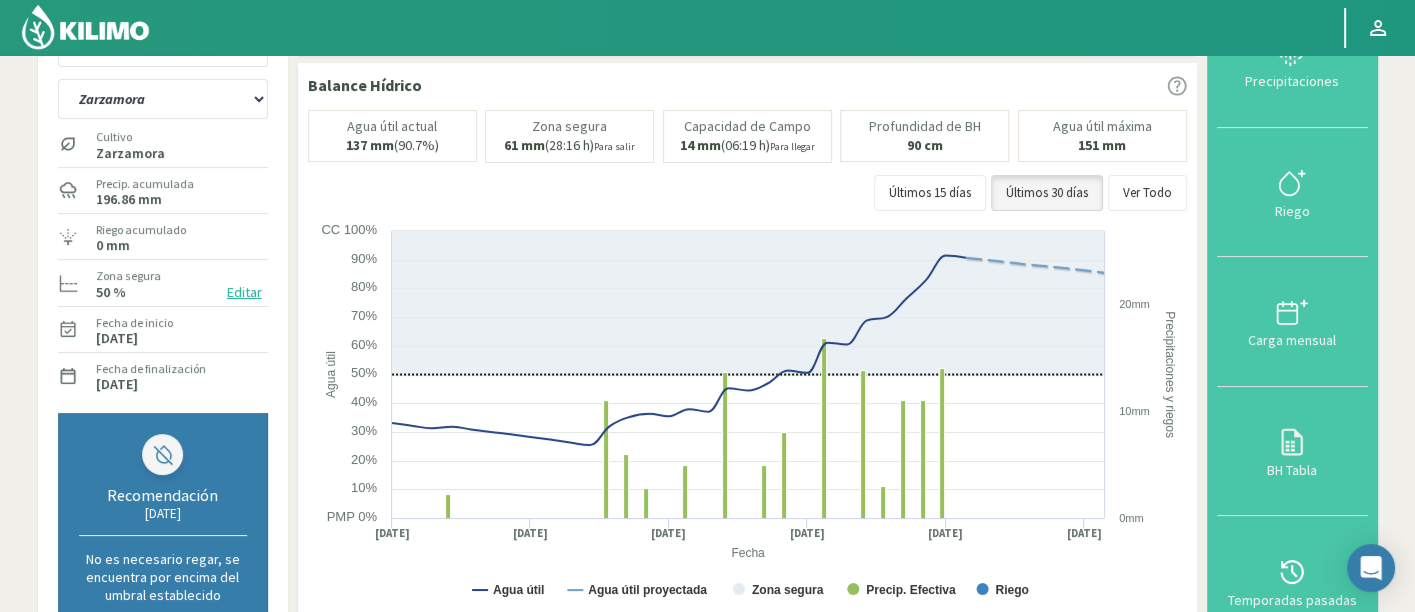 click 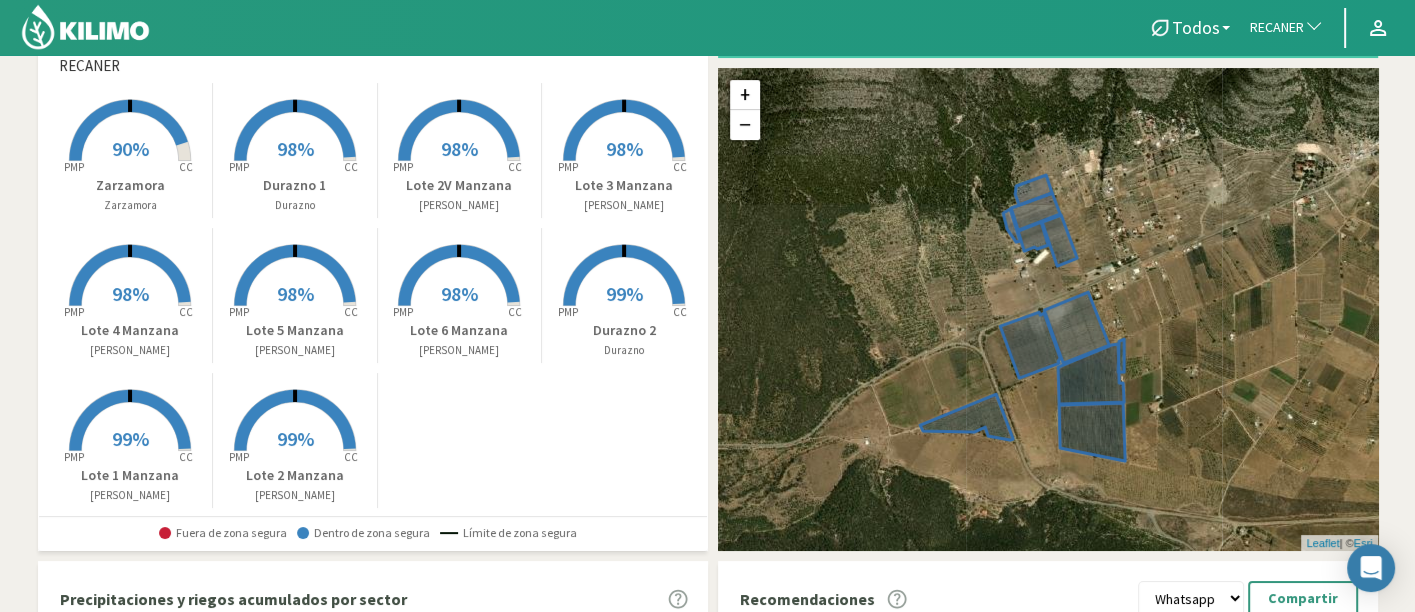 click 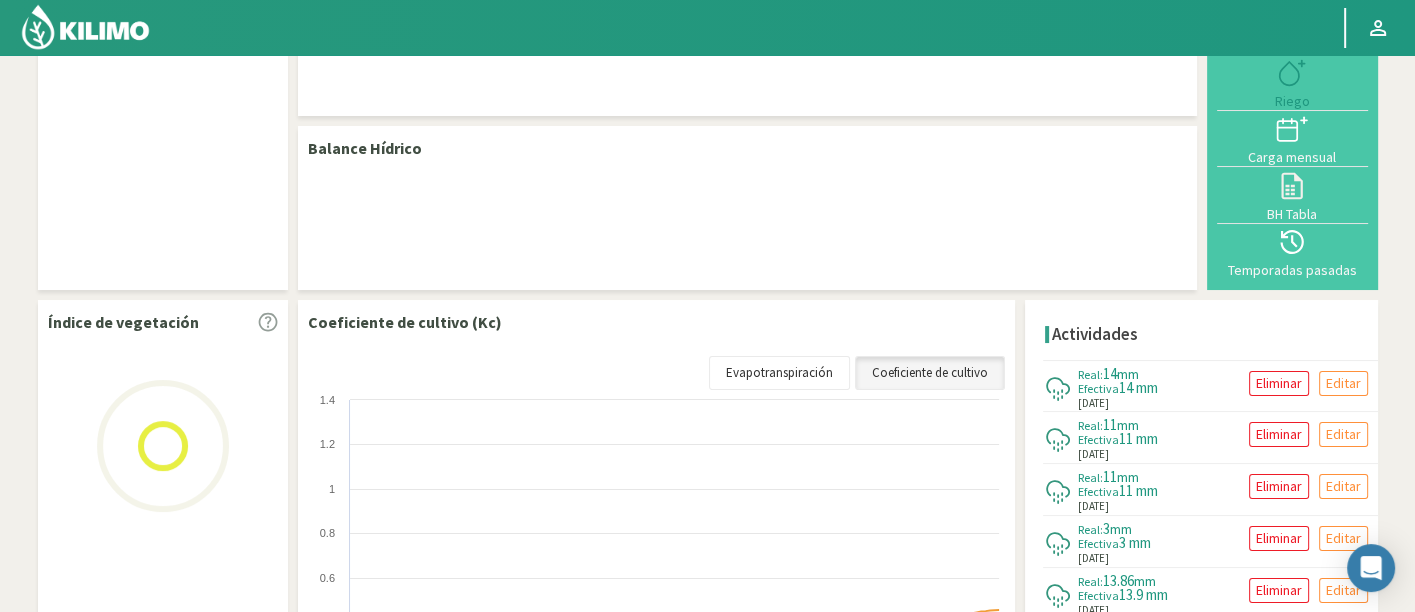 select on "239: Object" 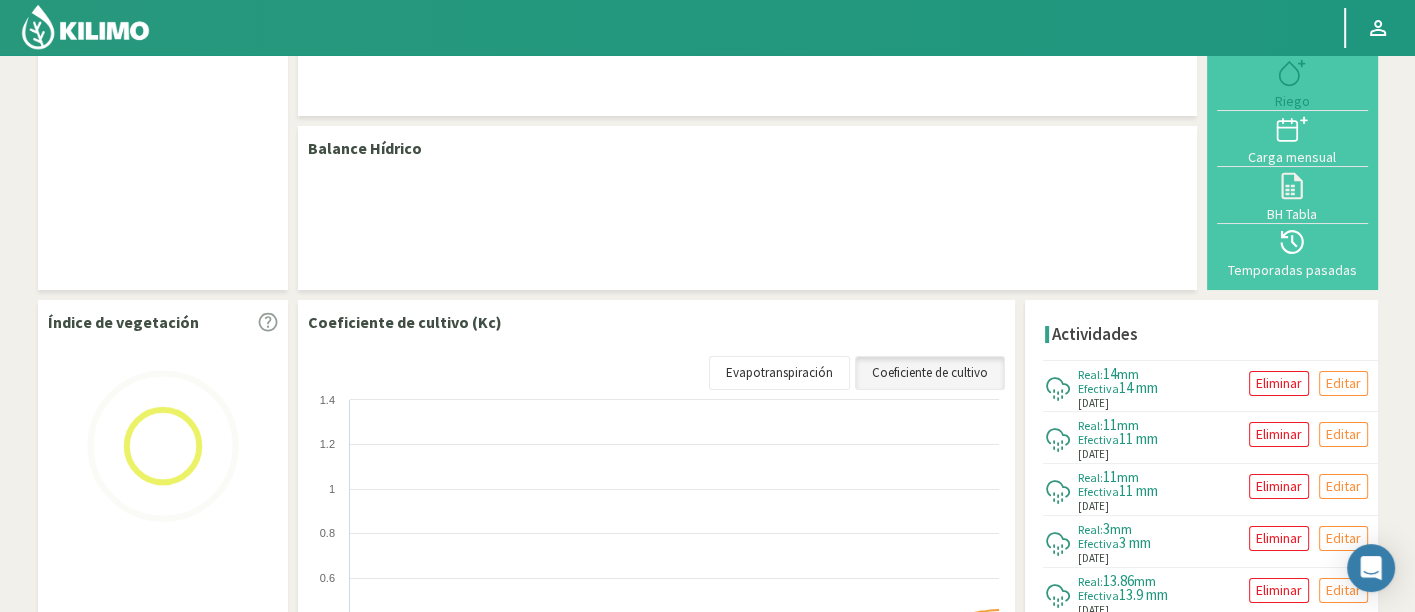 select on "4: Object" 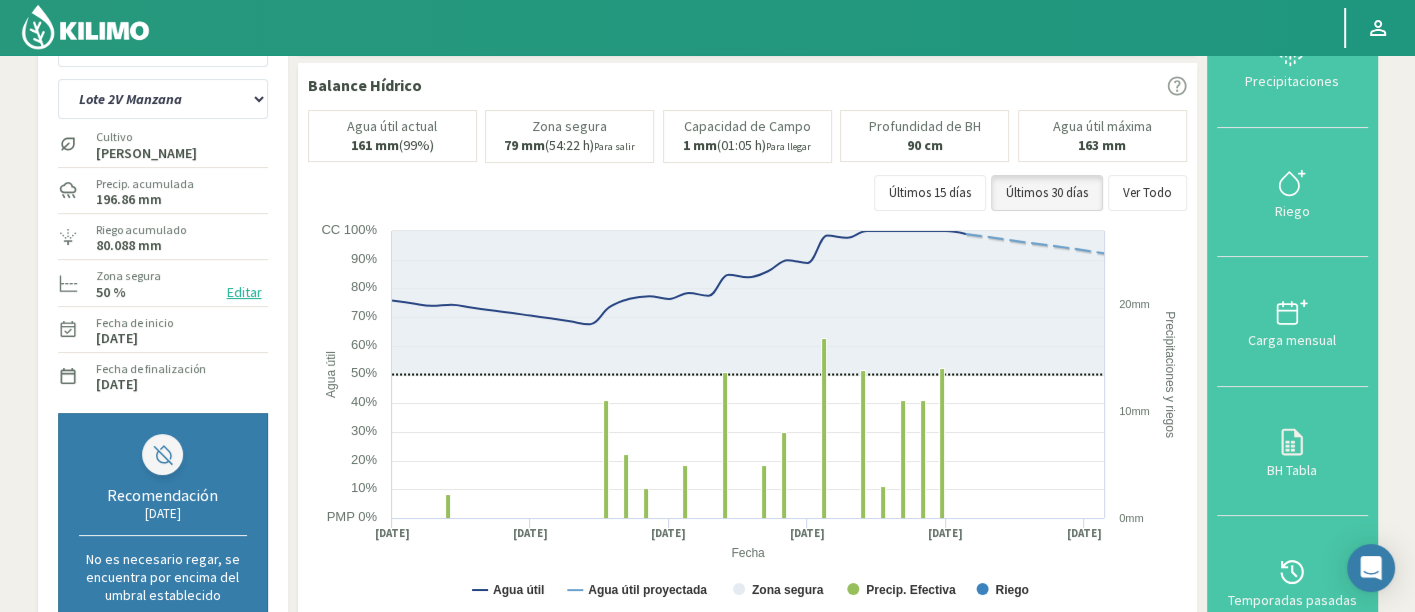 click on "Balance Hídrico
Agua útil actual
161 mm
(99%)
[PERSON_NAME]
79 mm
(54:22 h)
Para salir
Capacidad de Campo
1 mm
(01:05 h)
Para llegar
Profundidad de BH
90 cm
Agua útil máxima
163 mm
Últimos 15 días   Últimos 30 días   Ver Todo  Created with Highcharts 9.2.2 Fecha Agua útil Precipitaciones y riegos Agua útil Agua útil proyectada [PERSON_NAME] Precip. Efectiva Riego [DATE] [DATE] [DATE] [DATE] [DATE] [DATE] PMP 0% 10% 20% 30% 40% 50% 60% 70% 80% 90% CC 100% 0mm 10mm 20mm
[DATE]
​
■
Agua útil proyectada:
94%
custom tooltip" 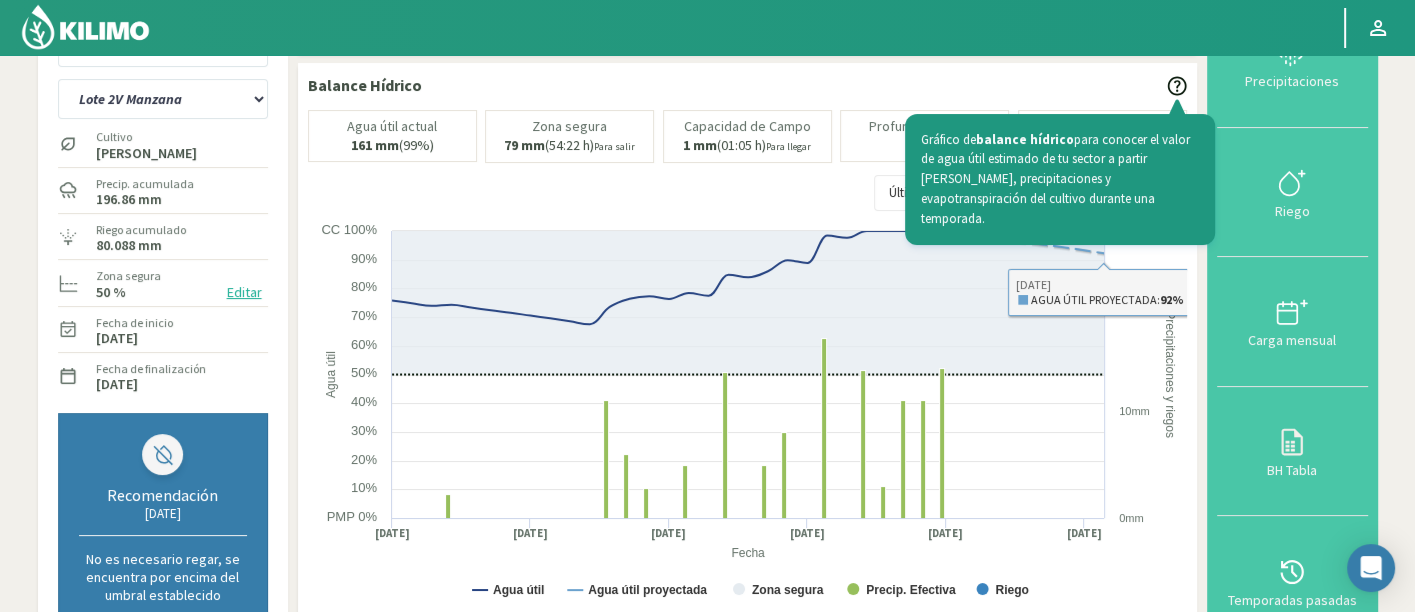 click 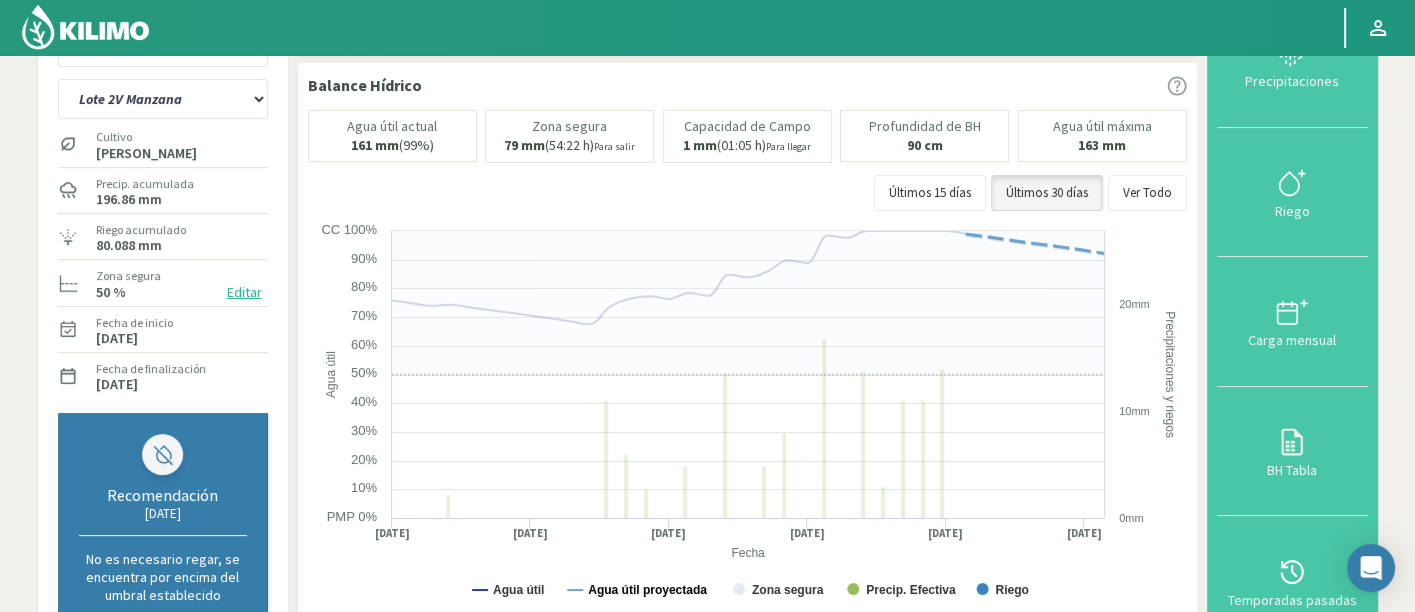 click on "Agua útil proyectada" 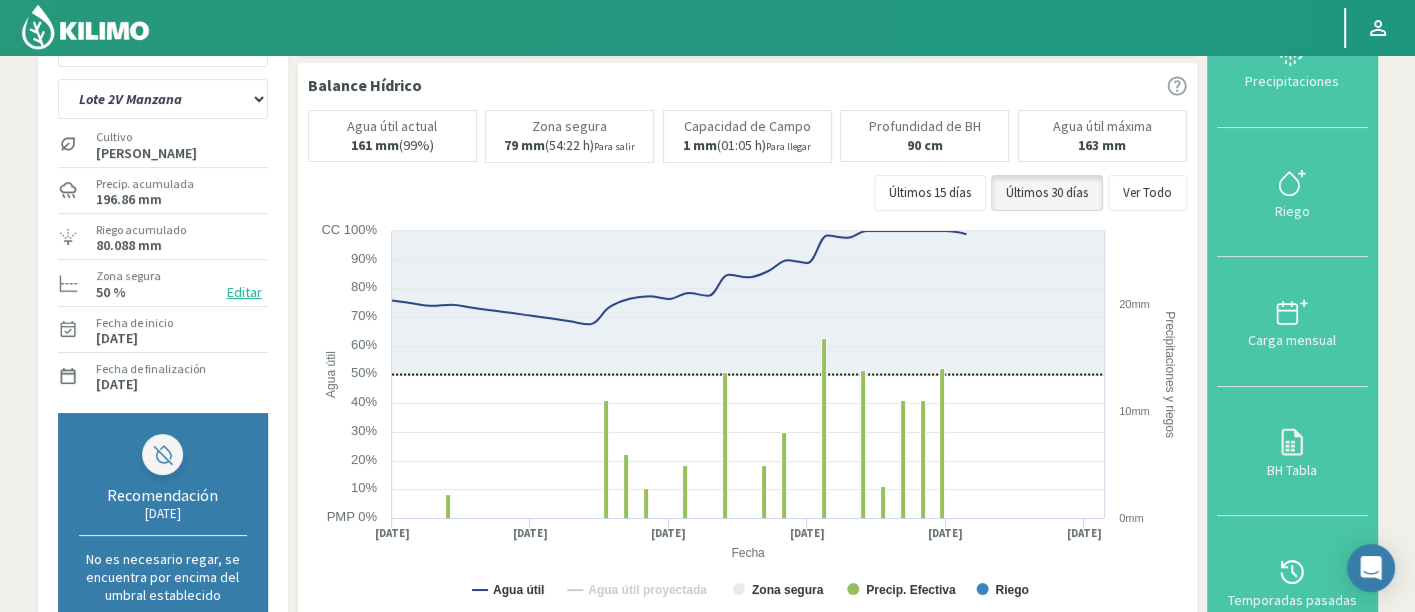 click on "Agua útil proyectada" 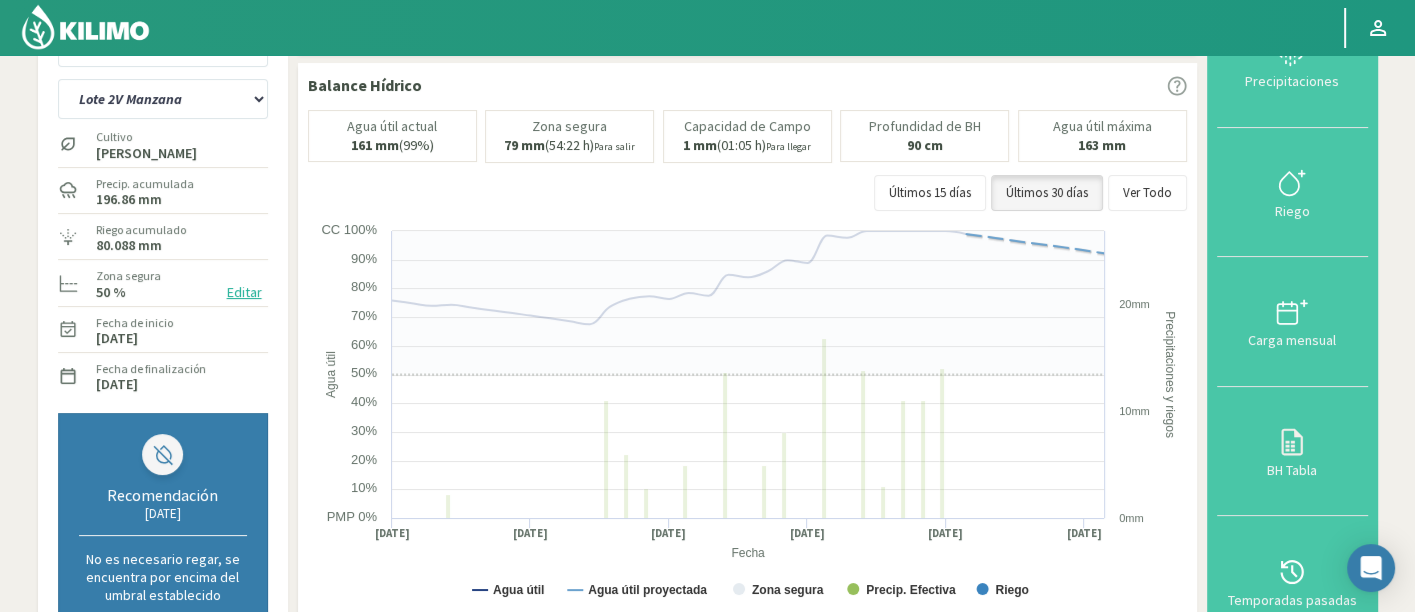 click on "Agua útil proyectada" 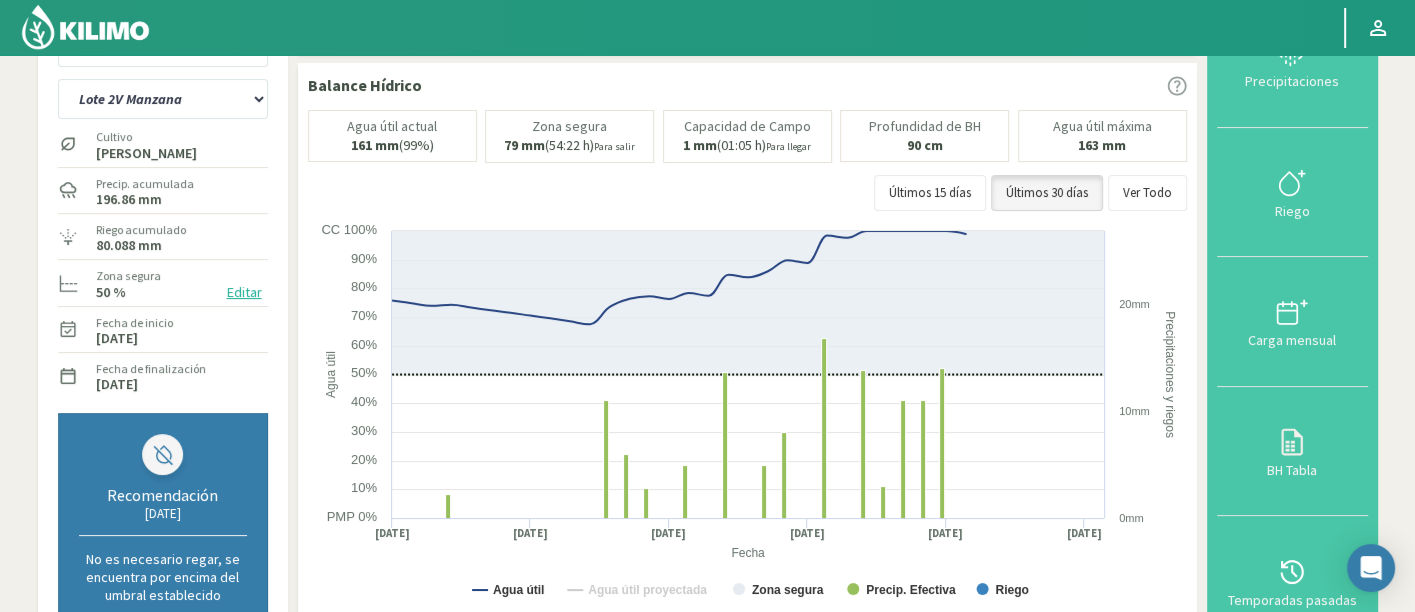 click on "Agua útil proyectada" 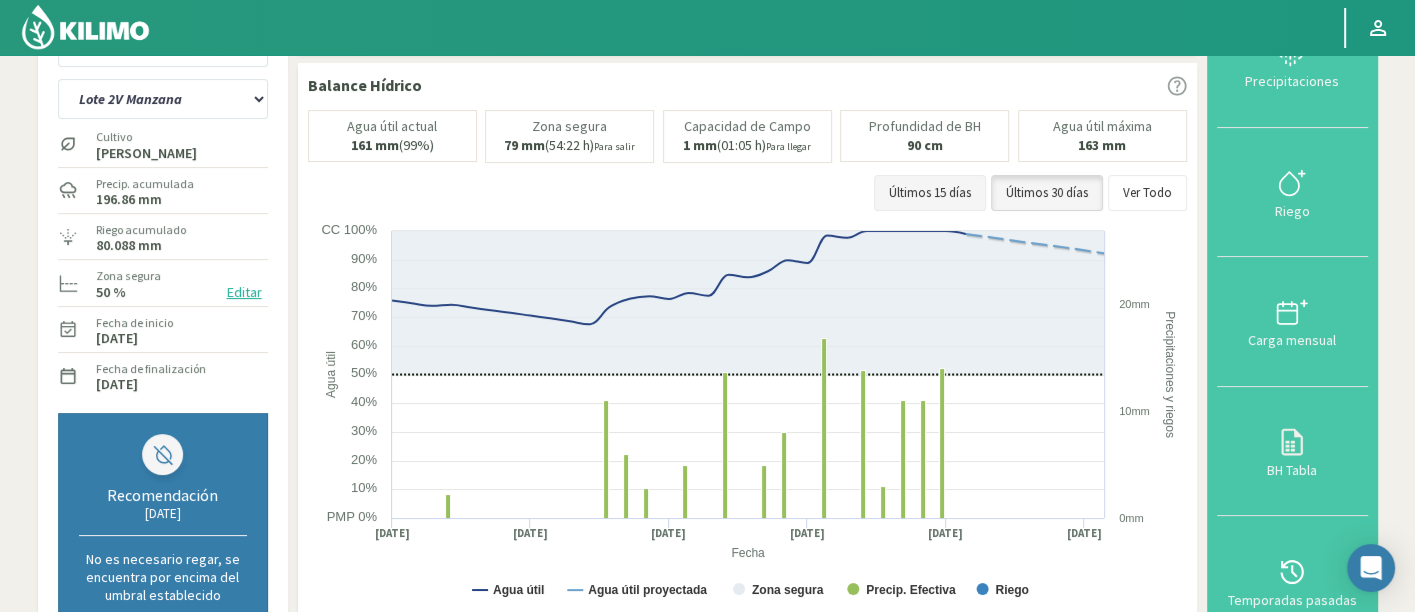click on "Últimos 15 días" at bounding box center (930, 193) 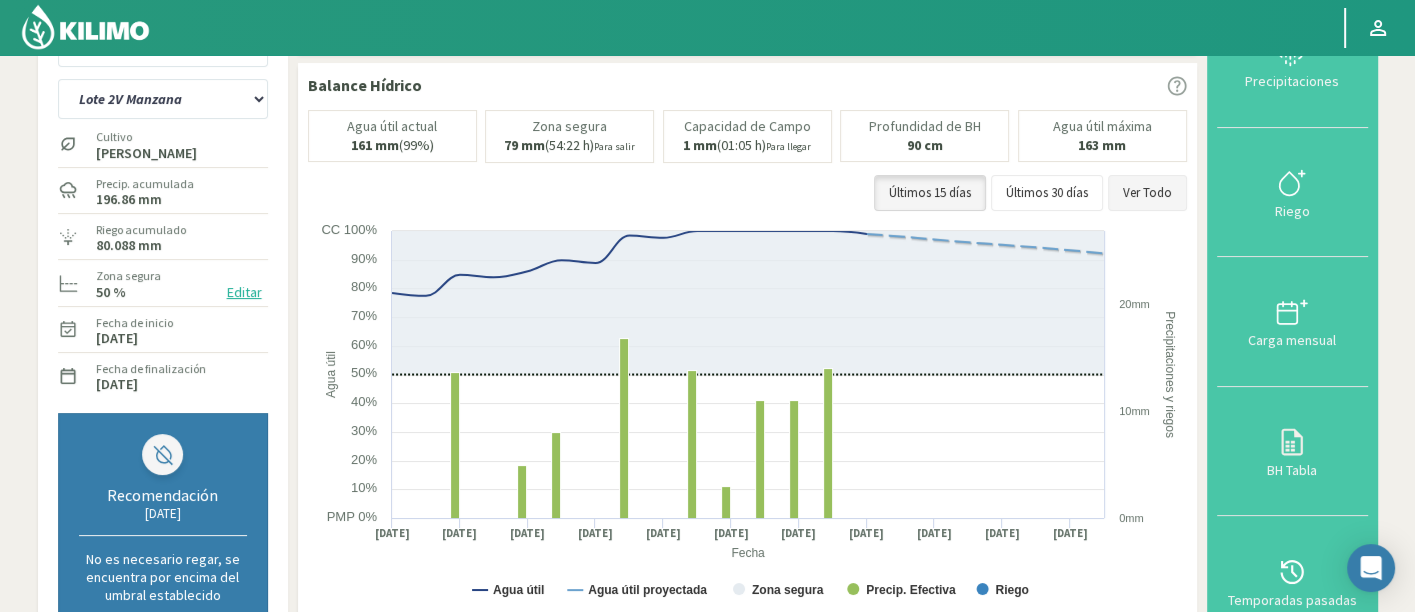 click on "Ver Todo" at bounding box center [1147, 193] 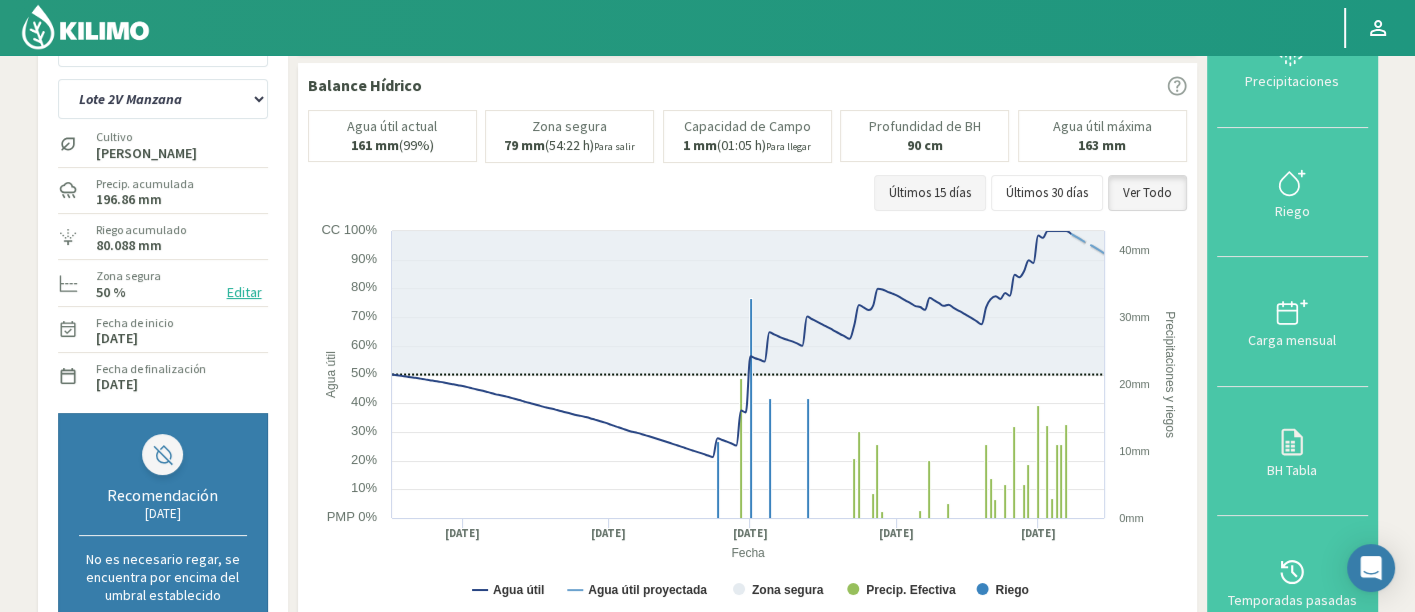 click on "Últimos 15 días" at bounding box center (930, 193) 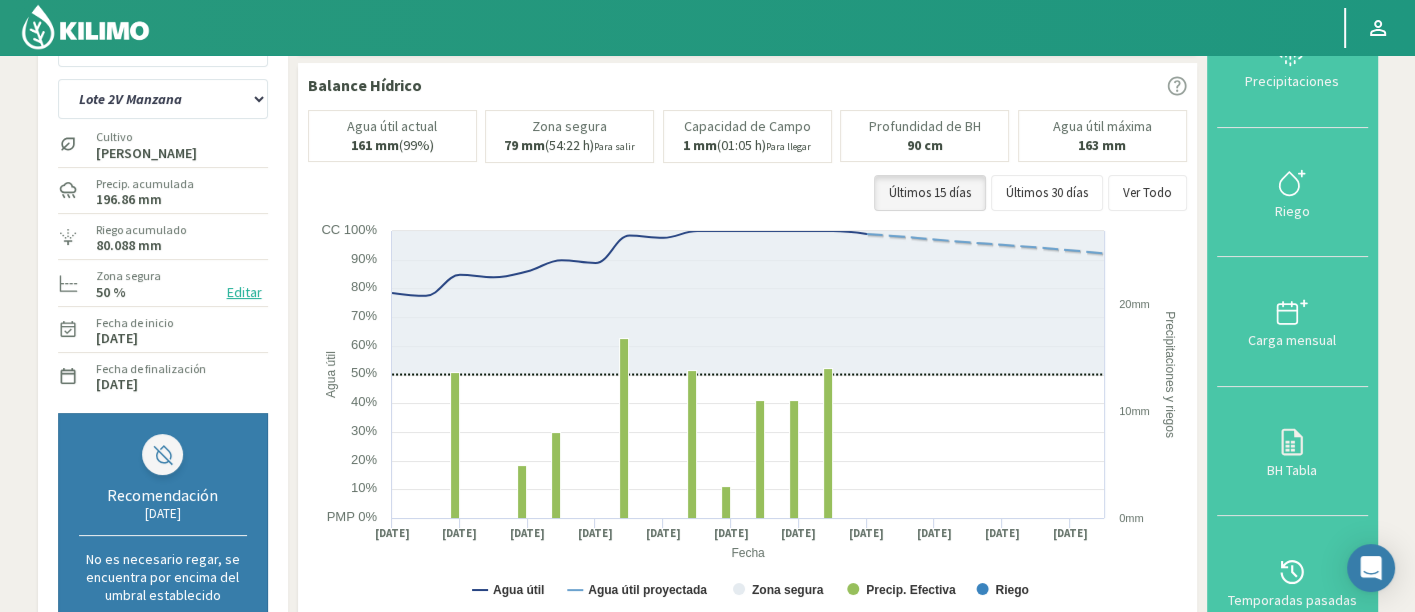 click 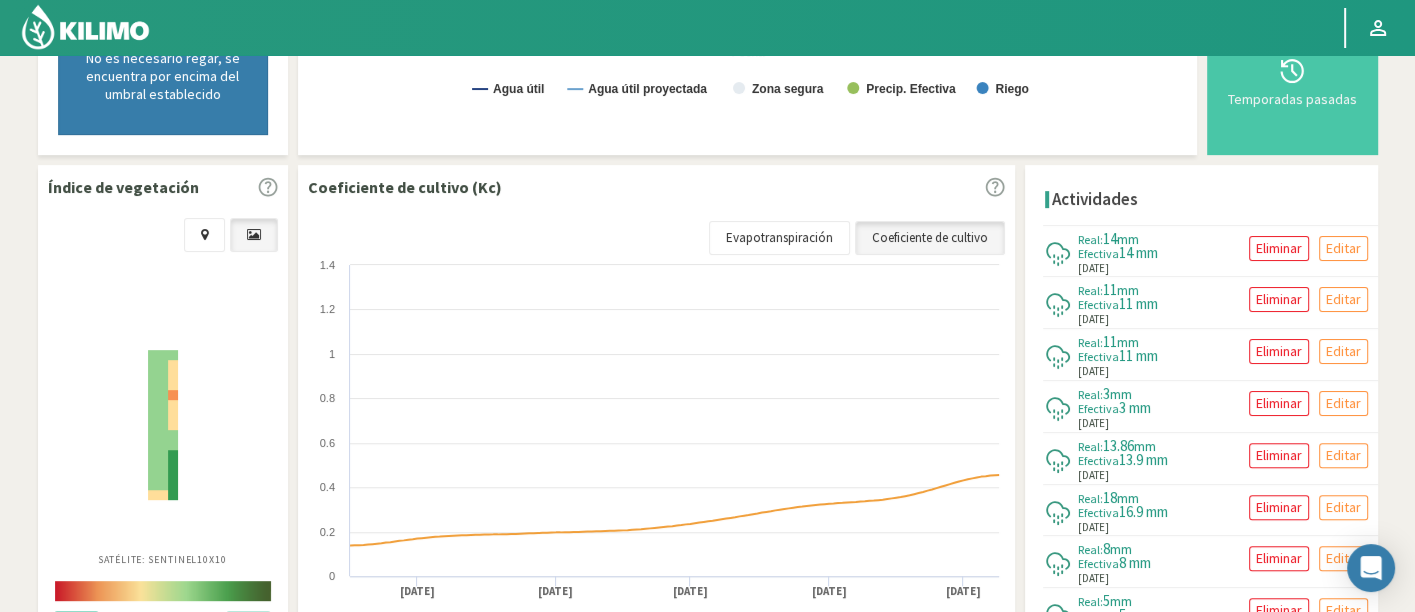 scroll, scrollTop: 0, scrollLeft: 0, axis: both 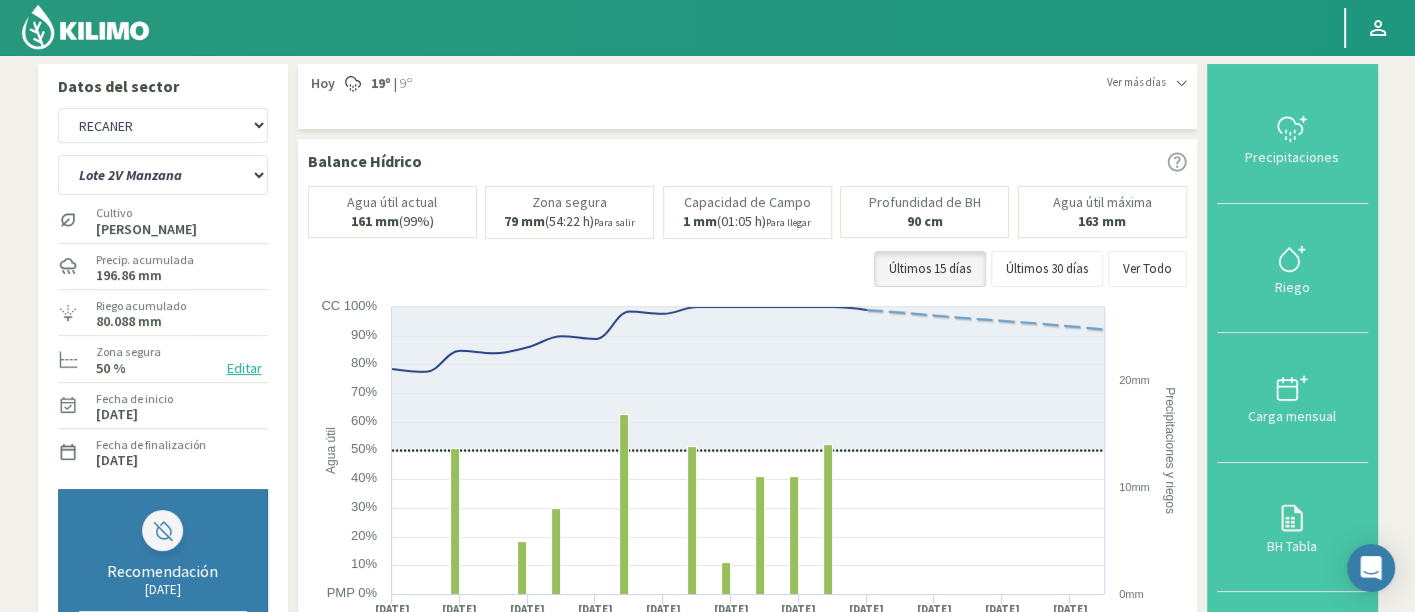 click on "Editar" 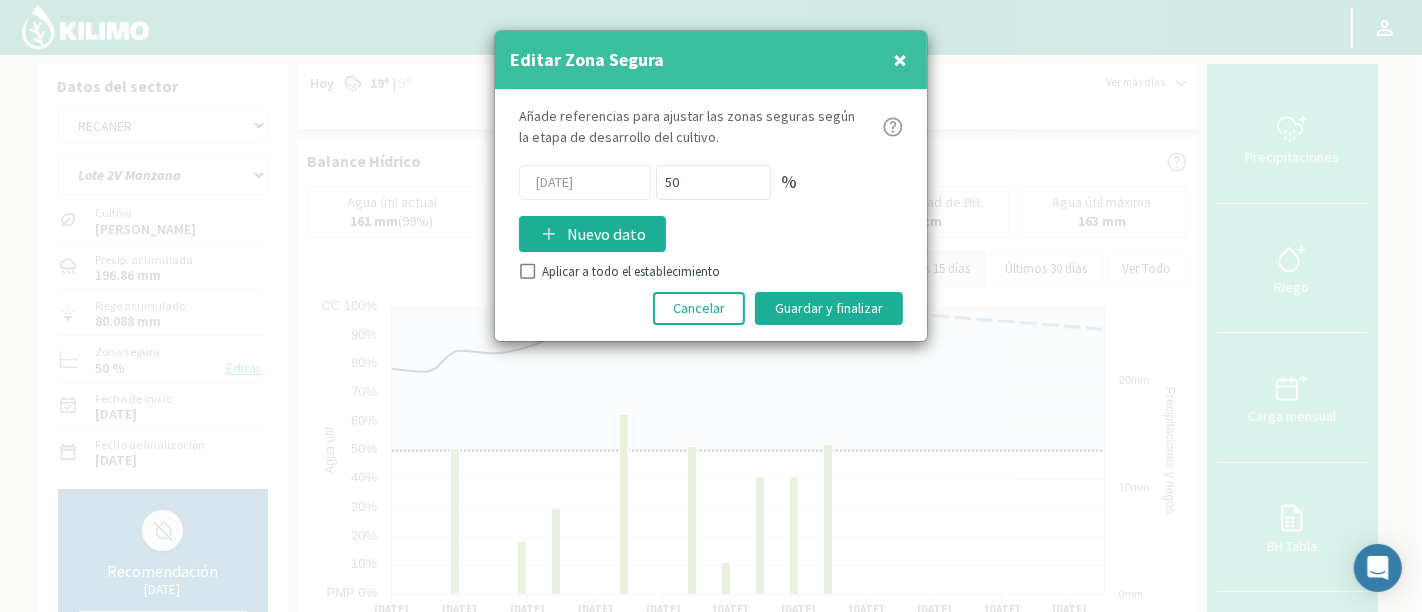 click 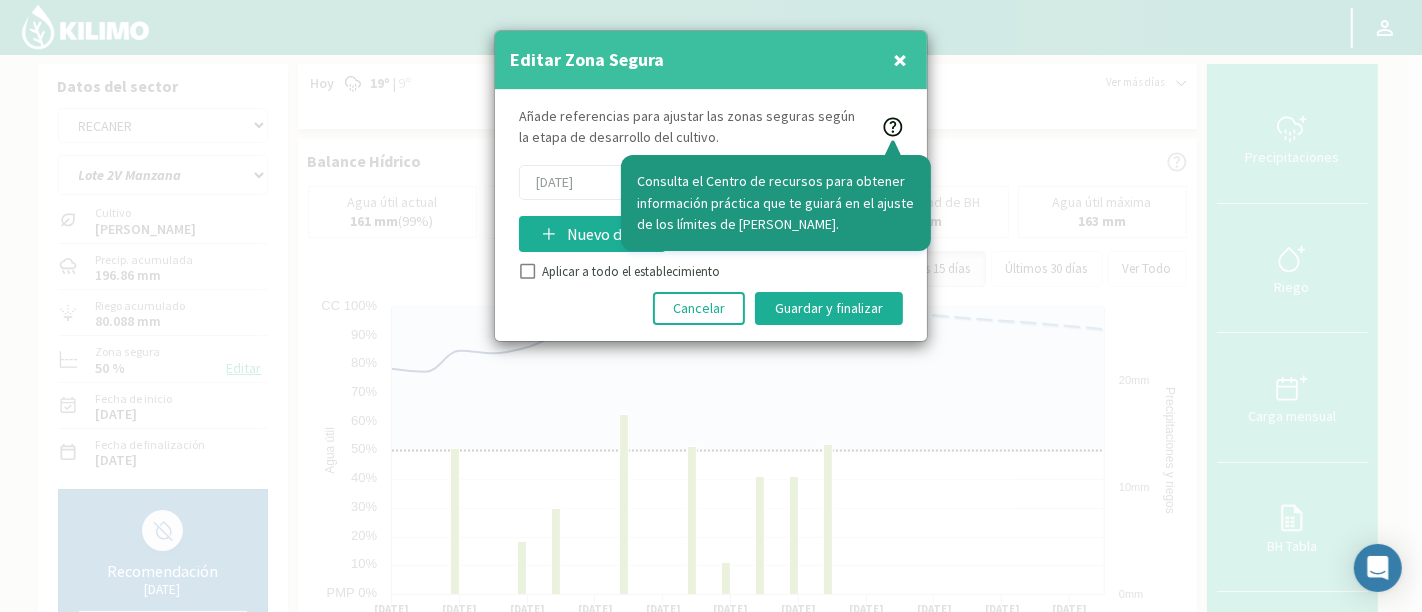click on "Añade referencias para ajustar las zonas seguras según la etapa de desarrollo del cultivo." at bounding box center [692, 127] 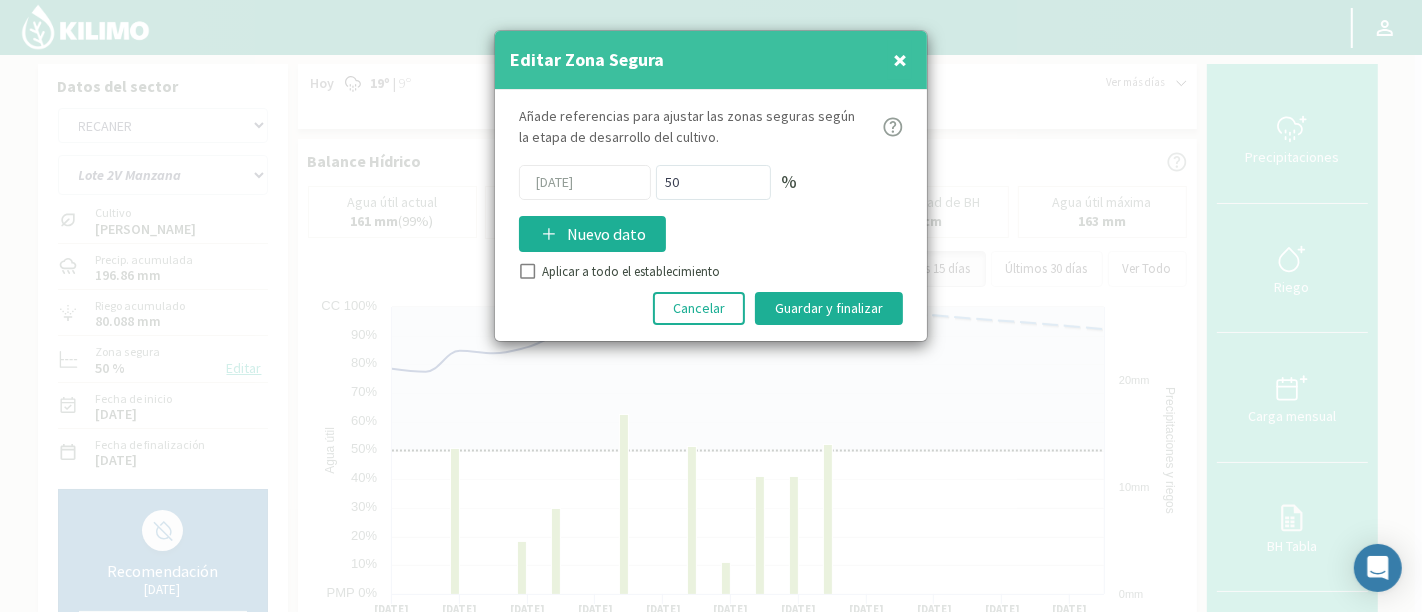 click on "×" at bounding box center (900, 59) 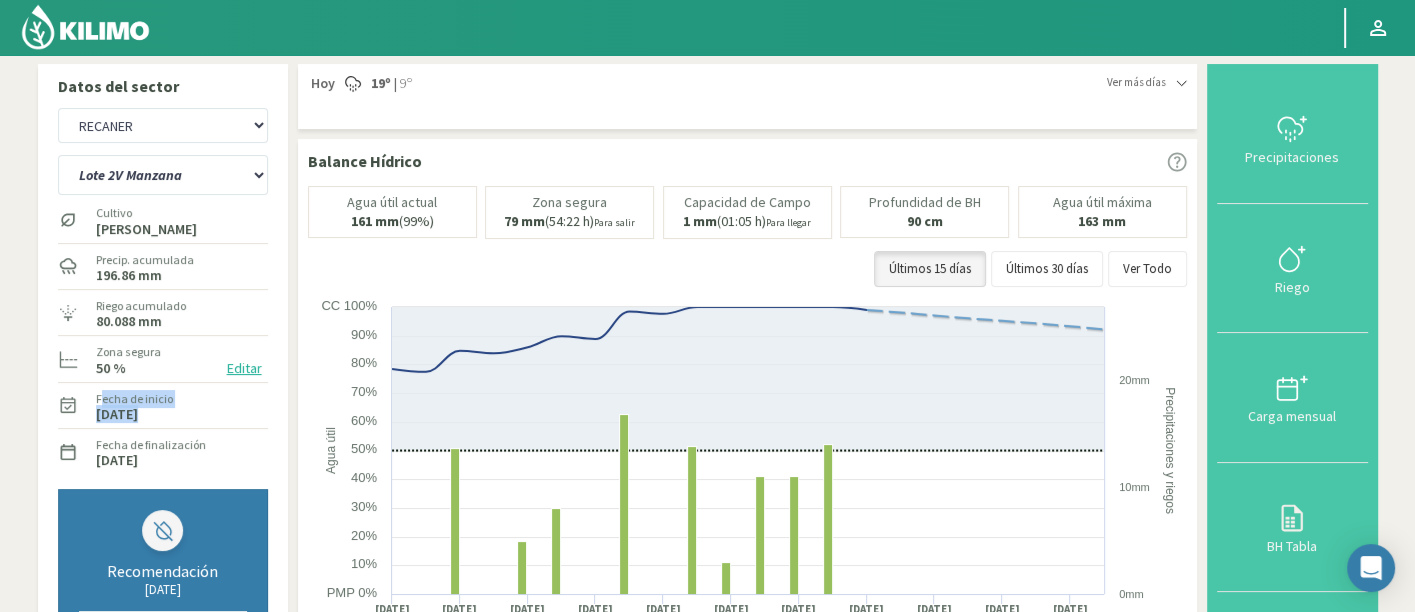 drag, startPoint x: 94, startPoint y: 432, endPoint x: 48, endPoint y: 400, distance: 56.0357 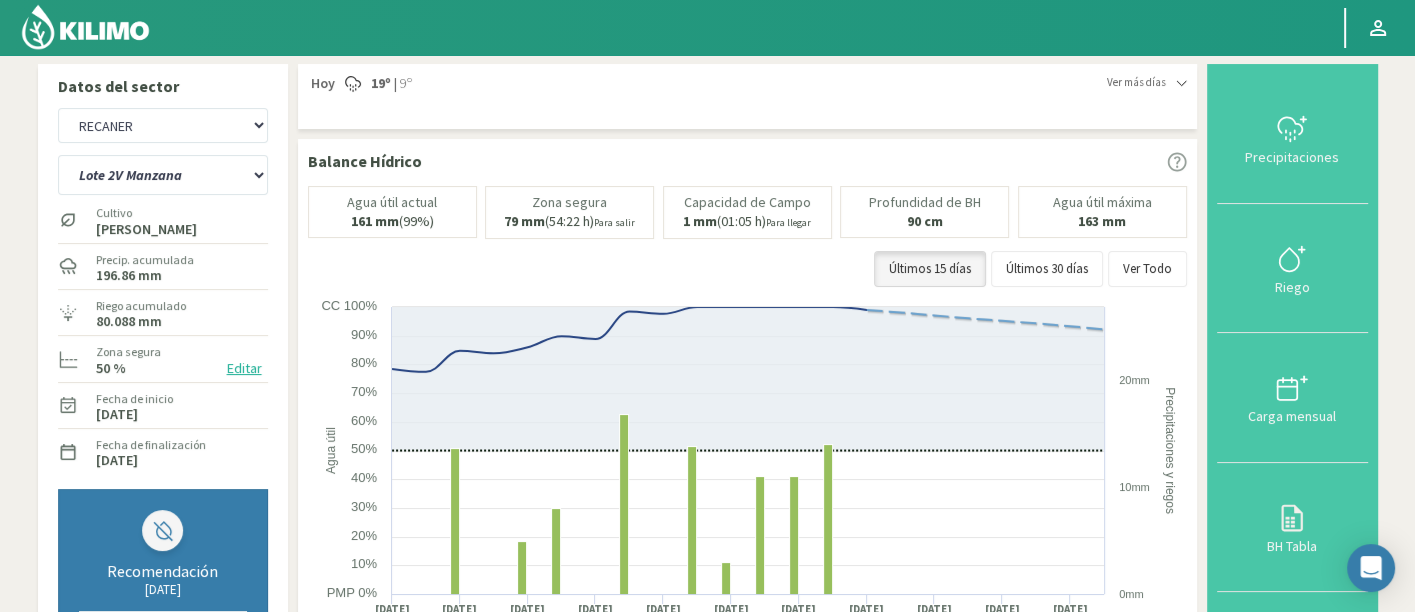 click on "8 Fuegos   Agr. [PERSON_NAME]   Agr. Cardonal   Agr. El [PERSON_NAME]   Agr. Huertos de Chocalan   Agrícola AJL   Agrícola [PERSON_NAME][GEOGRAPHIC_DATA] - IC   Agrícola Exser - [GEOGRAPHIC_DATA]   Agricola FM Hermanos   Agrícola [GEOGRAPHIC_DATA] ([PERSON_NAME]) - IC   Agrícola [GEOGRAPHIC_DATA][PERSON_NAME] ([PERSON_NAME]) - IC   Agr. Las Riendas   Agr. Nieto - [PERSON_NAME]   Agr. [GEOGRAPHIC_DATA][PERSON_NAME] 27   [GEOGRAPHIC_DATA] 42   [GEOGRAPHIC_DATA] 44   [GEOGRAPHIC_DATA] 46   [GEOGRAPHIC_DATA] 47   Agrorreina [GEOGRAPHIC_DATA][PERSON_NAME]   Agr. Pabellón   Agr. [GEOGRAPHIC_DATA][PERSON_NAME]. [GEOGRAPHIC_DATA][PERSON_NAME] - Colina   Agr. Santa [PERSON_NAME] - [PERSON_NAME] - Cítricos   Agr. [GEOGRAPHIC_DATA][PERSON_NAME]. Sutil   Agr. Varagui - Rosario 2   Agr. Viconto [GEOGRAPHIC_DATA]   Agr. Viconto [GEOGRAPHIC_DATA]   Ag. [GEOGRAPHIC_DATA][PERSON_NAME] -Cas1   Ag. [GEOGRAPHIC_DATA][PERSON_NAME] -Cas2   Ag. [GEOGRAPHIC_DATA][PERSON_NAME] -Cas3   Ag. [GEOGRAPHIC_DATA][PERSON_NAME][PERSON_NAME]   [GEOGRAPHIC_DATA][PERSON_NAME][PERSON_NAME]   [GEOGRAPHIC_DATA][PERSON_NAME] - [GEOGRAPHIC_DATA][PERSON_NAME]   [GEOGRAPHIC_DATA][PERSON_NAME][PERSON_NAME][GEOGRAPHIC_DATA] - 1m   [GEOGRAPHIC_DATA] - 2m   BaFarms   Bidarte   Bidarte" 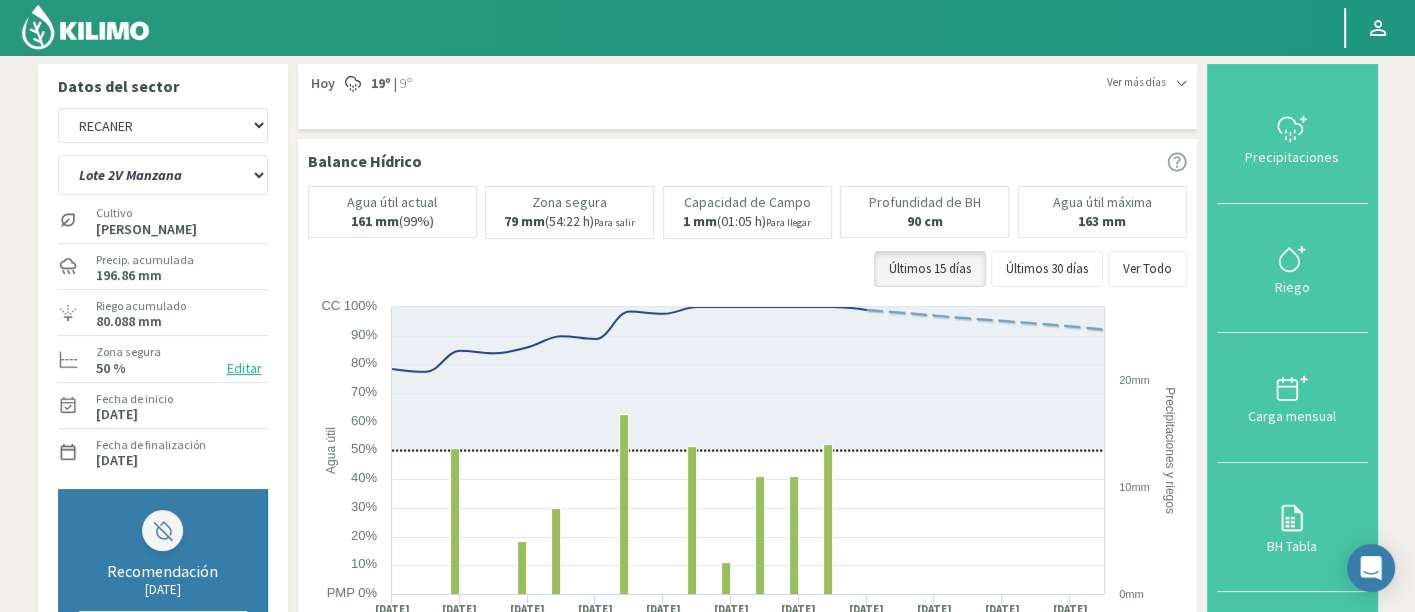 drag, startPoint x: 54, startPoint y: 448, endPoint x: 185, endPoint y: 475, distance: 133.75351 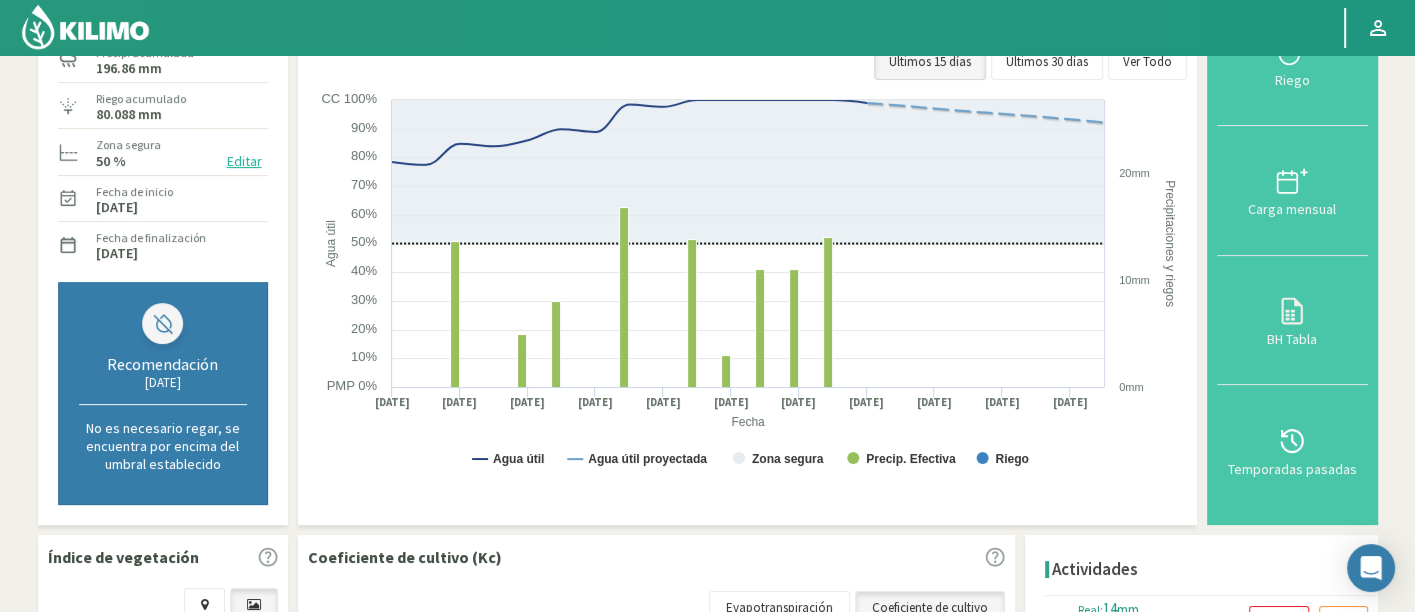 scroll, scrollTop: 209, scrollLeft: 0, axis: vertical 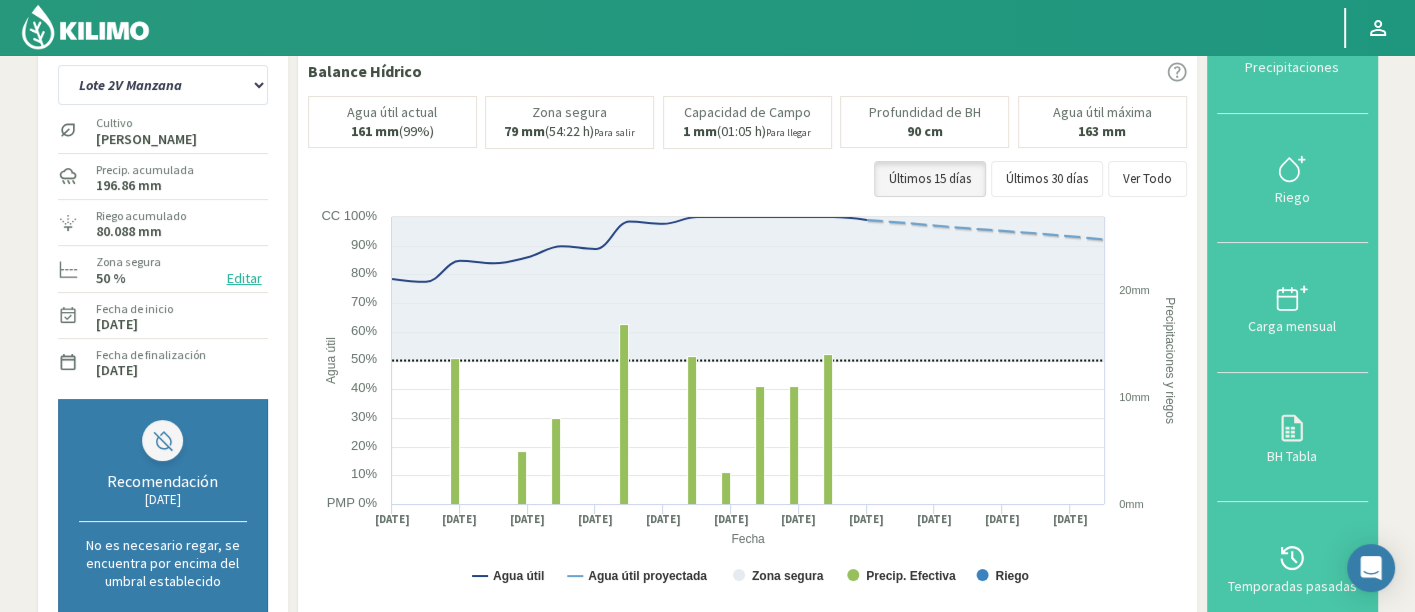 drag, startPoint x: 525, startPoint y: 131, endPoint x: 557, endPoint y: 139, distance: 32.984844 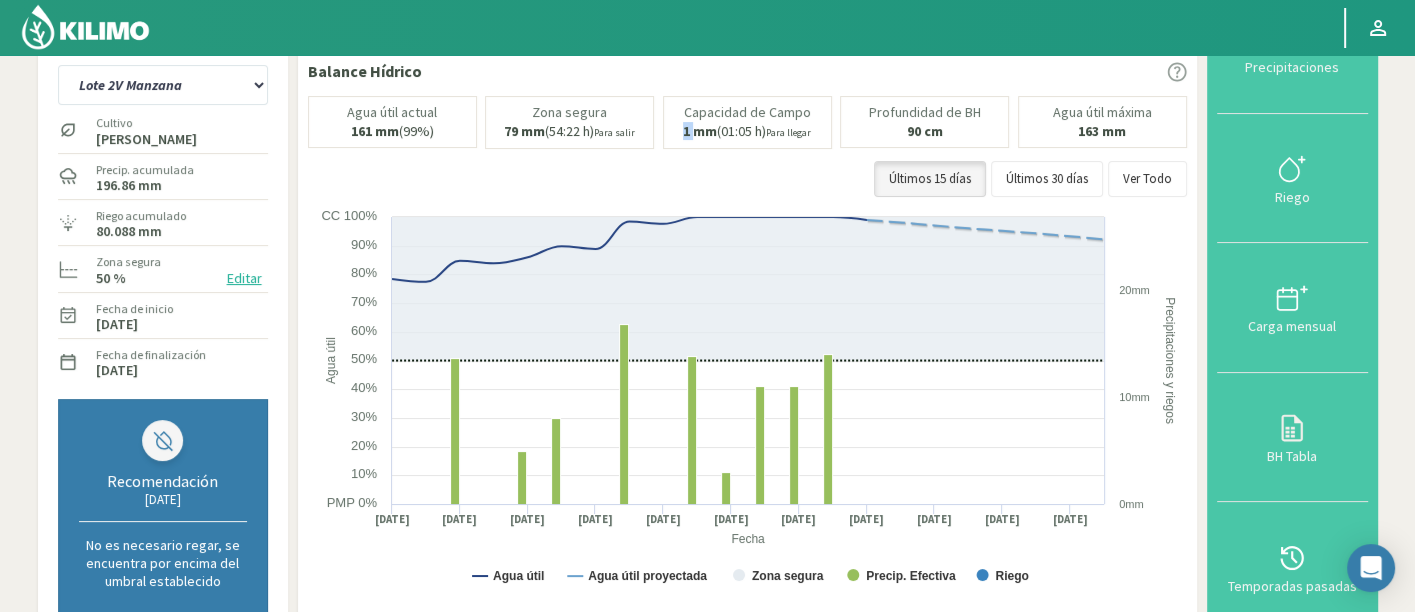 drag, startPoint x: 696, startPoint y: 134, endPoint x: 682, endPoint y: 126, distance: 16.124516 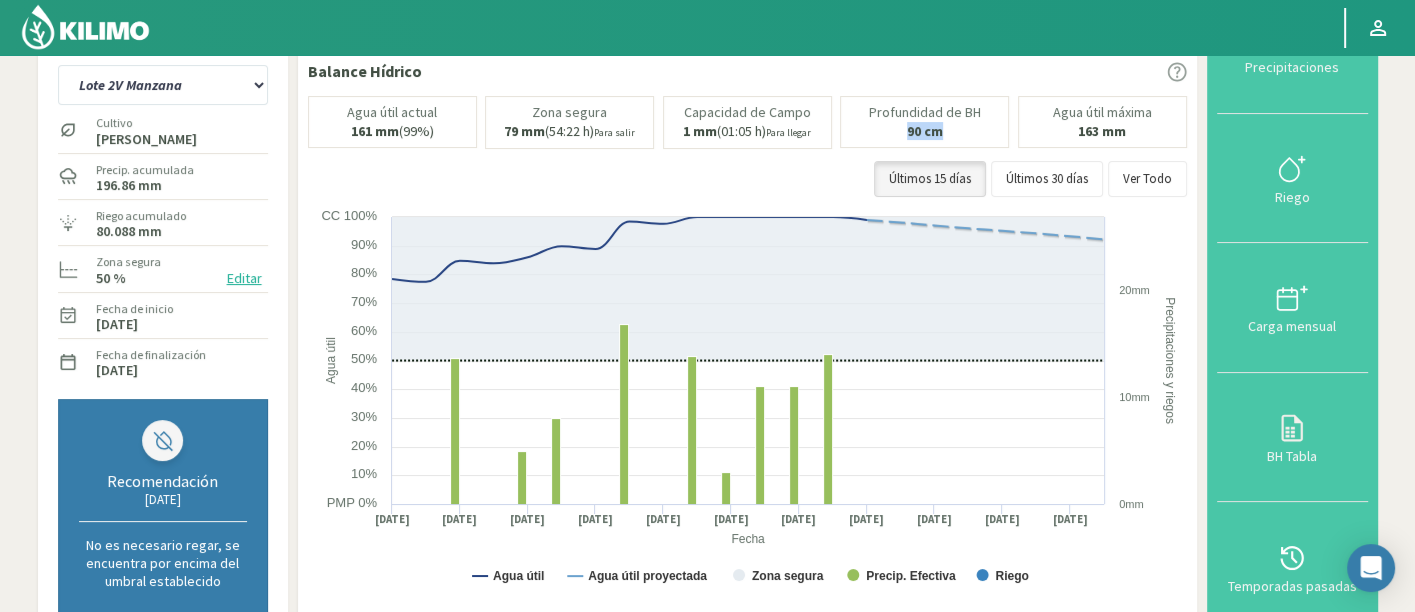 drag, startPoint x: 904, startPoint y: 129, endPoint x: 957, endPoint y: 132, distance: 53.08484 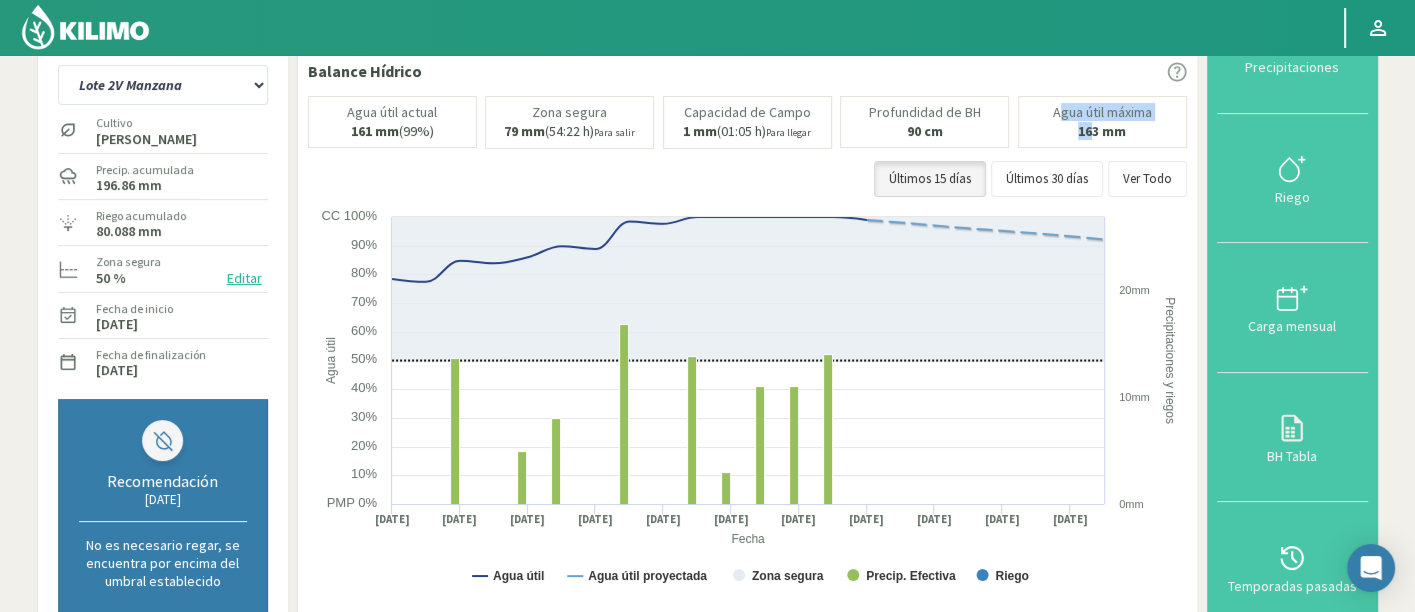 drag, startPoint x: 1095, startPoint y: 130, endPoint x: 1058, endPoint y: 108, distance: 43.046486 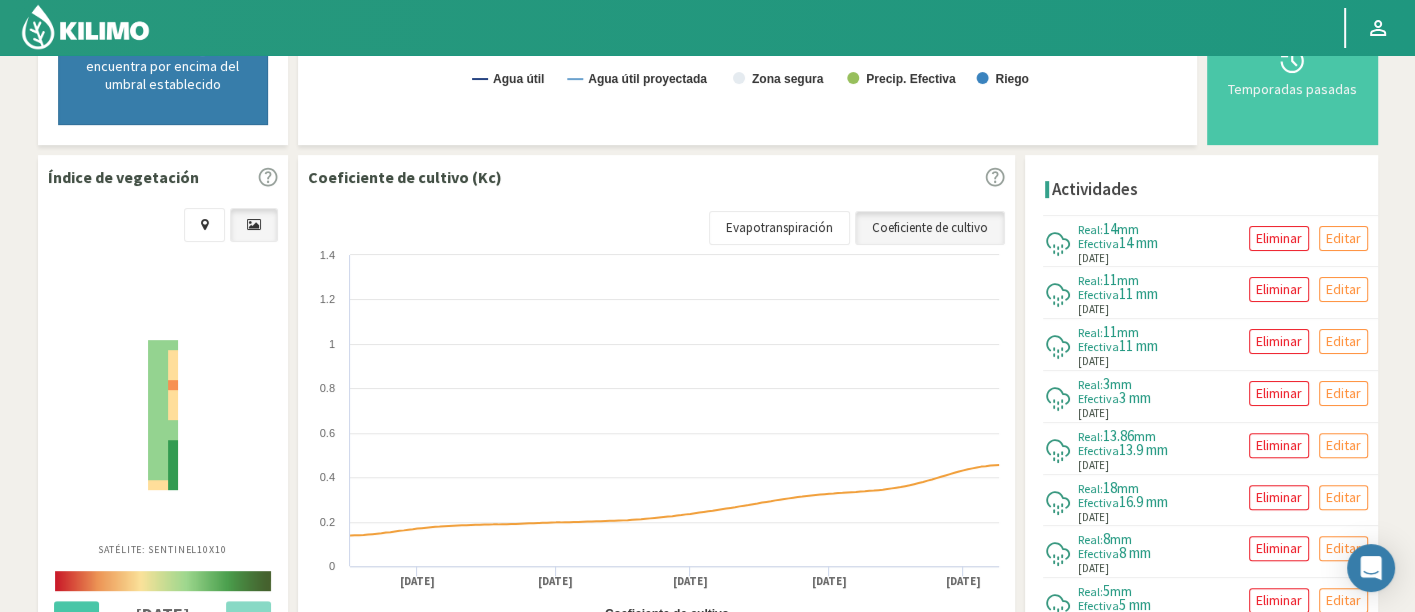 scroll, scrollTop: 730, scrollLeft: 0, axis: vertical 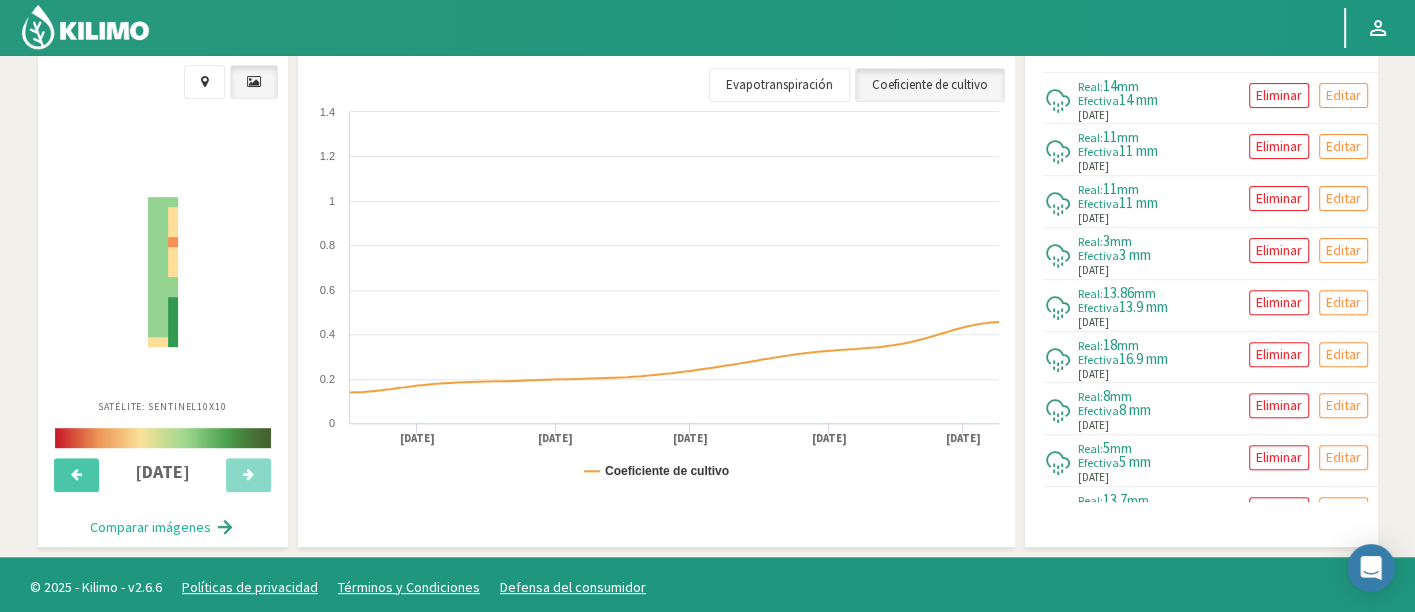 drag, startPoint x: 121, startPoint y: 235, endPoint x: 159, endPoint y: 254, distance: 42.48529 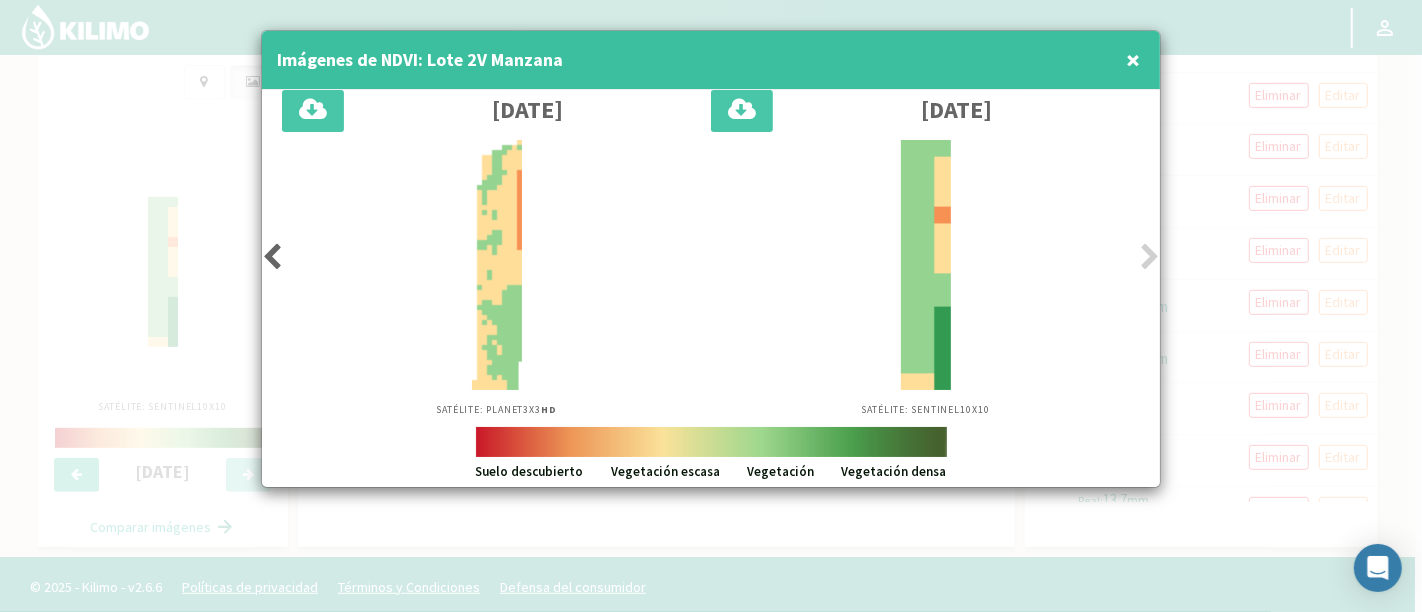 click at bounding box center (272, 257) 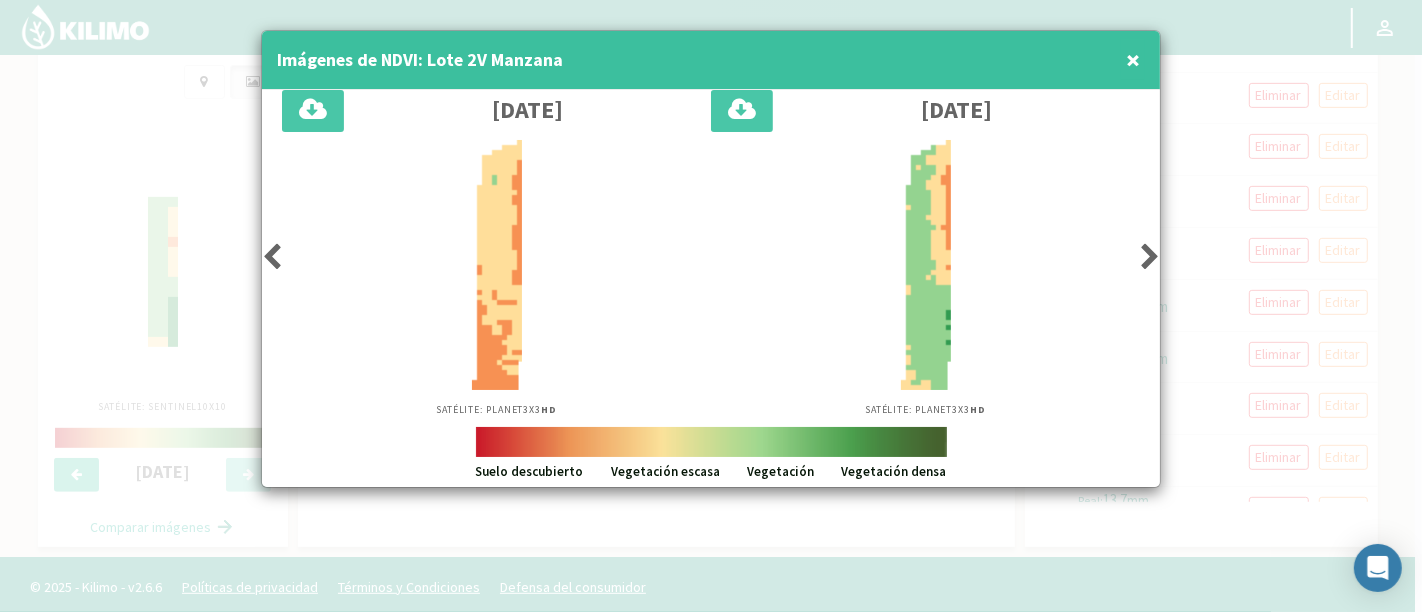 click at bounding box center (272, 257) 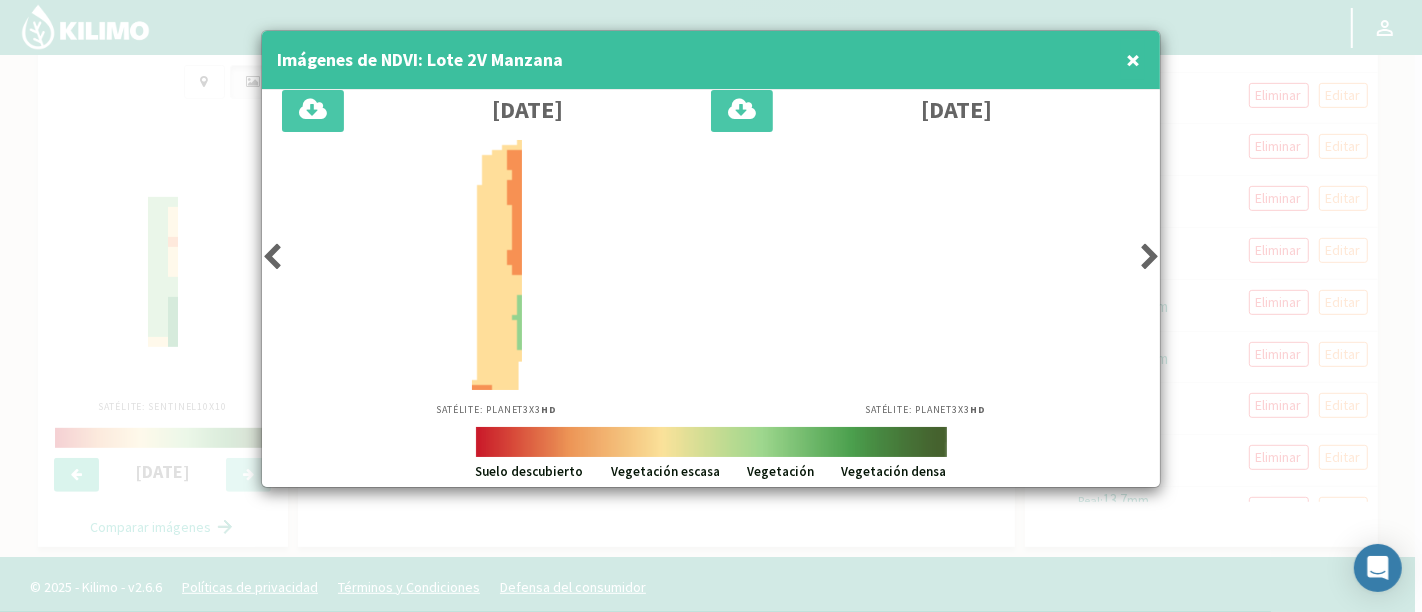 click at bounding box center [272, 257] 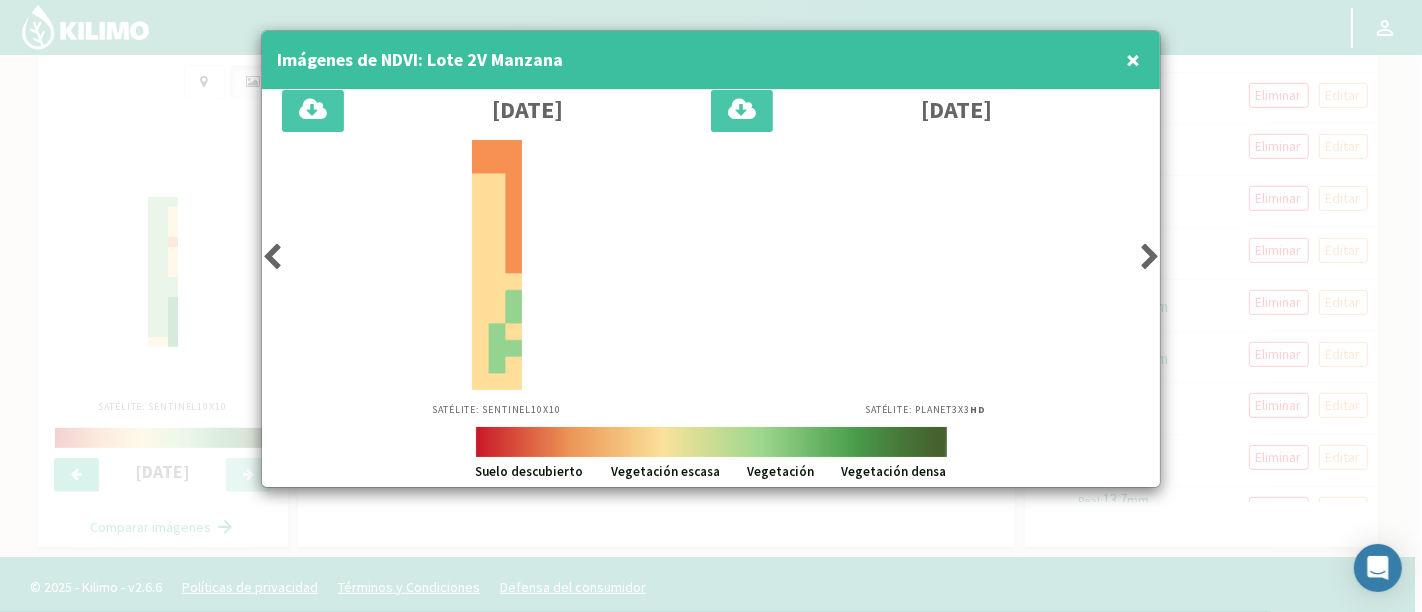 click at bounding box center [272, 257] 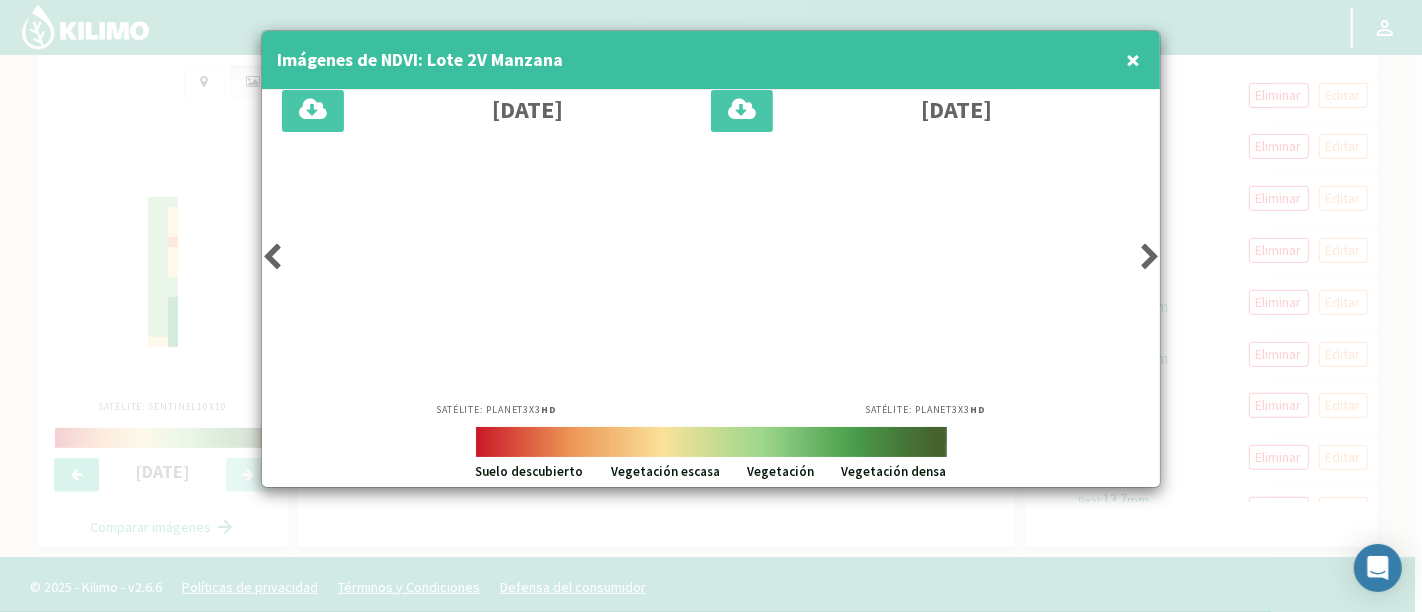 click at bounding box center [272, 257] 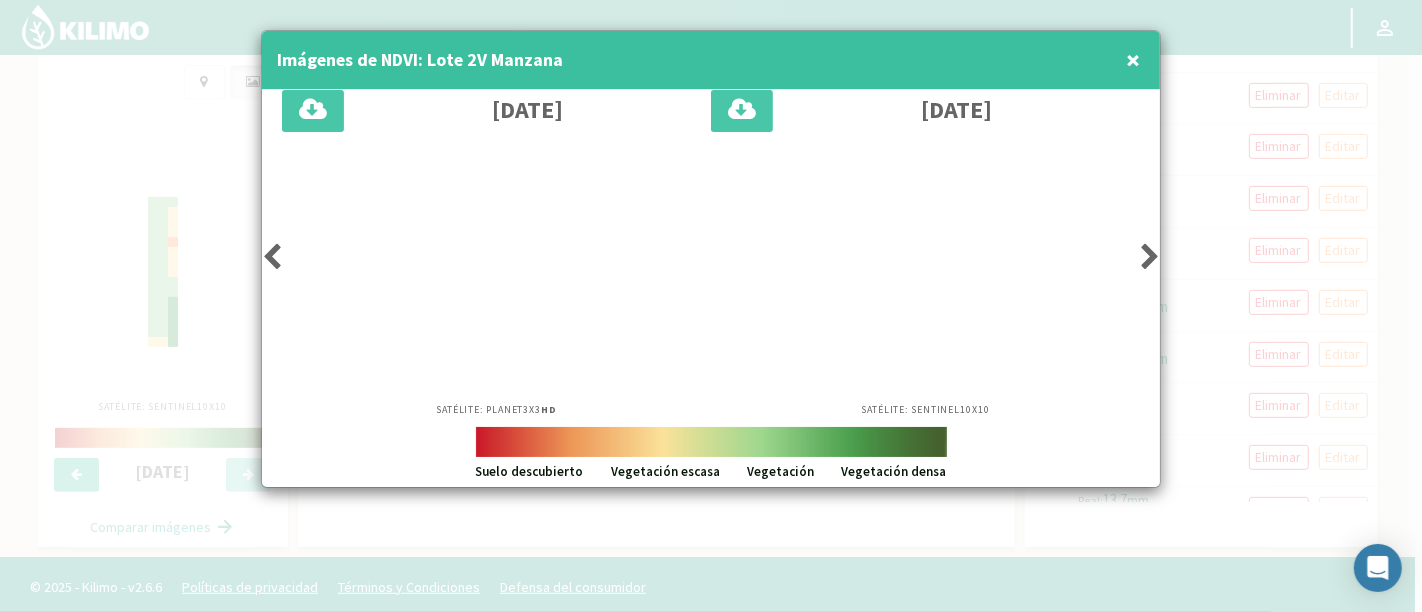 click at bounding box center (272, 257) 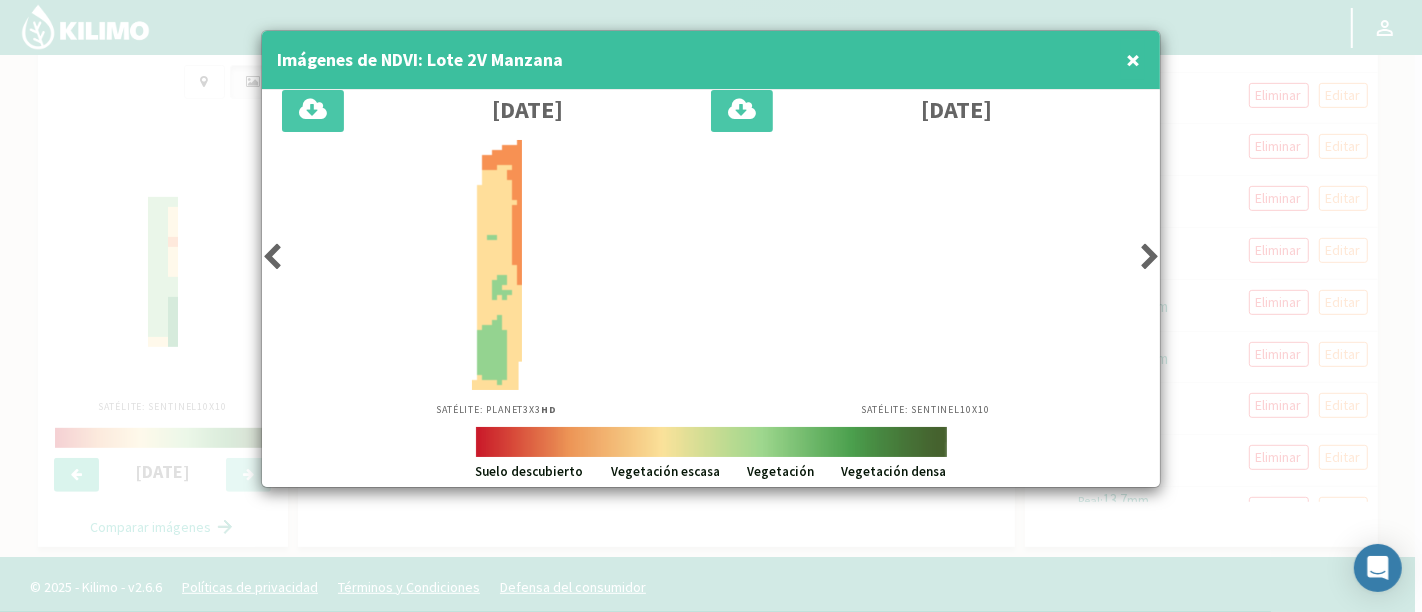 click at bounding box center [272, 257] 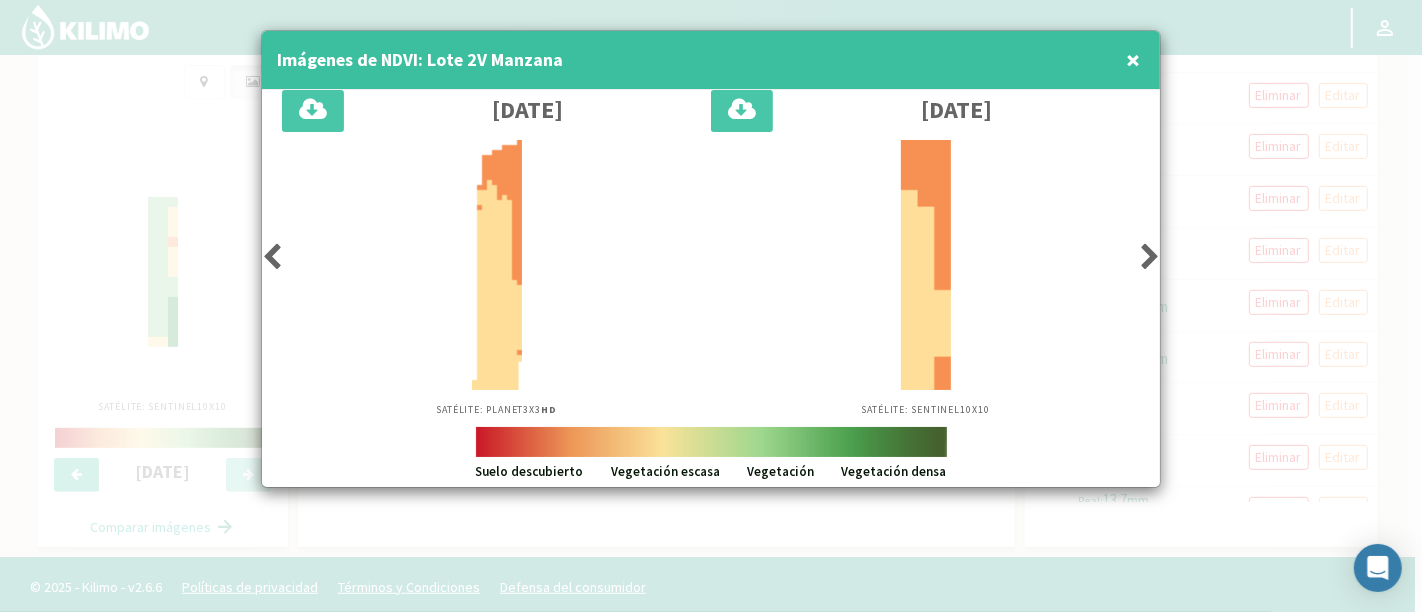 click at bounding box center [272, 257] 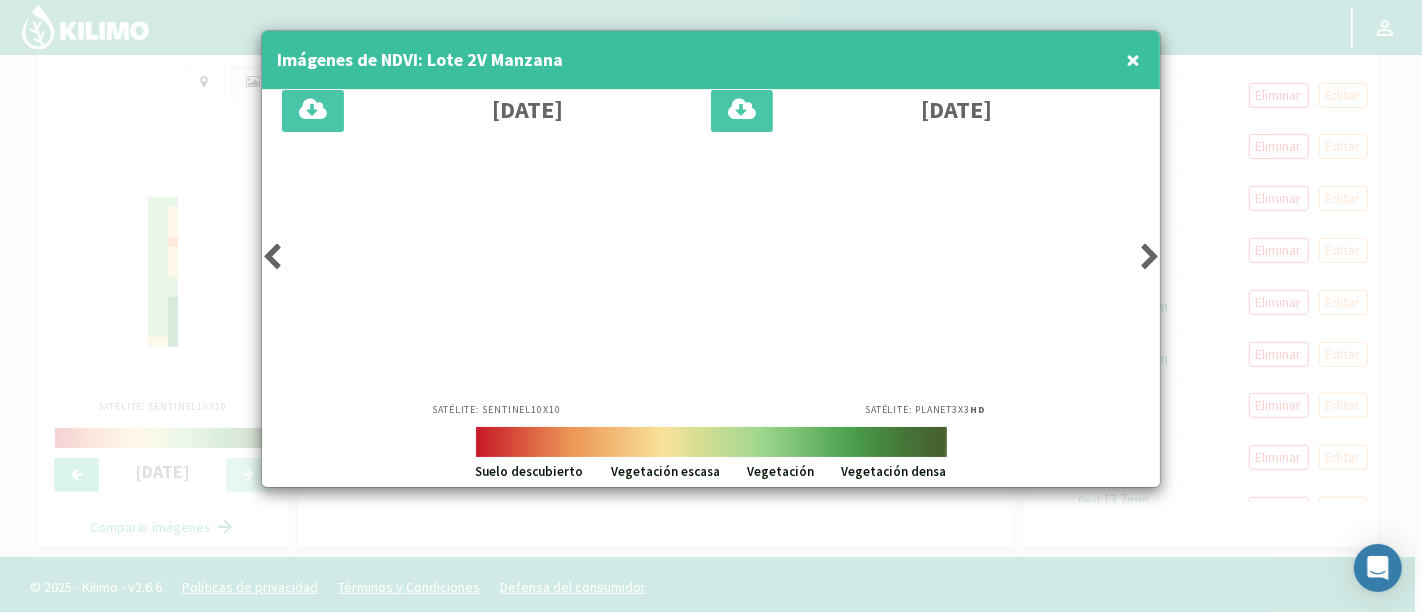 click at bounding box center [272, 257] 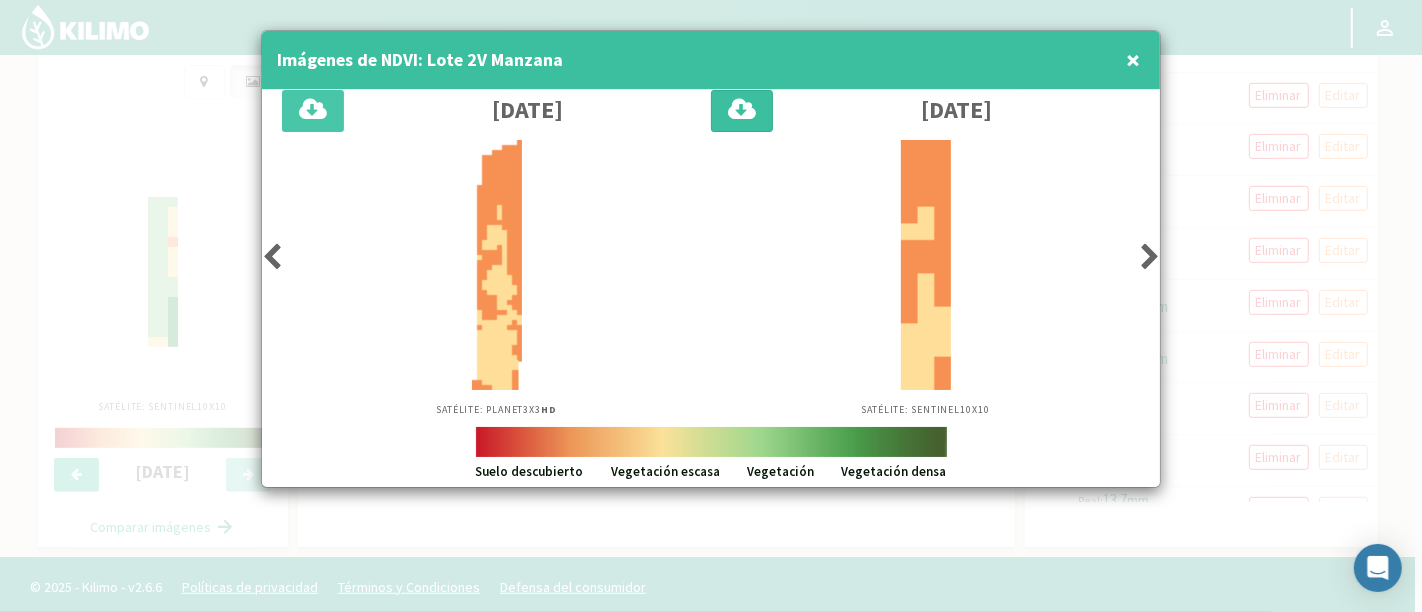 click at bounding box center (742, 110) 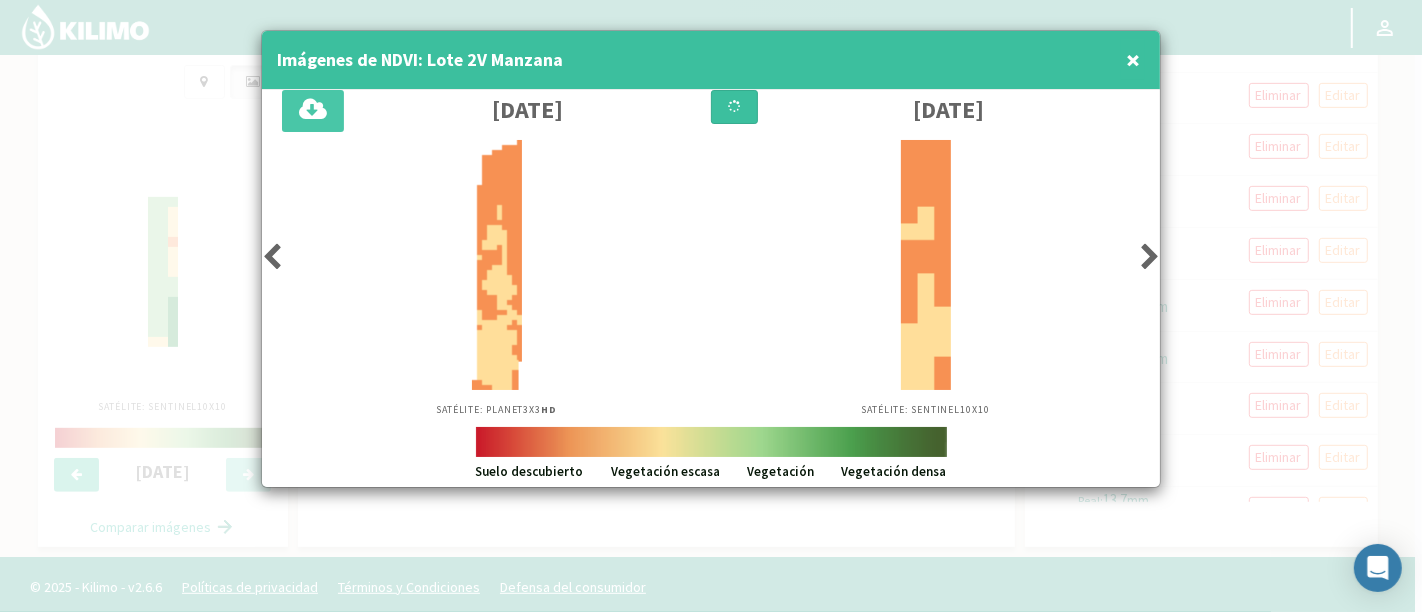 click at bounding box center (711, 306) 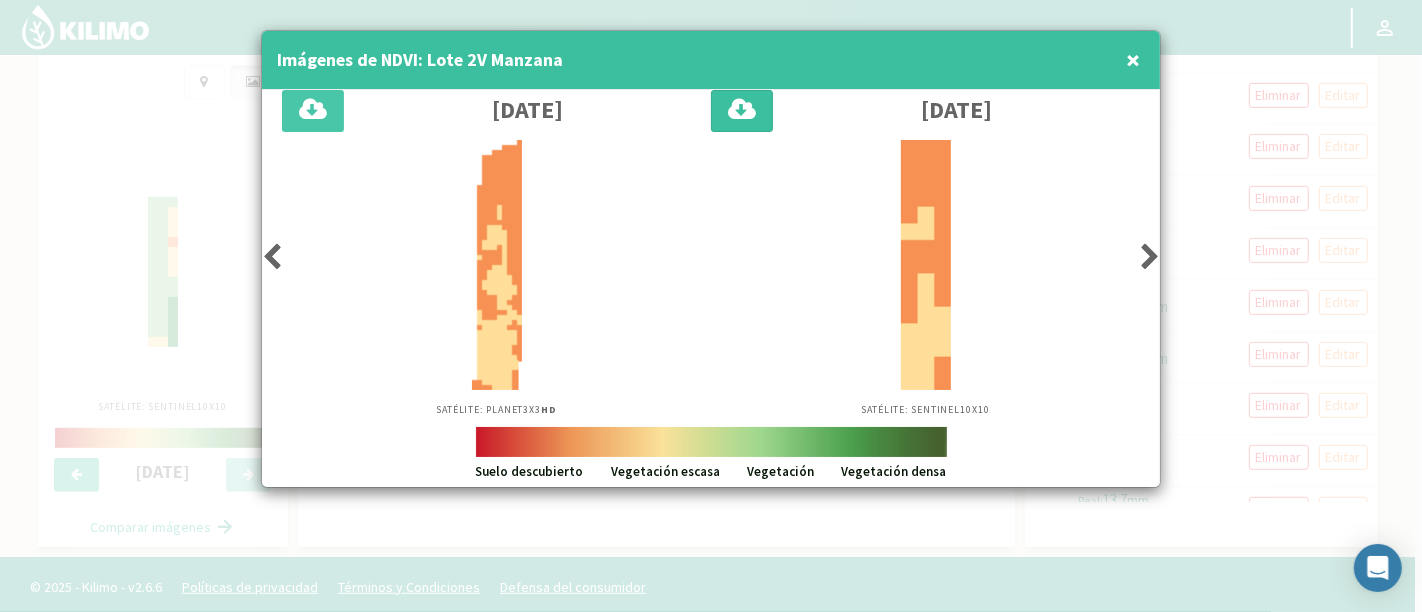 click at bounding box center [711, 306] 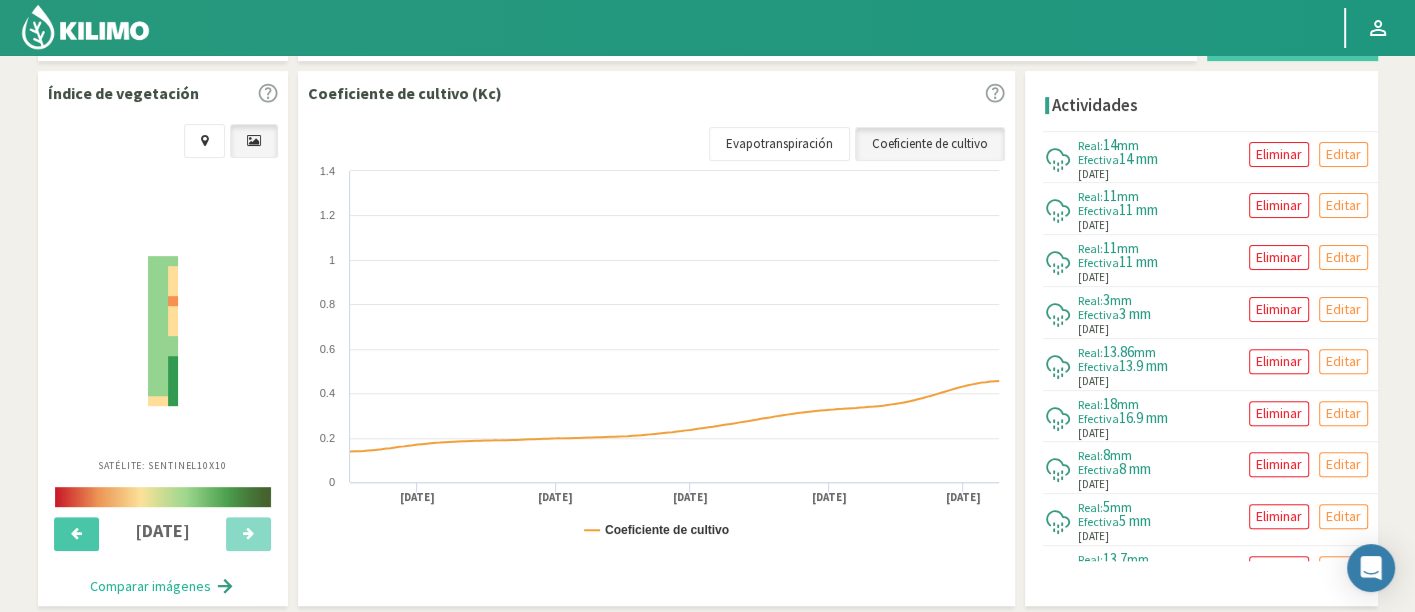 scroll, scrollTop: 730, scrollLeft: 0, axis: vertical 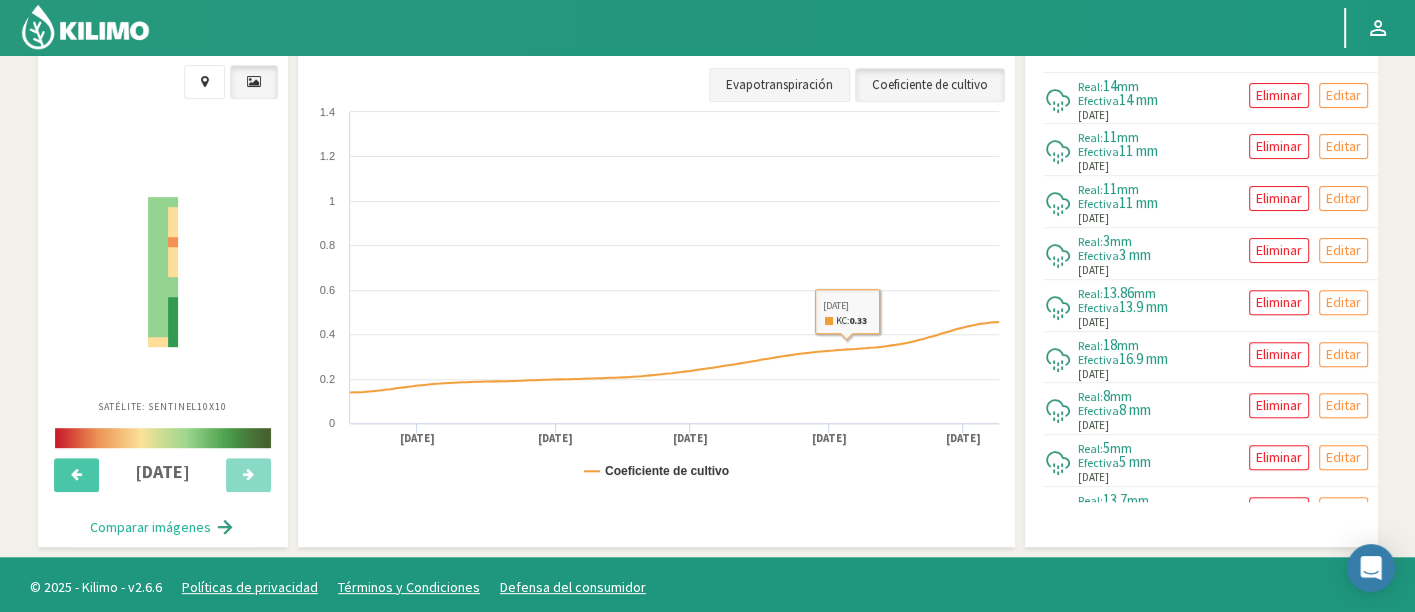 click on "Evapotranspiración" 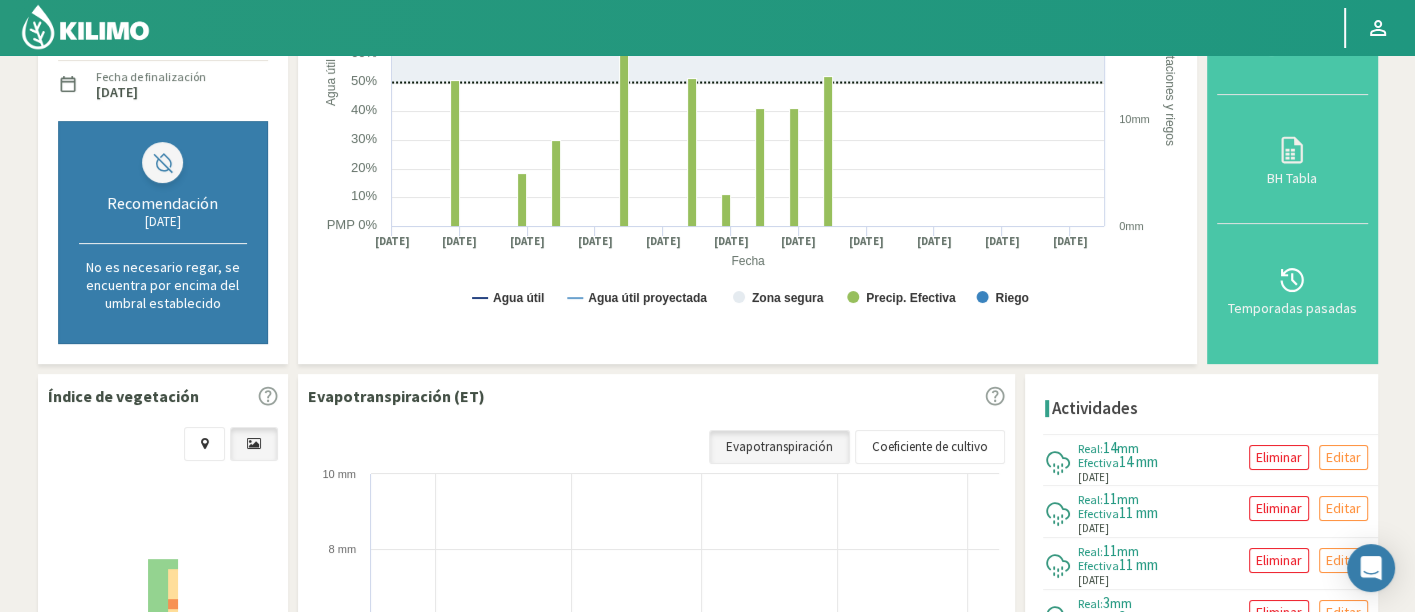 scroll, scrollTop: 384, scrollLeft: 0, axis: vertical 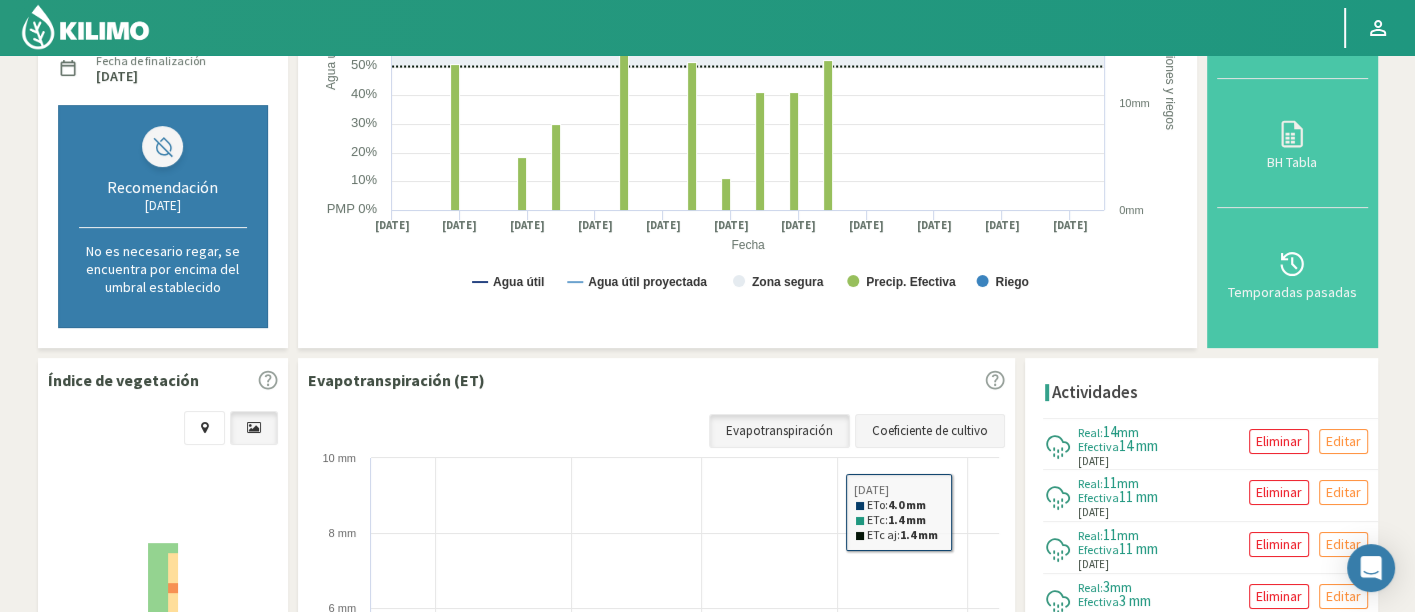 click on "Coeficiente de cultivo" 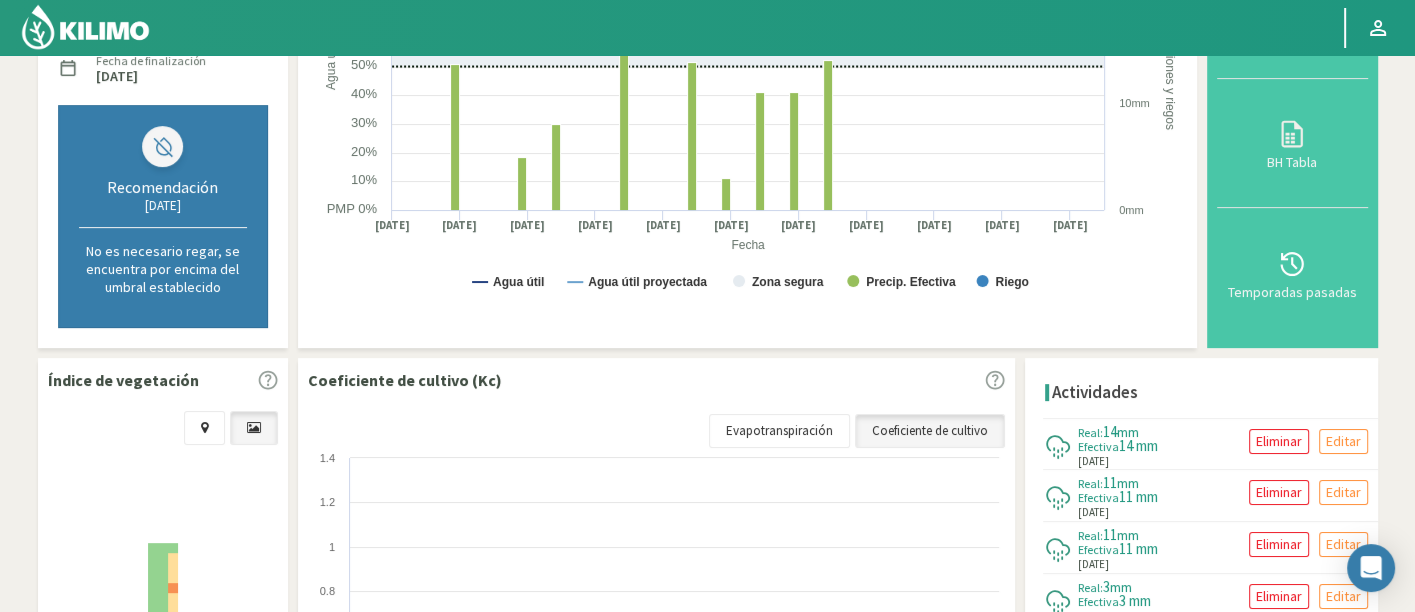click 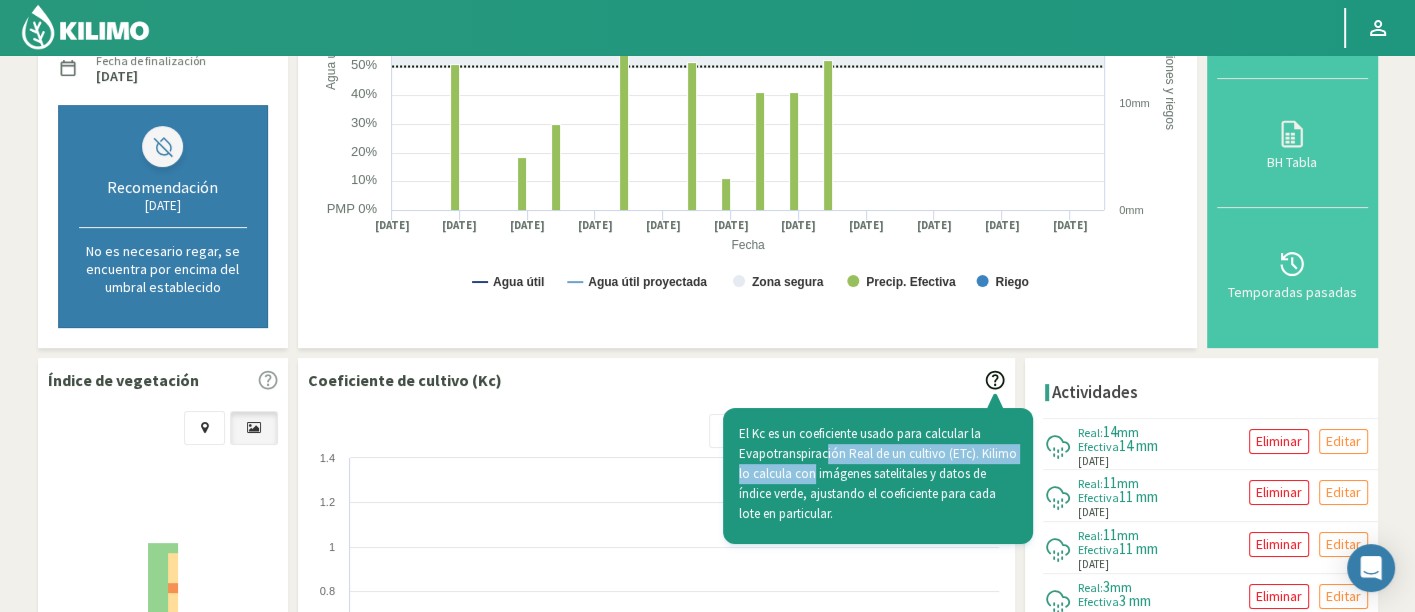 drag, startPoint x: 831, startPoint y: 458, endPoint x: 814, endPoint y: 475, distance: 24.04163 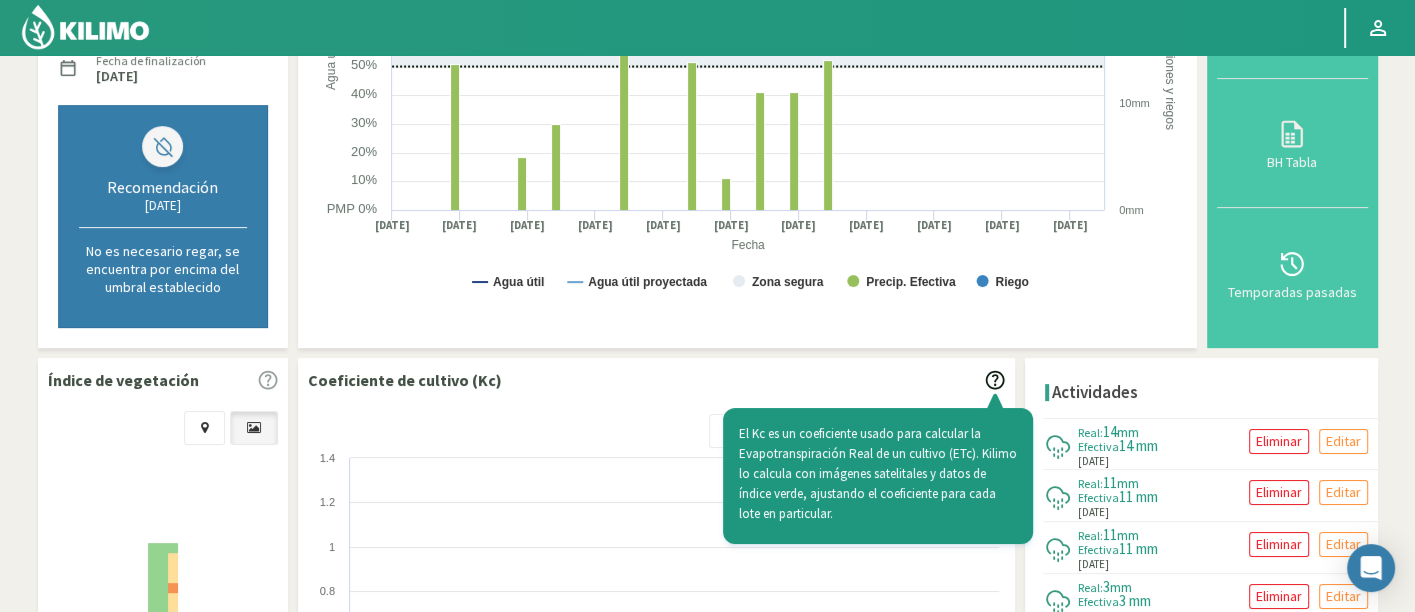 click on "Coeficiente de cultivo (Kc)
El Kc es un coeficiente usado para calcular la Evapotranspiración Real de un cultivo (ETc). Kilimo lo calcula con imágenes satelitales y datos de índice verde, ajustando el coeficiente para cada lote en particular." 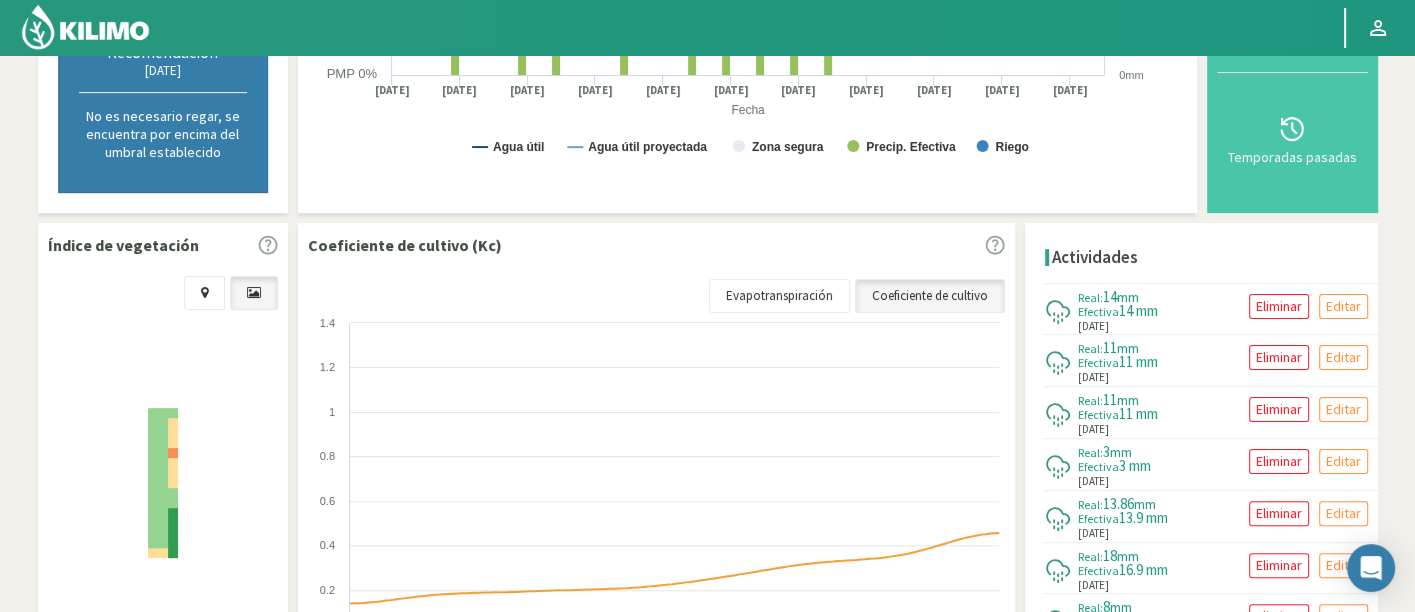 scroll, scrollTop: 542, scrollLeft: 0, axis: vertical 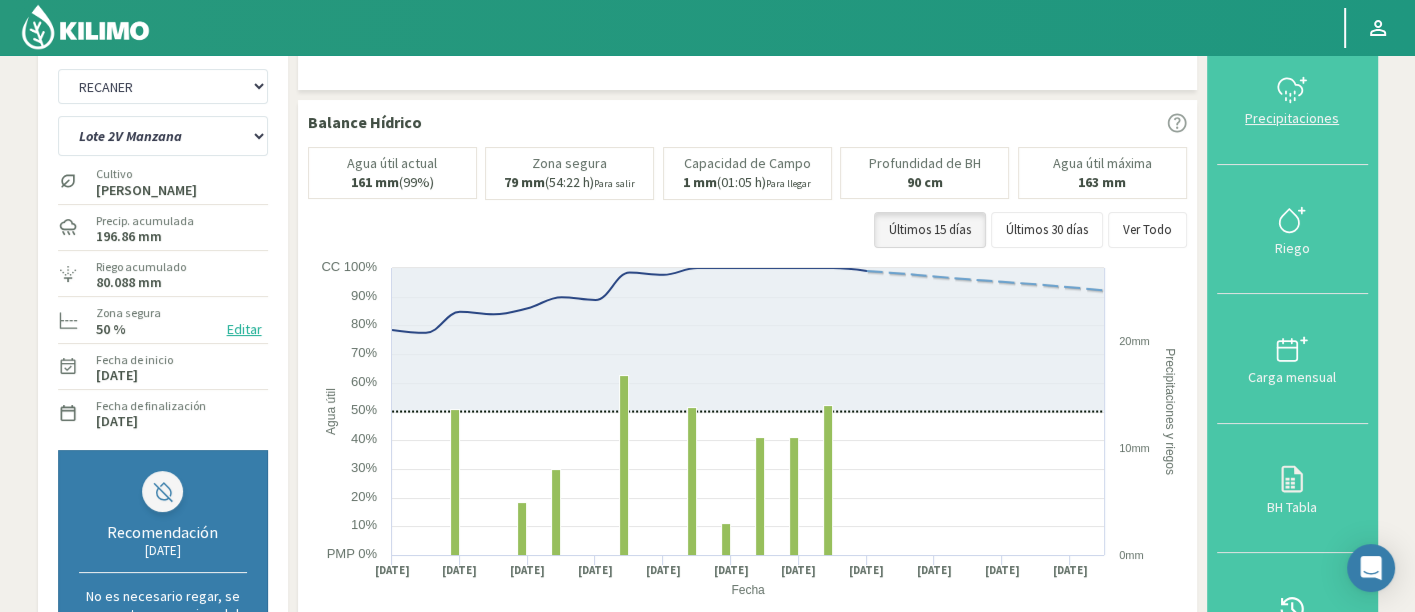 click 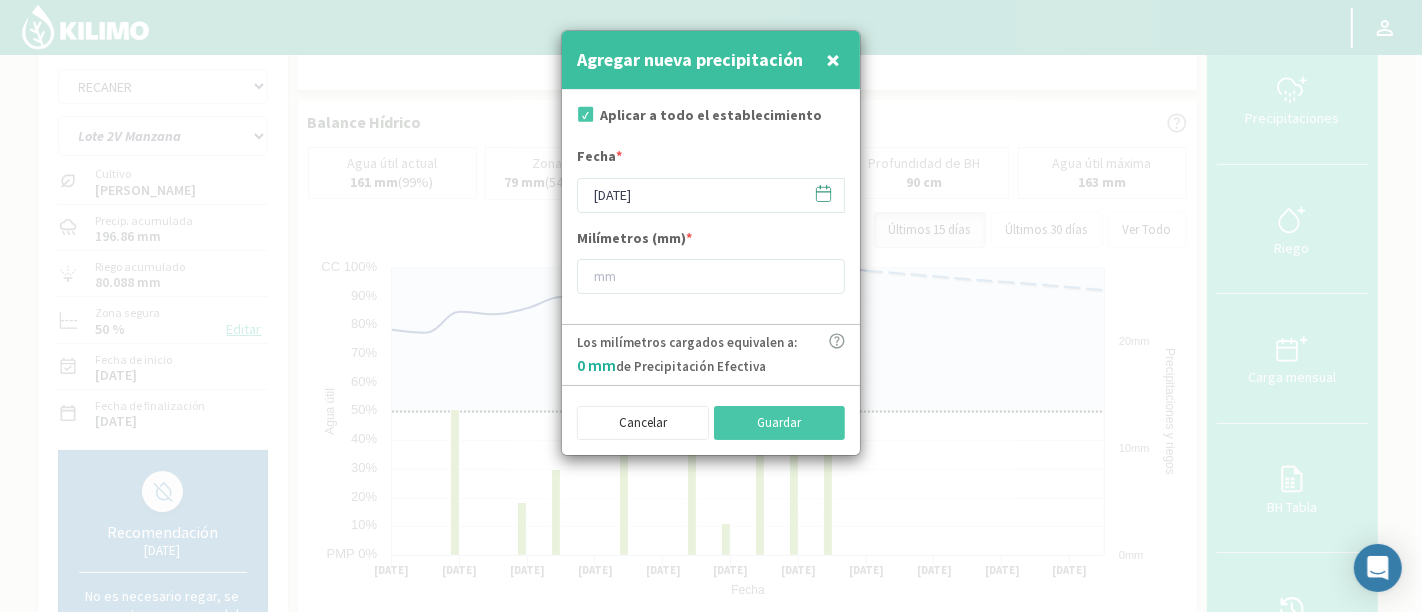 click at bounding box center (711, 306) 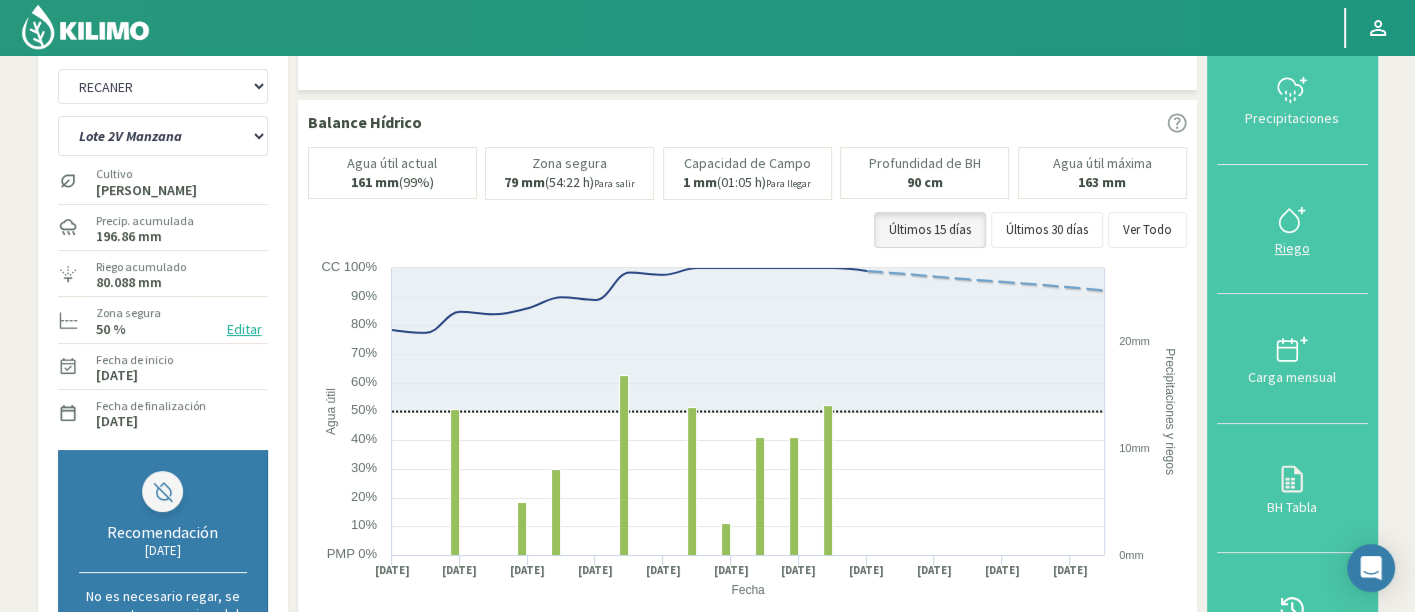click 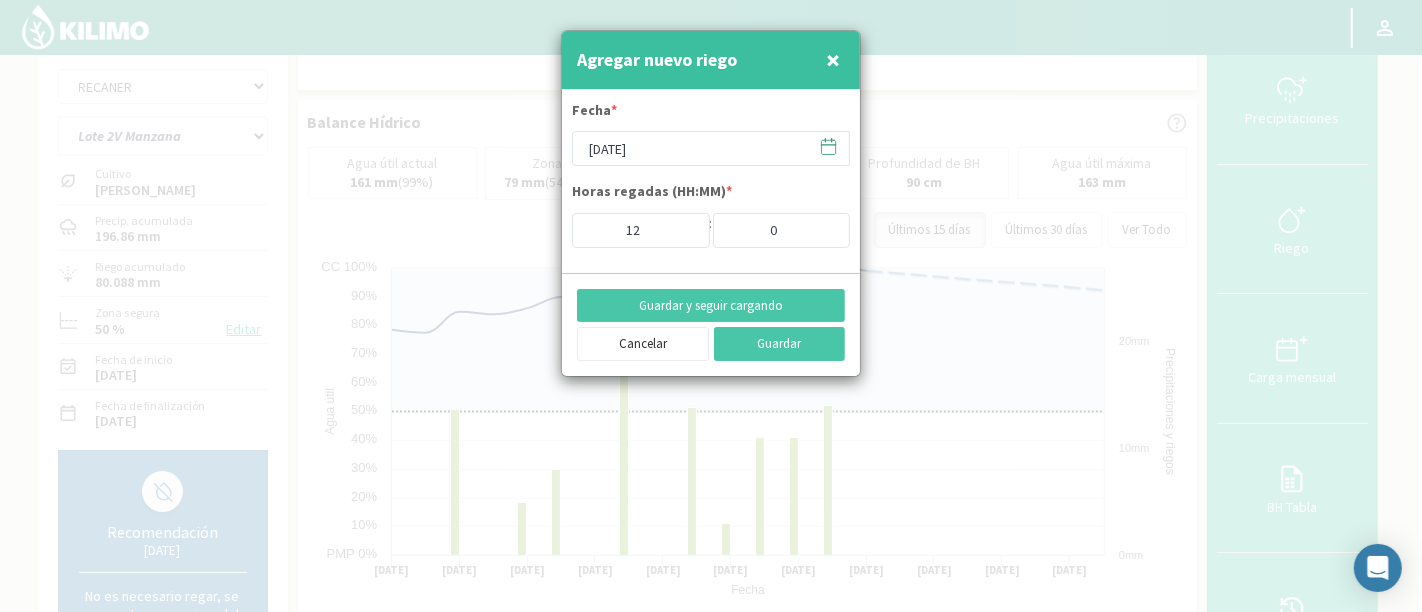click on "×" at bounding box center (833, 60) 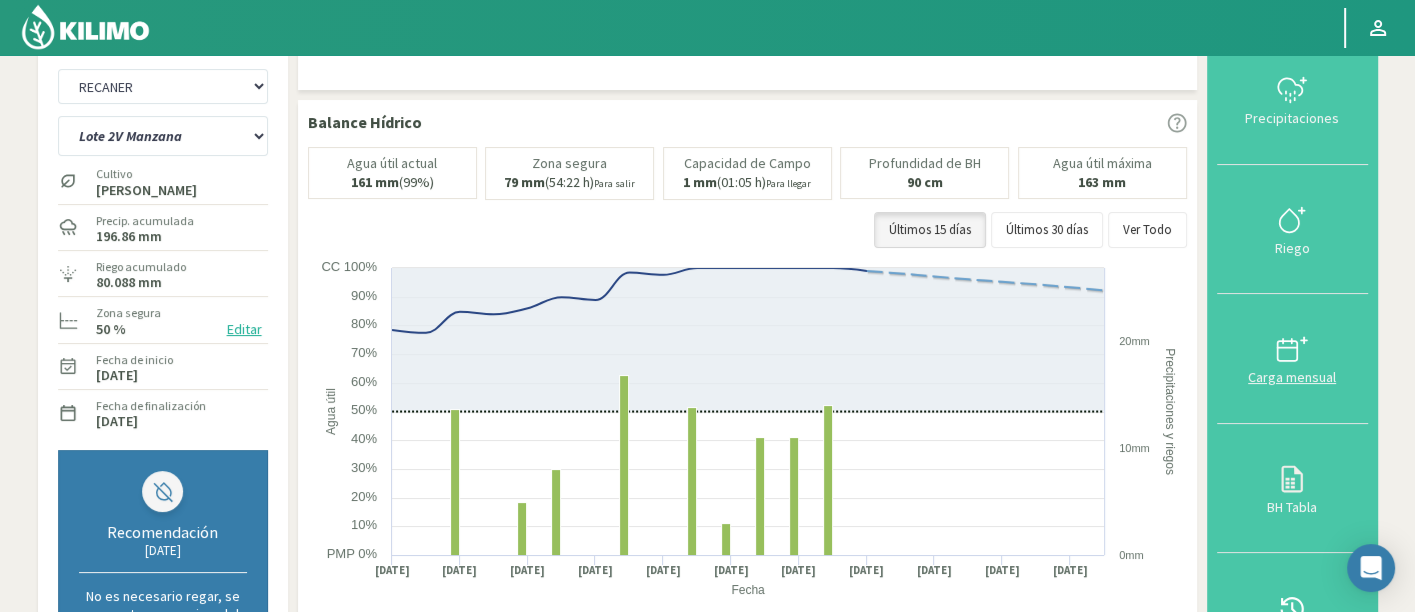 click on "Carga mensual" at bounding box center (1292, 377) 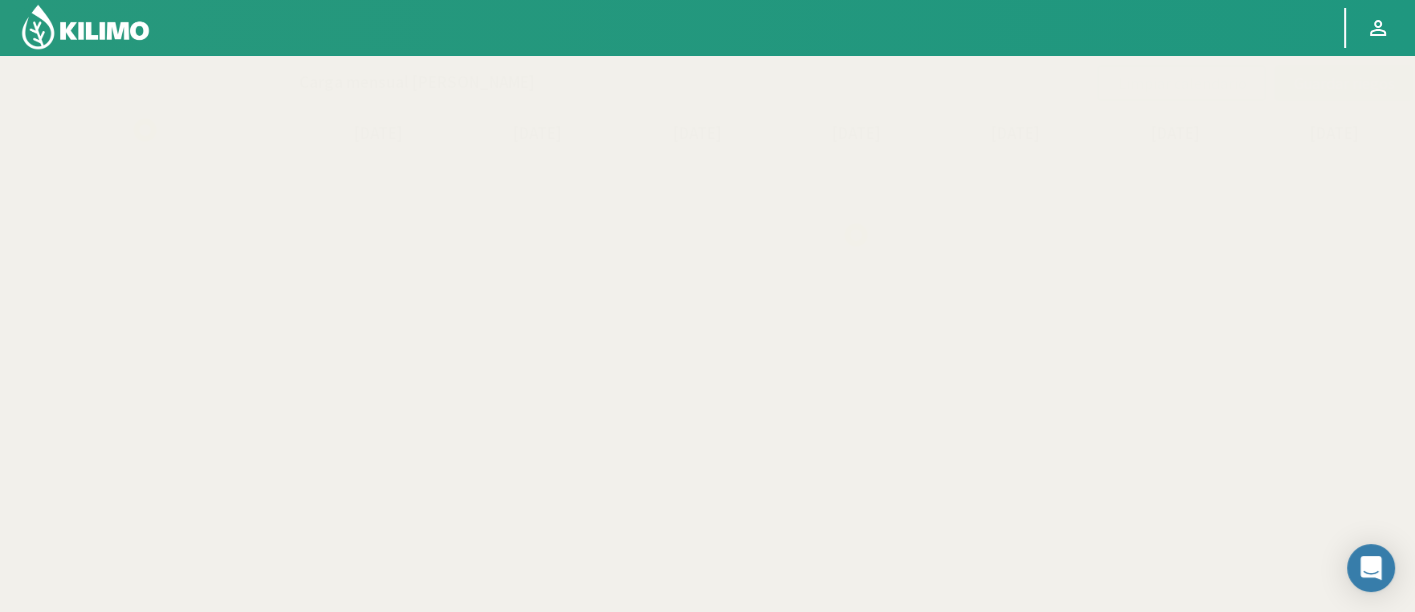 select on "239: Object" 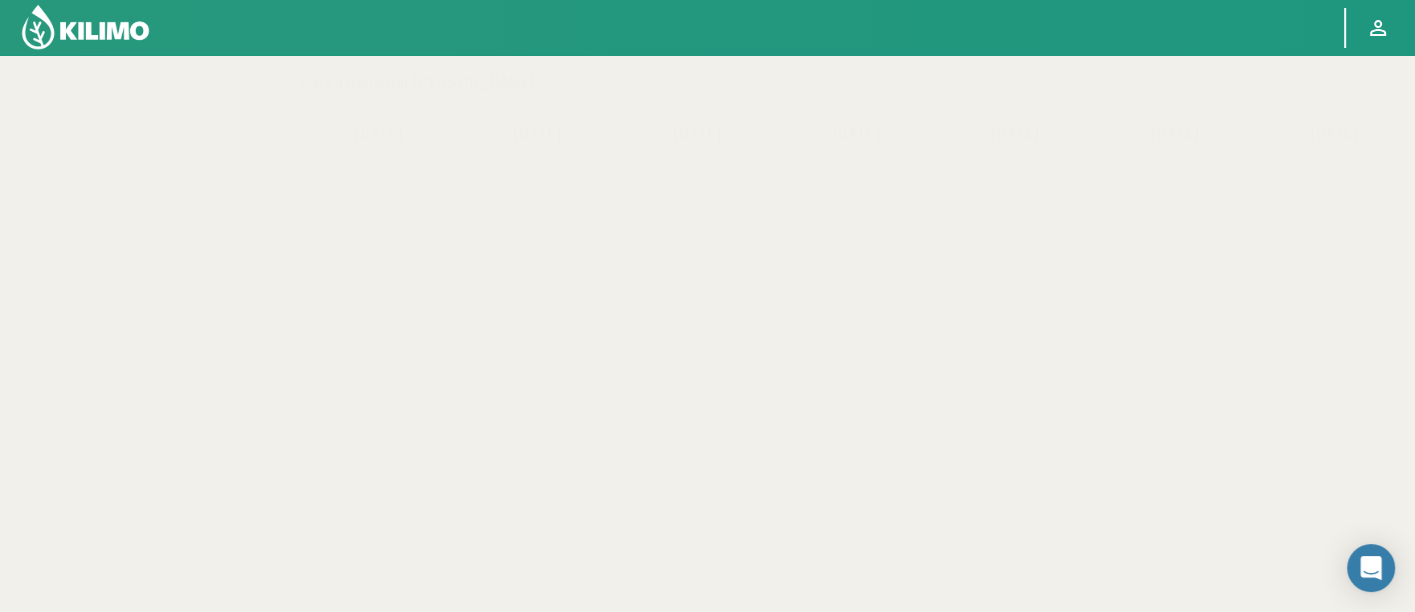 select on "4: Object" 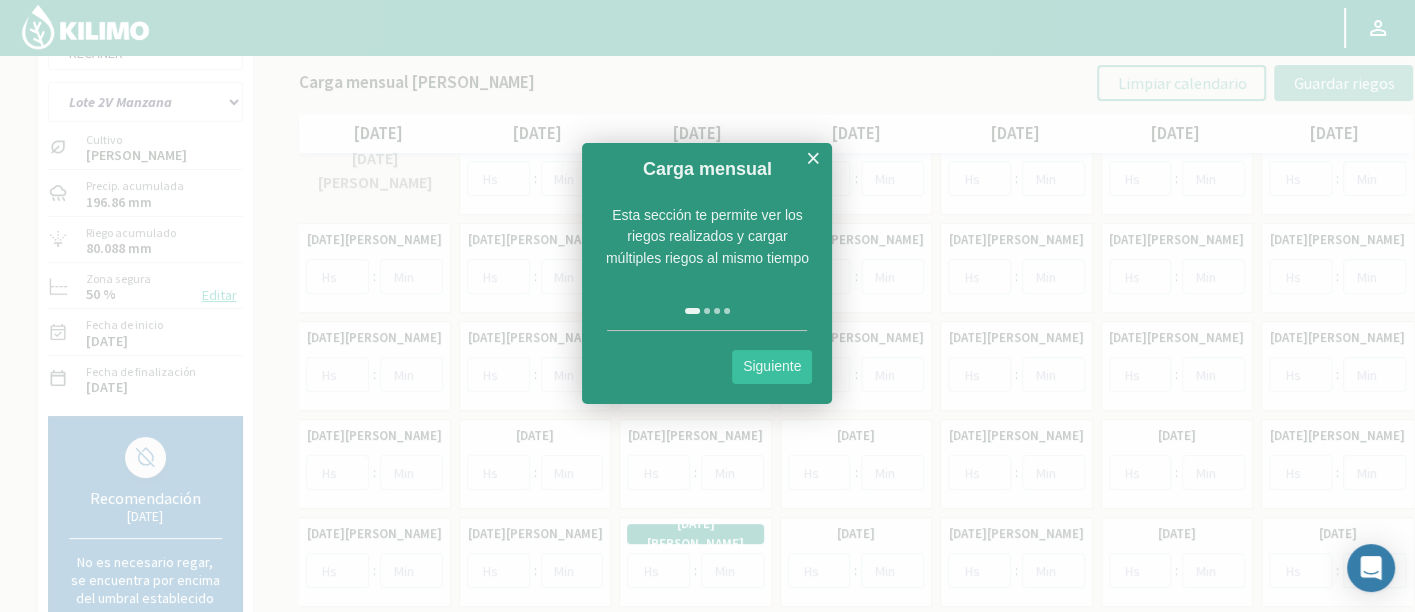 click on "Siguiente" at bounding box center (772, 366) 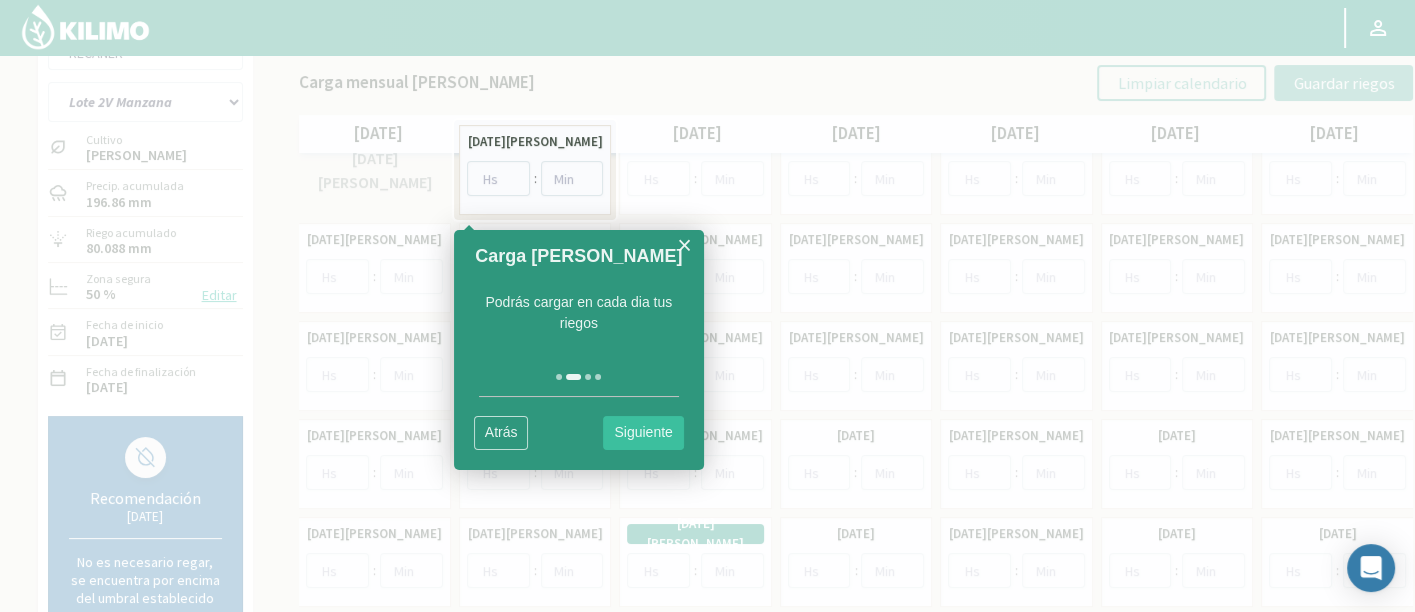 click on "Siguiente" at bounding box center (643, 432) 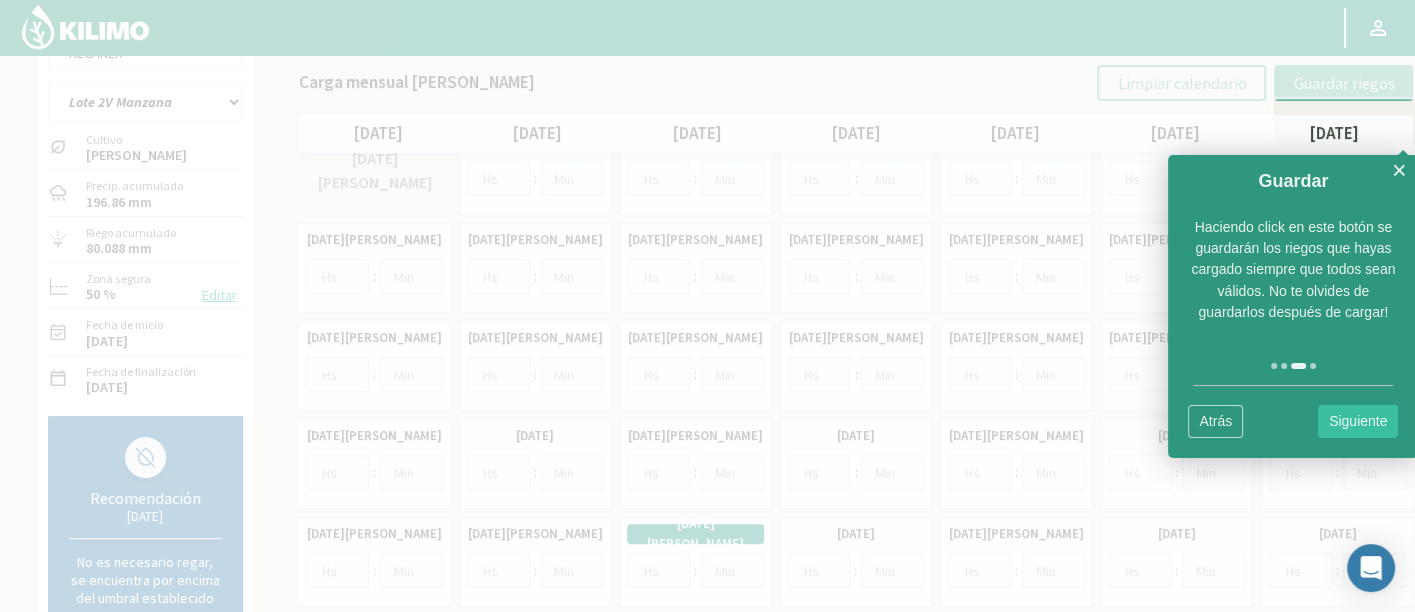click on "Siguiente" at bounding box center (1358, 421) 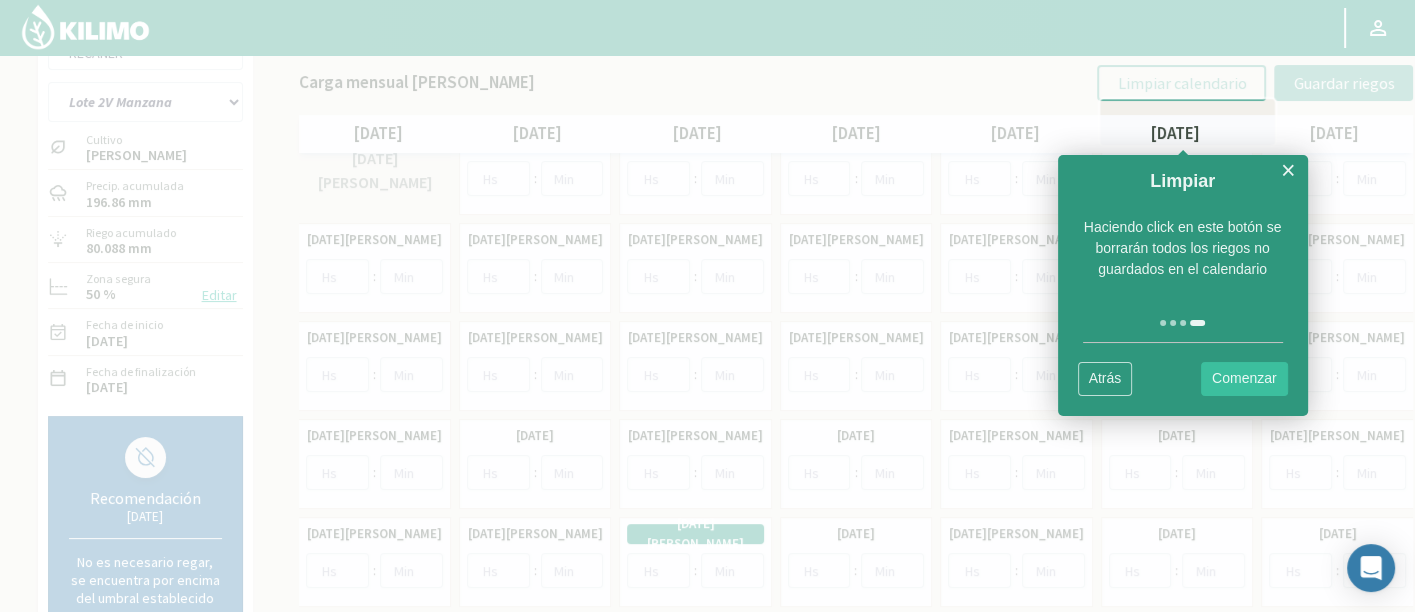 click on "Comenzar" at bounding box center [1244, 378] 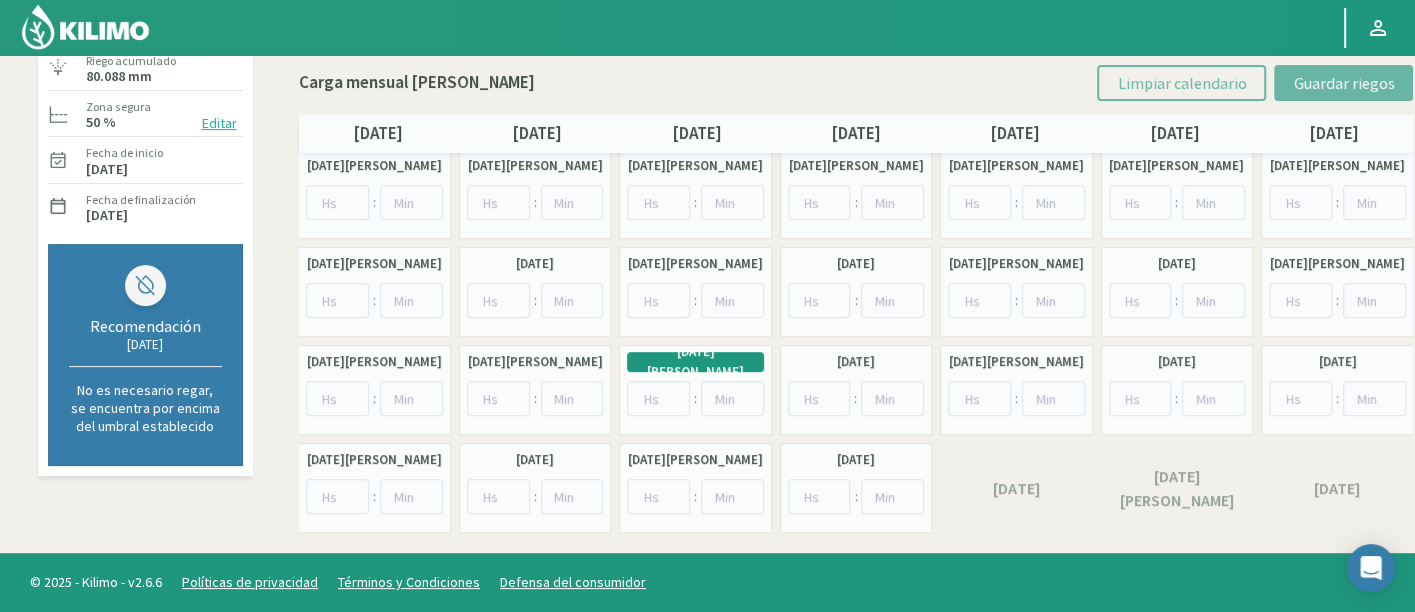 scroll, scrollTop: 0, scrollLeft: 0, axis: both 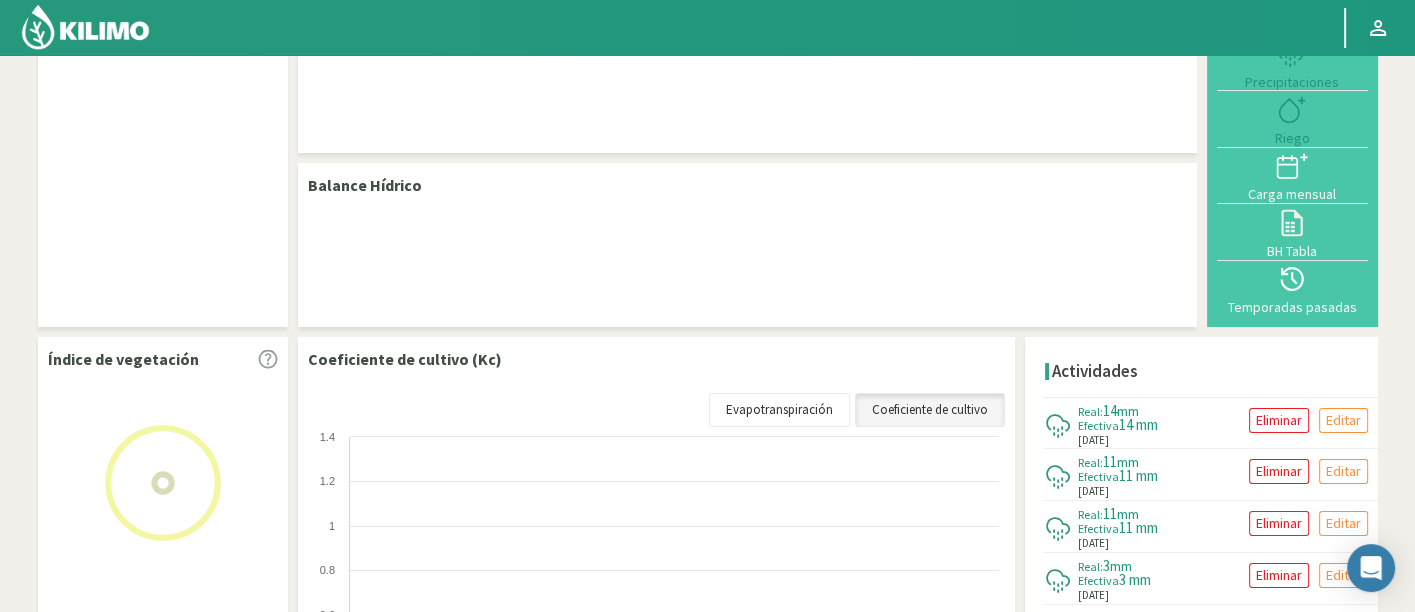select on "239: Object" 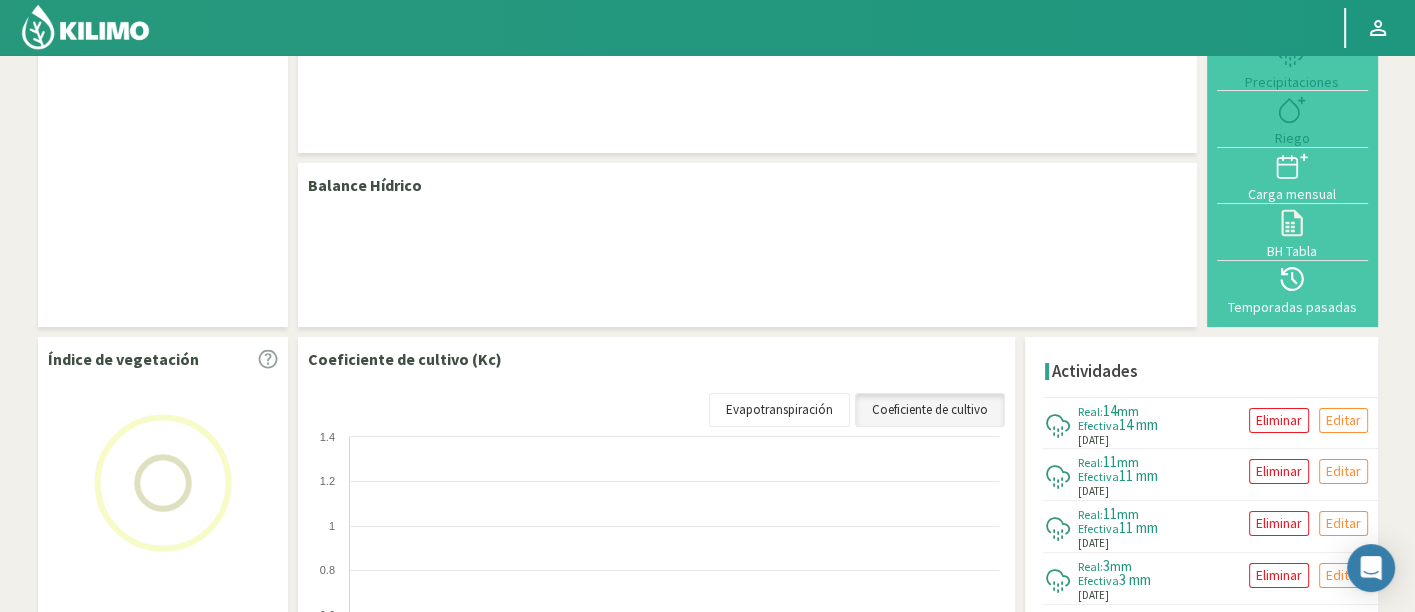select on "4: Object" 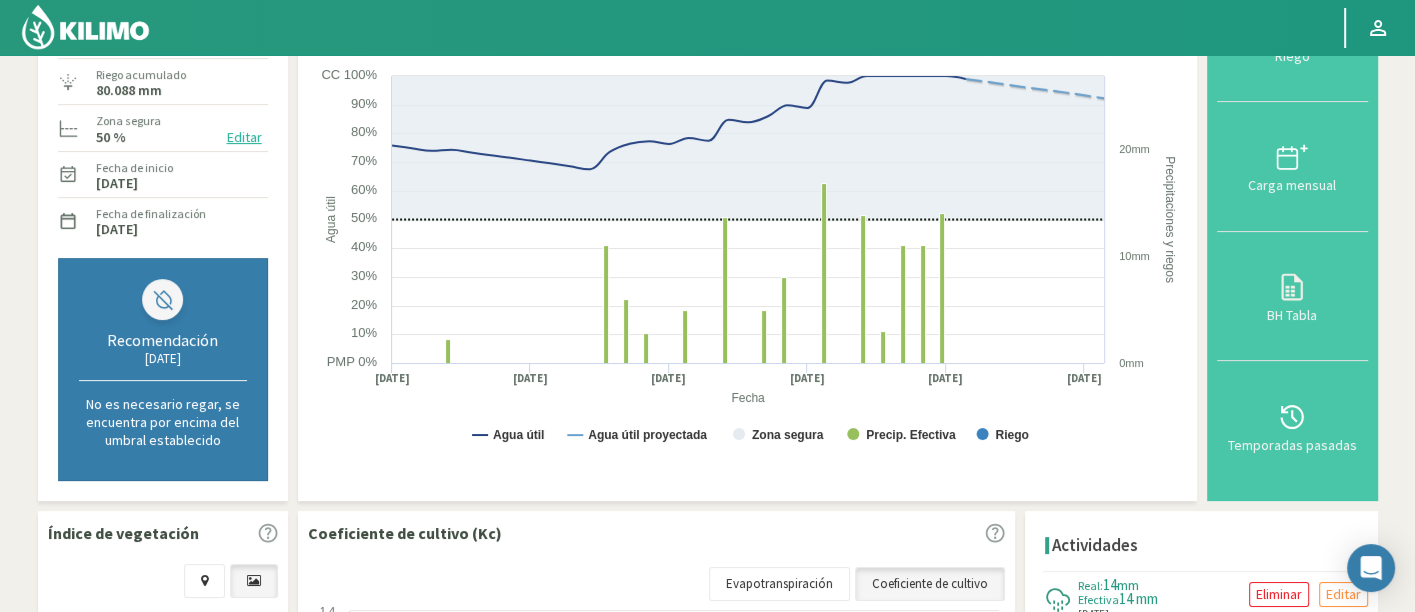 scroll, scrollTop: 234, scrollLeft: 0, axis: vertical 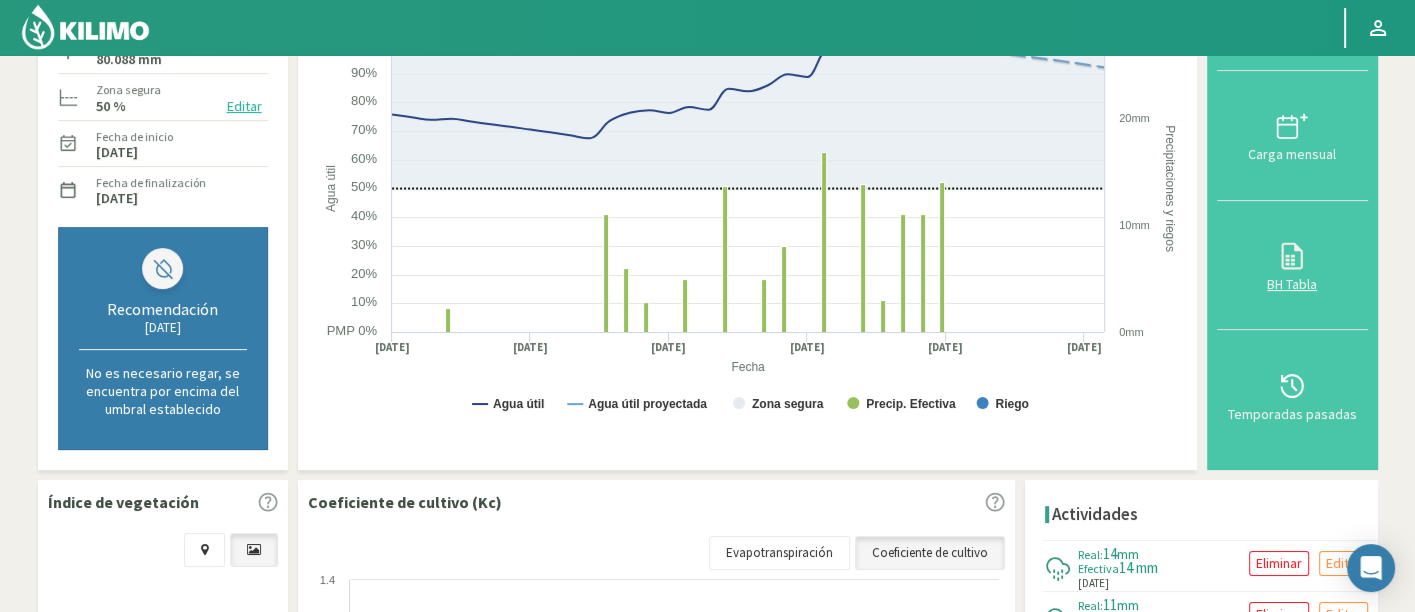 click on "BH Tabla" at bounding box center (1292, 266) 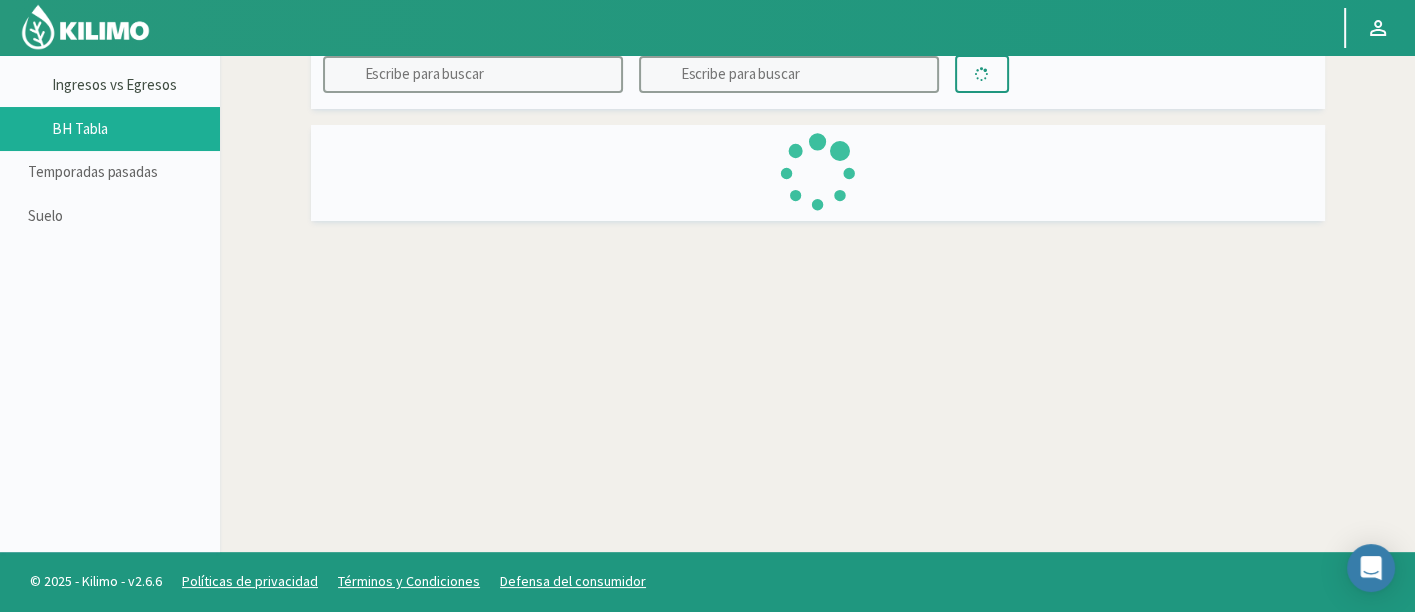 scroll, scrollTop: 114, scrollLeft: 0, axis: vertical 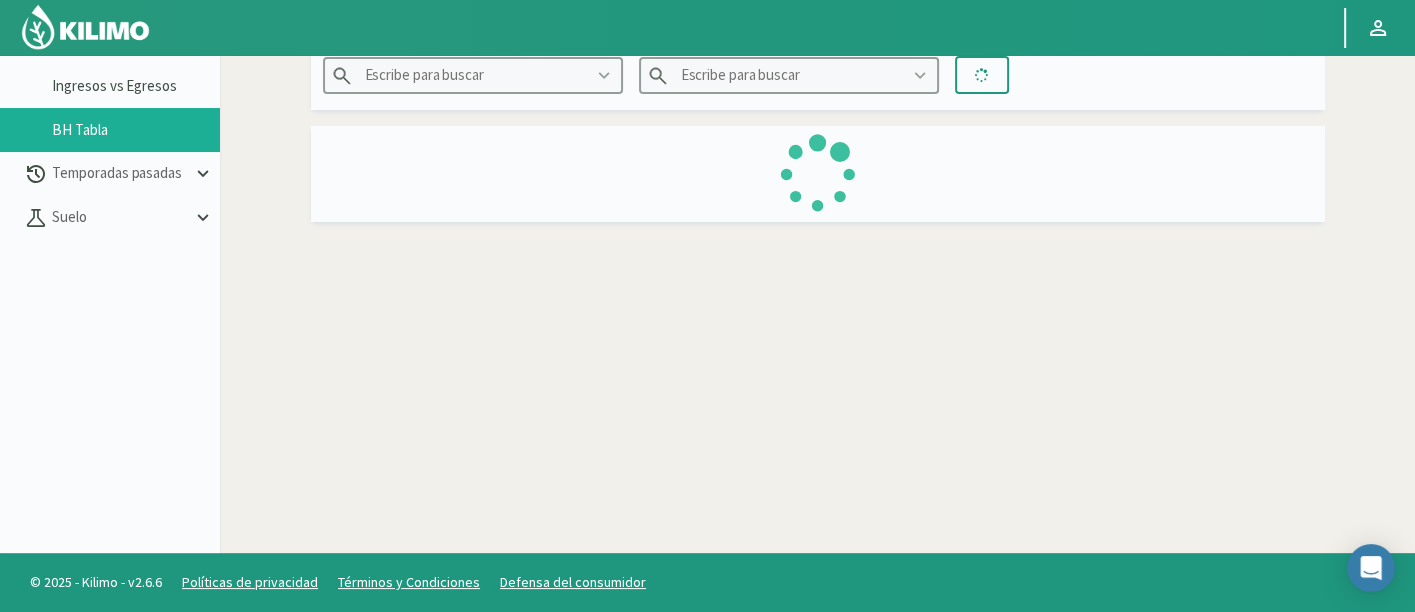 type on "RECANER" 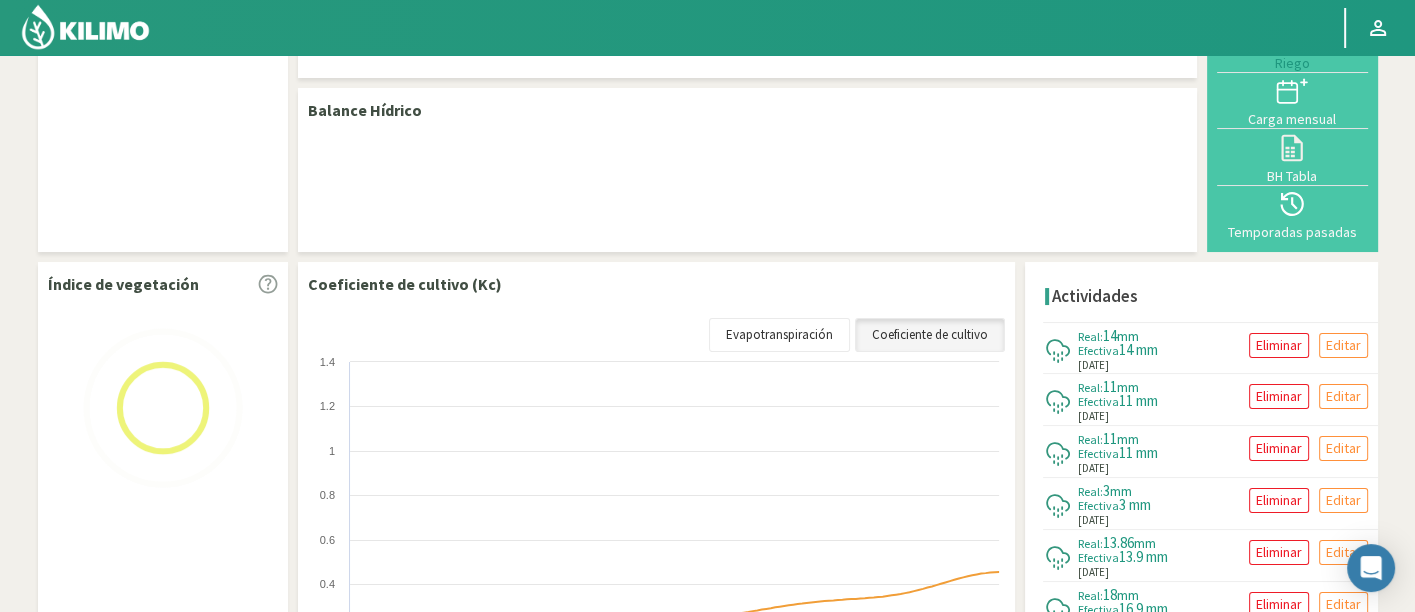 scroll, scrollTop: 82, scrollLeft: 0, axis: vertical 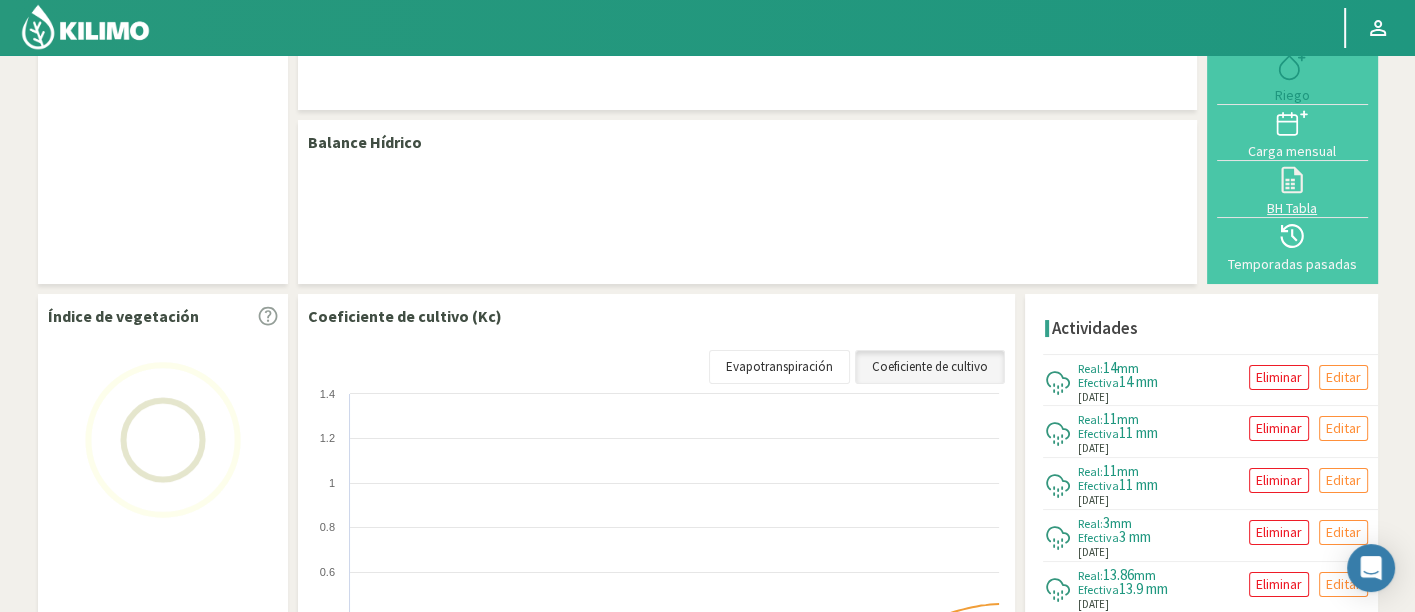 click on "BH Tabla" at bounding box center [1292, 208] 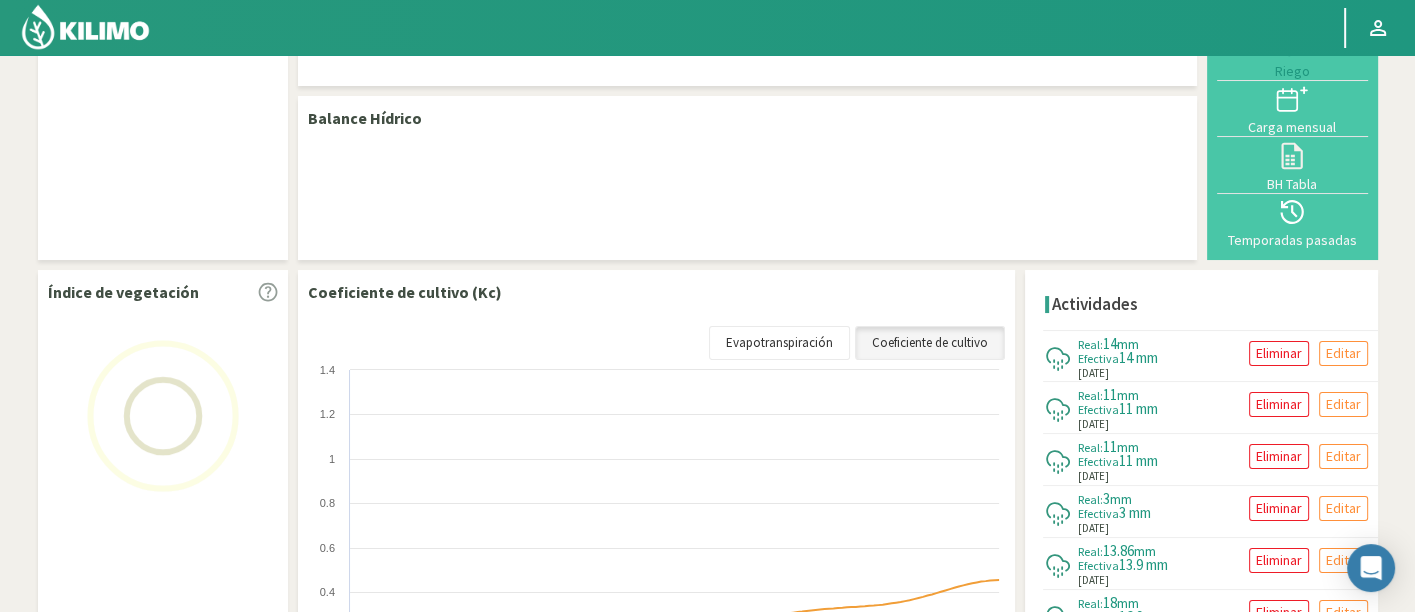 scroll, scrollTop: 107, scrollLeft: 0, axis: vertical 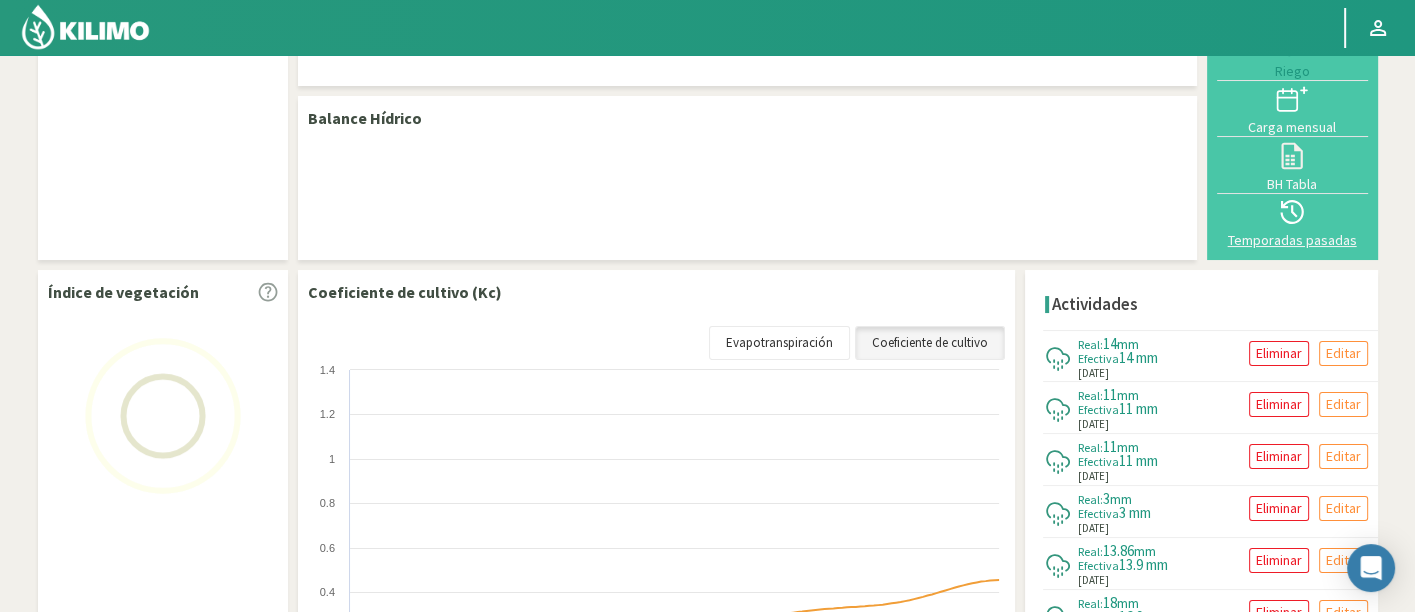 click at bounding box center [1292, 212] 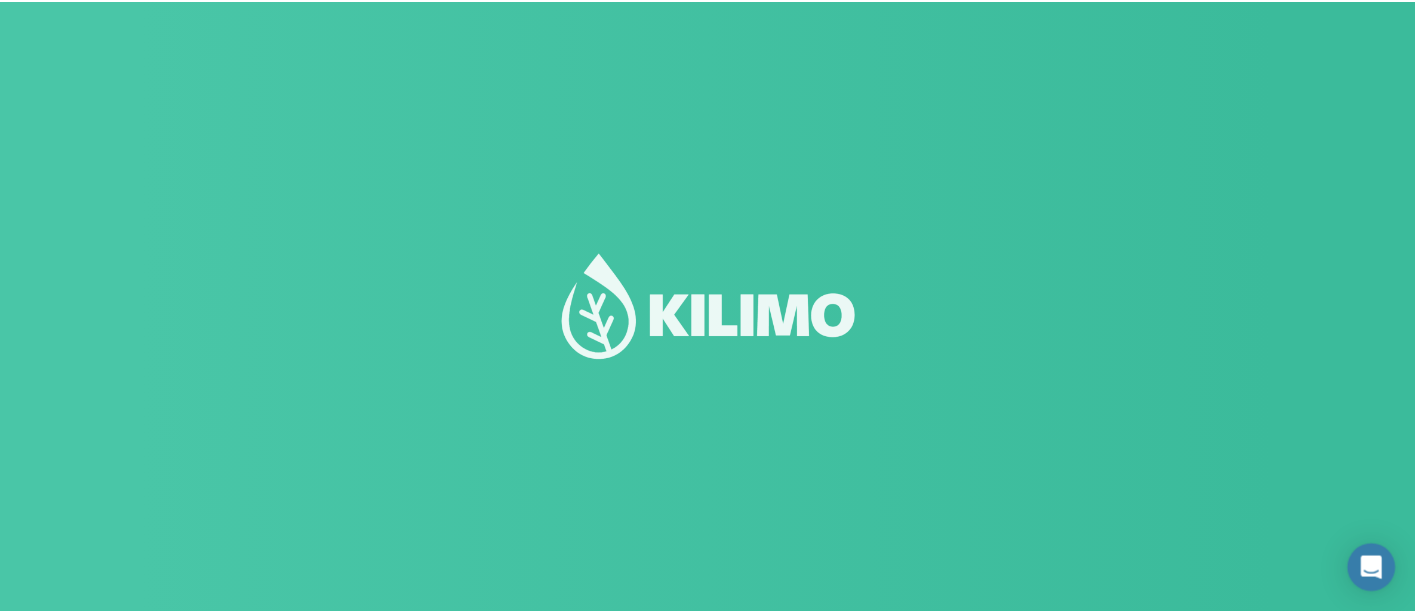 scroll, scrollTop: 131, scrollLeft: 0, axis: vertical 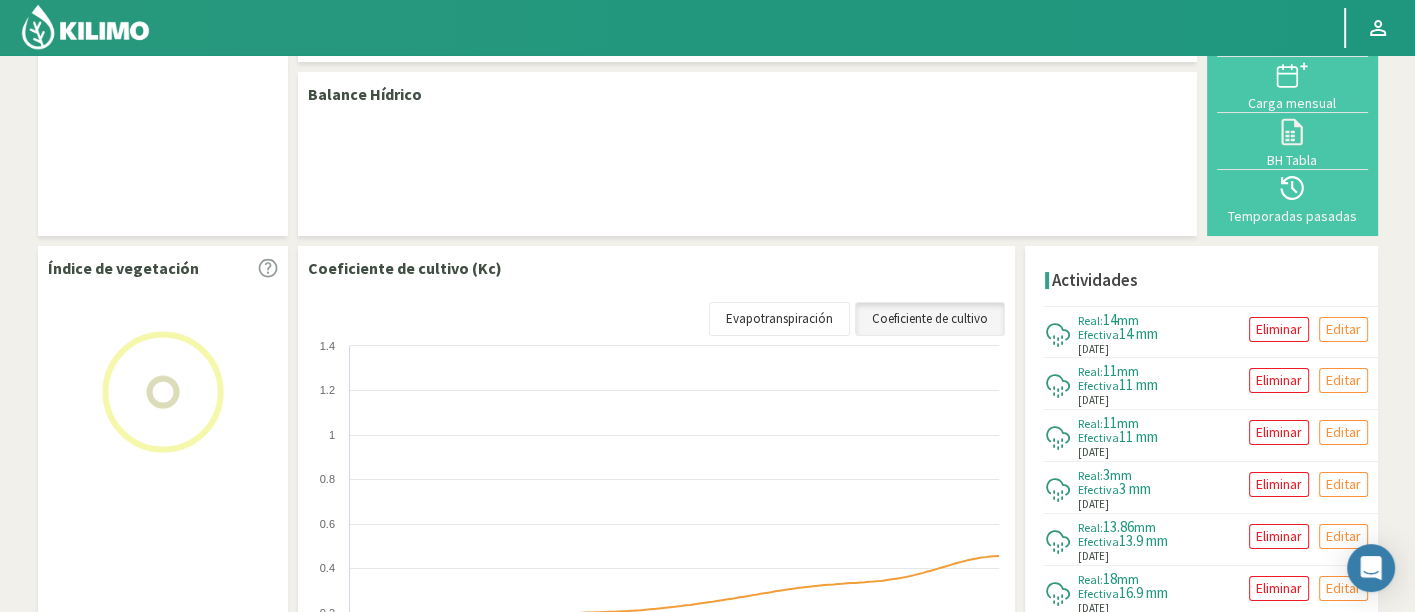 select on "239: Object" 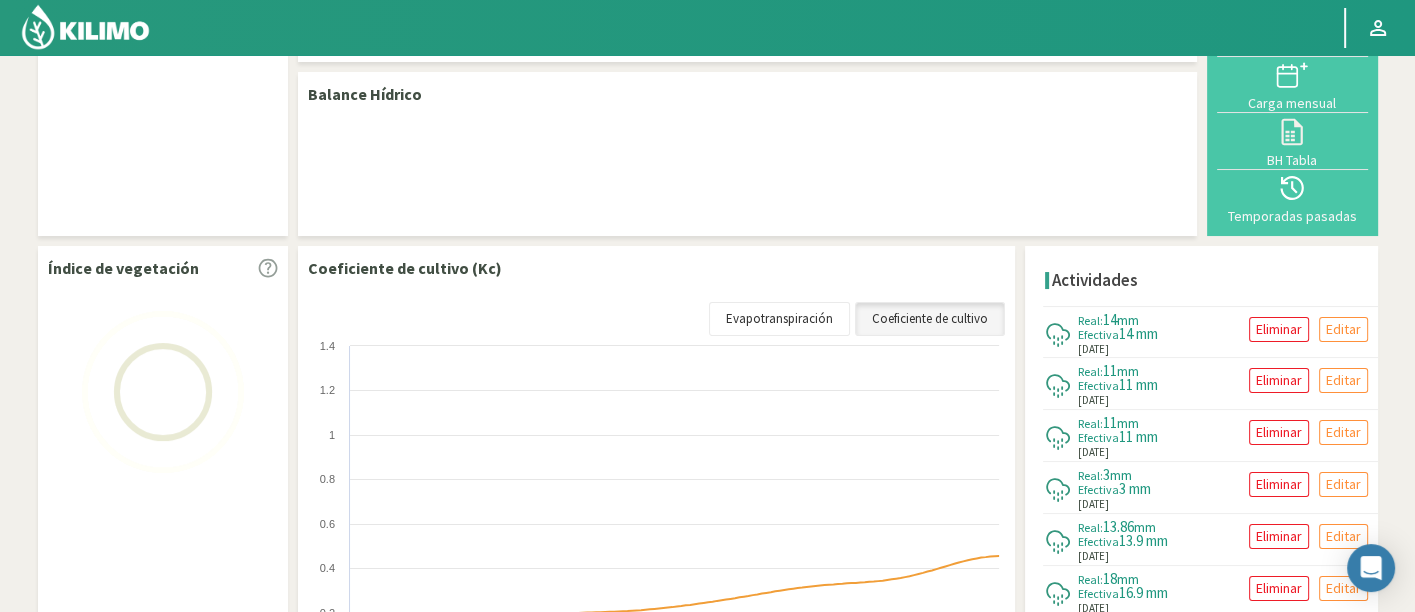 select on "4: Object" 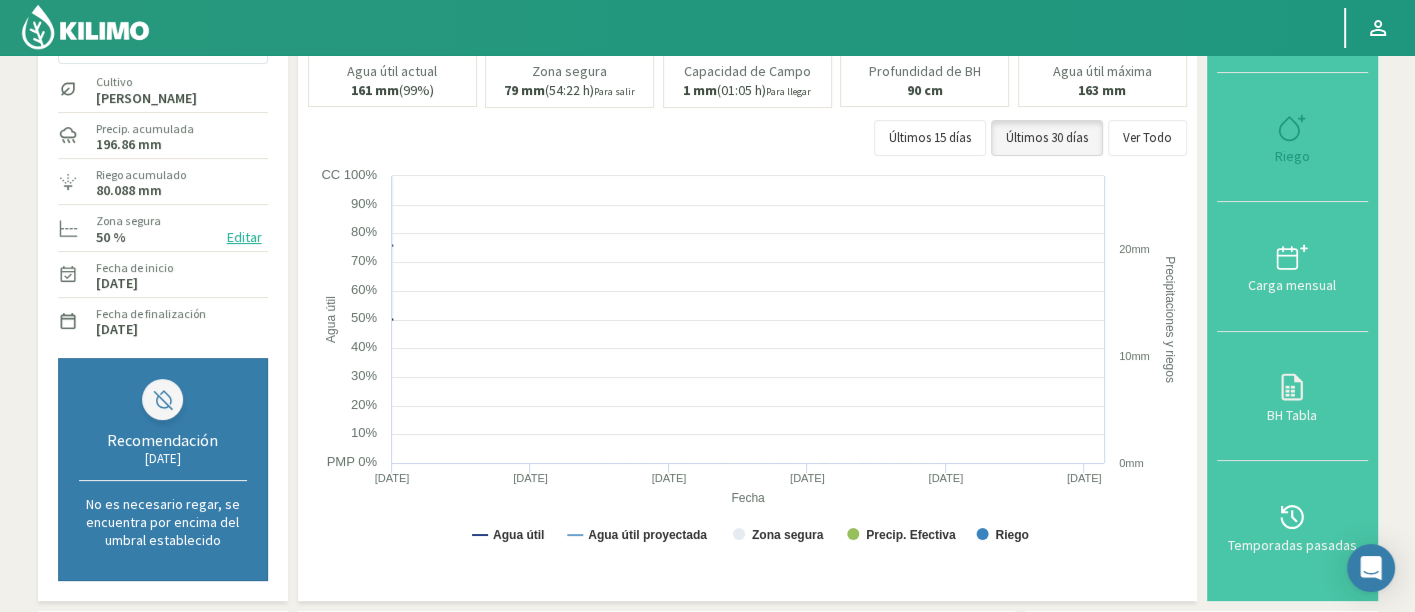 scroll, scrollTop: 131, scrollLeft: 0, axis: vertical 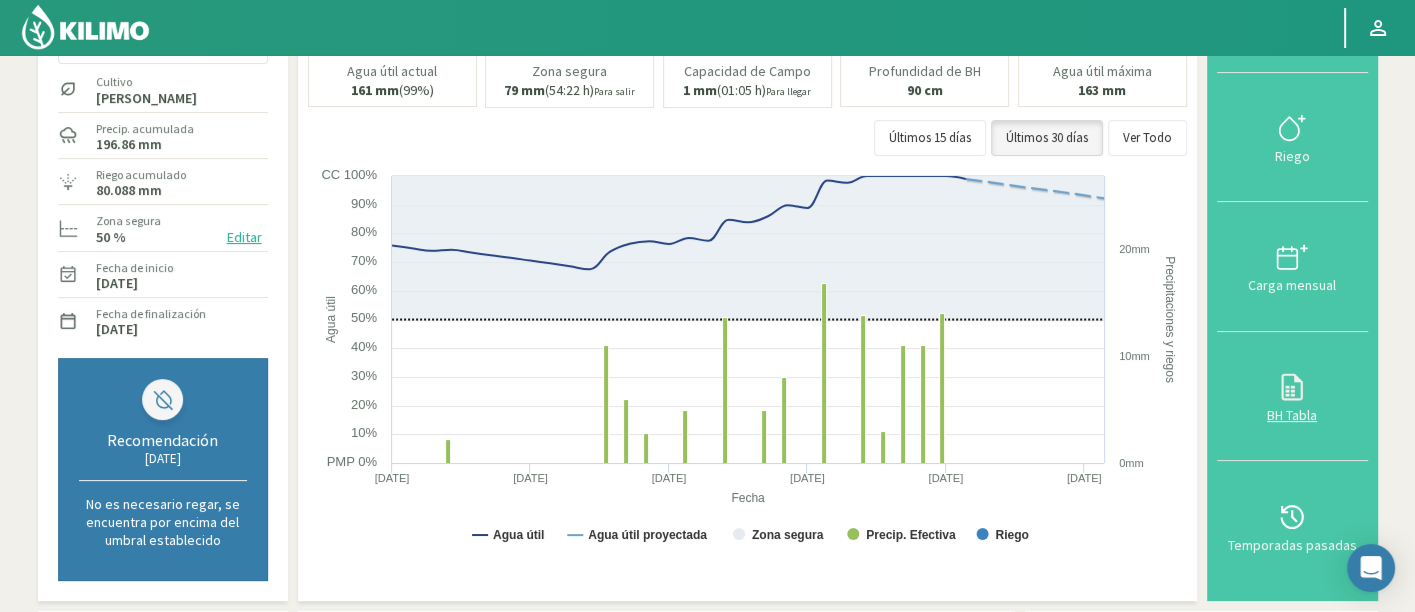 click 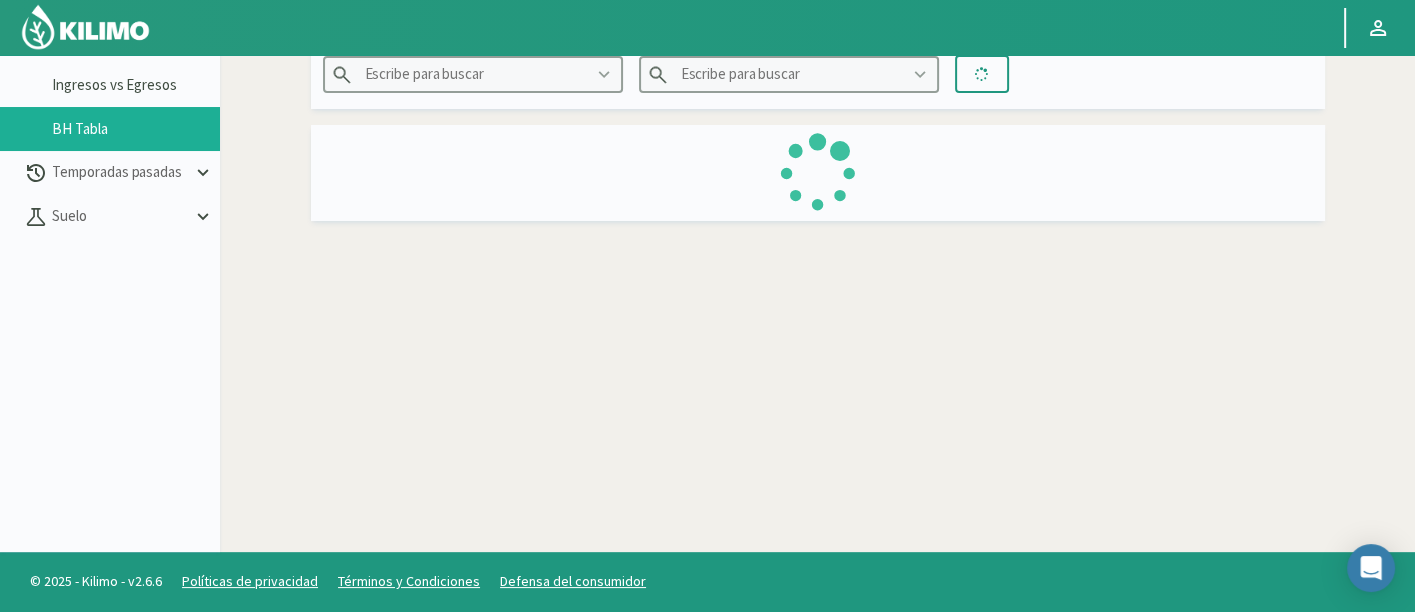 scroll, scrollTop: 114, scrollLeft: 0, axis: vertical 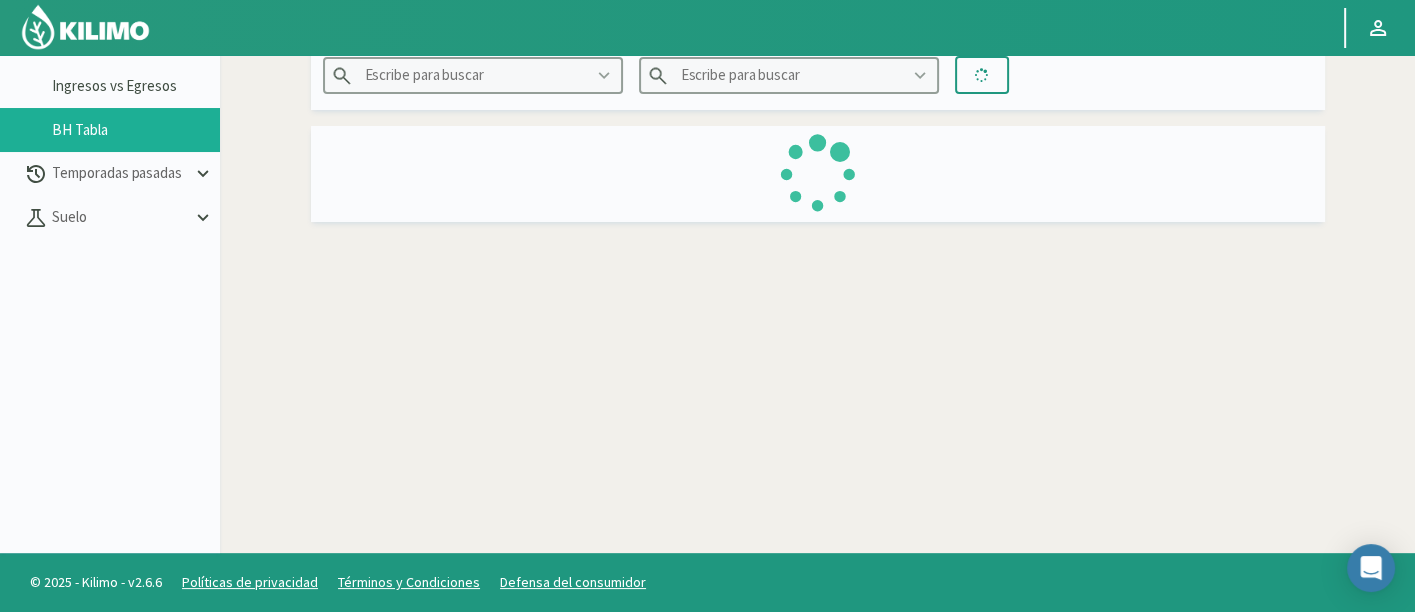 type on "RECANER" 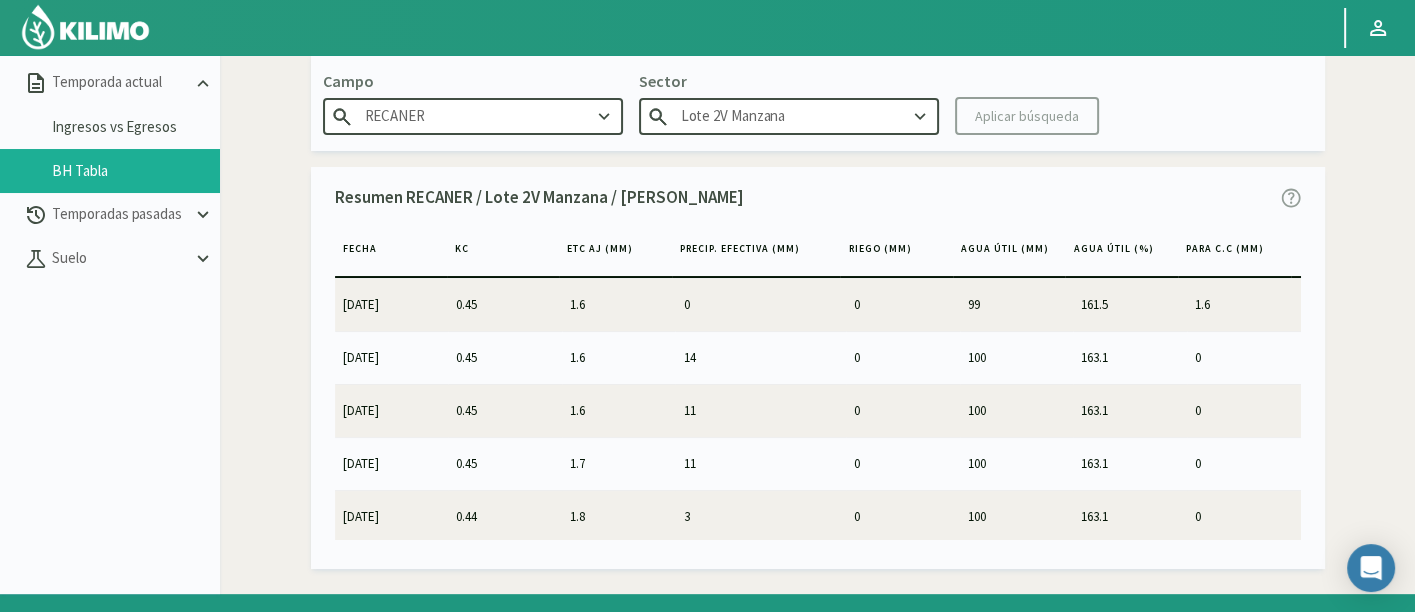 scroll, scrollTop: 114, scrollLeft: 0, axis: vertical 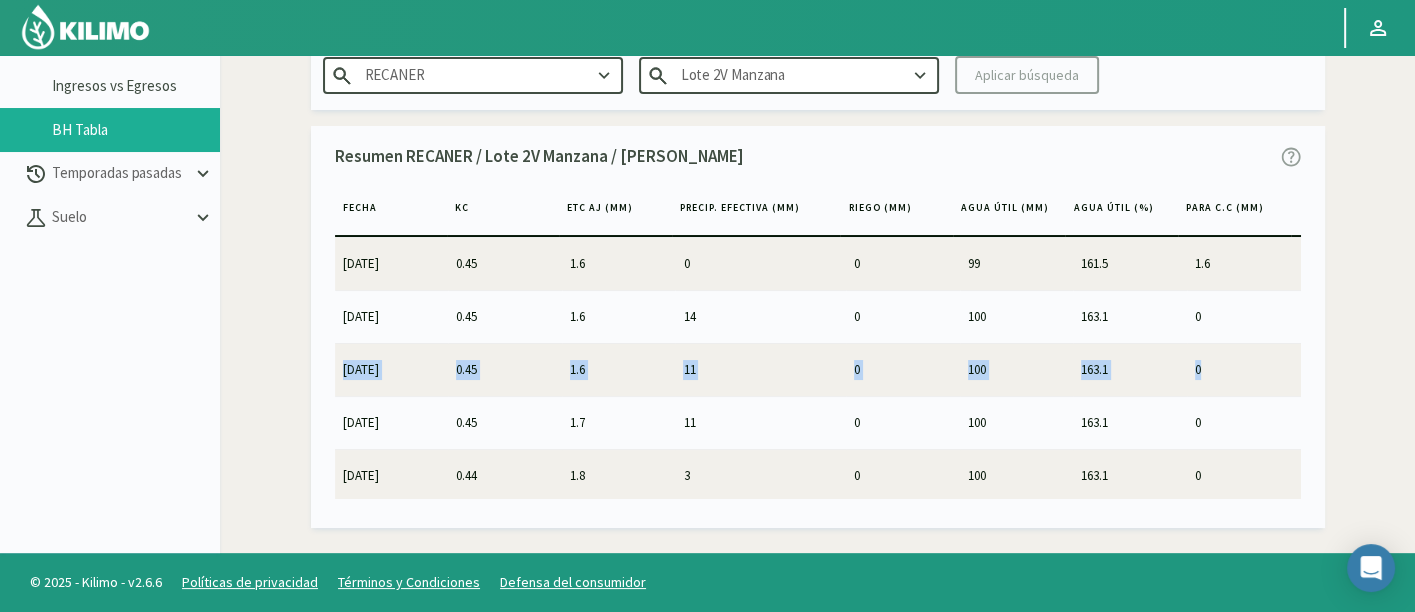 drag, startPoint x: 1406, startPoint y: 378, endPoint x: 1421, endPoint y: 312, distance: 67.68308 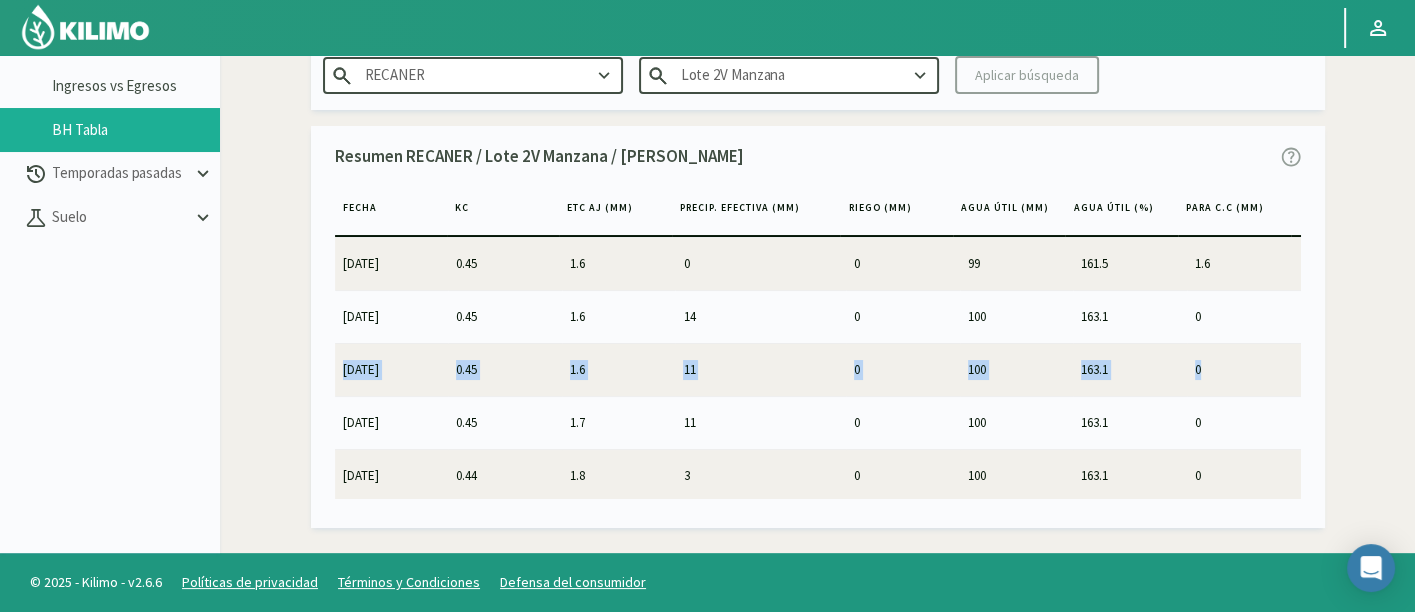 click on "Informe de temporada actual
Descargar reporte   Campo
RECANER
Sector
Lote 2V Manzana
Aplicar búsqueda   Resumen RECANER / Lote 2V Manzana / Manzano
Fecha   KC   ETc aj (MM)   Precip. Efectiva (MM)   Riego (MM)   Agua útil (MM)   Agua Útil (%)   Para C.C (MM)  08/07/2025 0.45 1.6 0 0 99 161.5 1.6 07/07/2025 0.45 1.6 14 0 100 163.1 0 06/07/2025 0.45 1.6 11 0 100 163.1 0 05/07/2025 0.45 1.7 11 0 100 163.1 0 04/07/2025 0.44 1.8 3 0 100 163.1 0 03/07/2025 0.44 1.6 13.9 0 100 163.1 0 02/07/2025 0.44 1.3 0 0 97.6 159.2 3.8 01/07/2025 0.43 1.2 16.9 0 98.4 160.5 2.6 30/06/2025 0.43 1.6 0 0 88.9 144.9 18.2 29/06/2025 0.42 1.7 8 0 89.8 146.5 16.6 28/06/2025 0.41 1.6 5 0 86 140.2 22.8 27/06/2025 0.41 1.4 0 0 83.9 136.8 26.3 26/06/2025 0.40 1.8 13.7 0 84.7 138.2 24.9 25/06/2025 0.40 1.6 0 0 77.4 126.3 36.8 24/06/2025 0.39 1.6 5 0 78.4 127.9 35.2 23/06/2025 0.39 1.6 0 0 76.3 124.5 38.6 22/06/2025 0.38 1.3 2.8 0 77.3 126.1 37 21/06/2025 0.37 1.4 6 0 76.4 124.6 38.5 0.37" 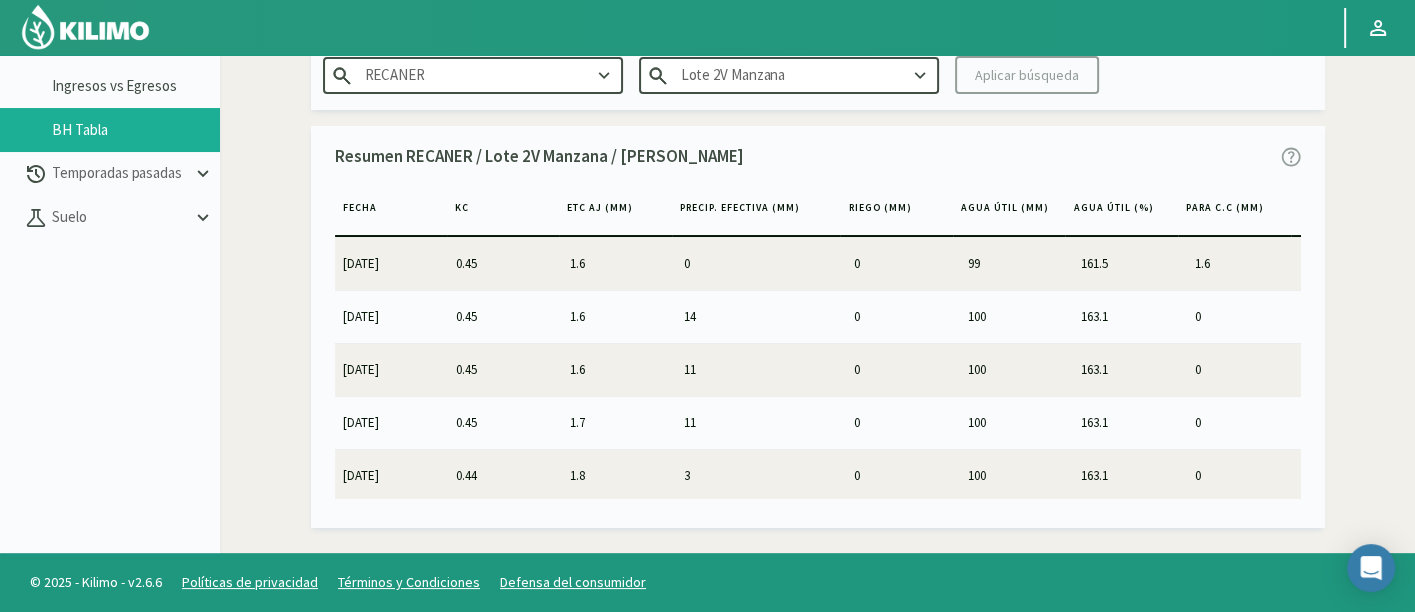 click on "Riego (MM)" 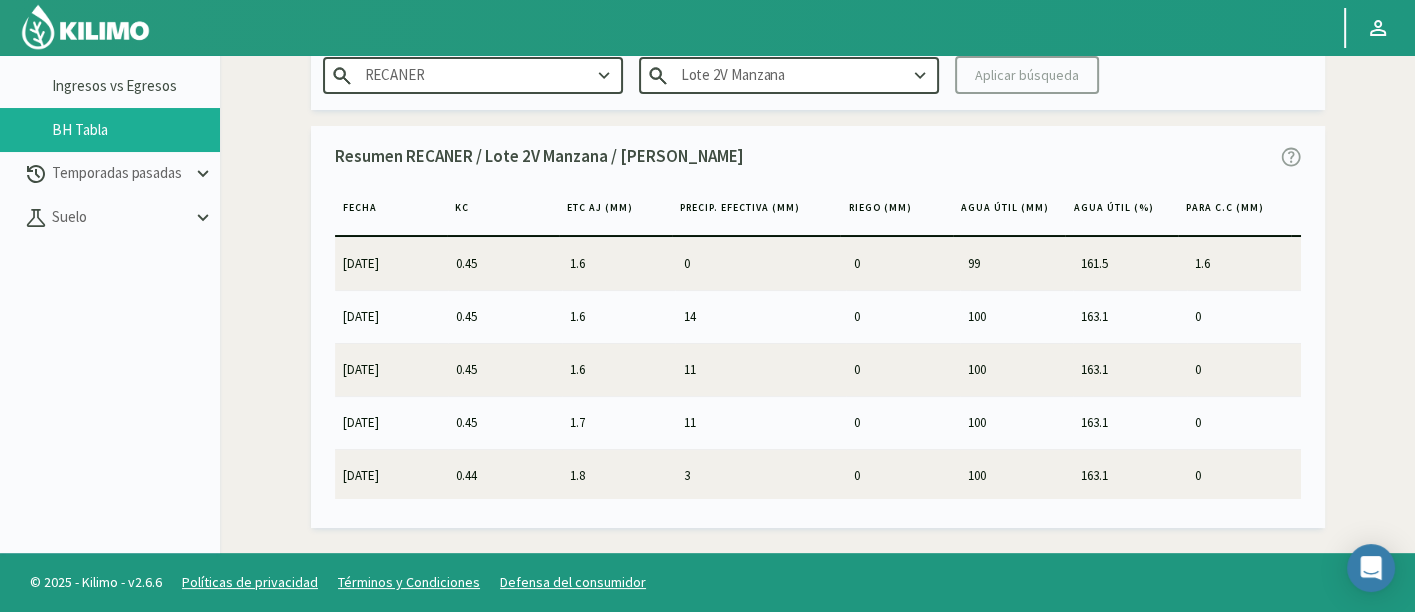 click on "1.6" 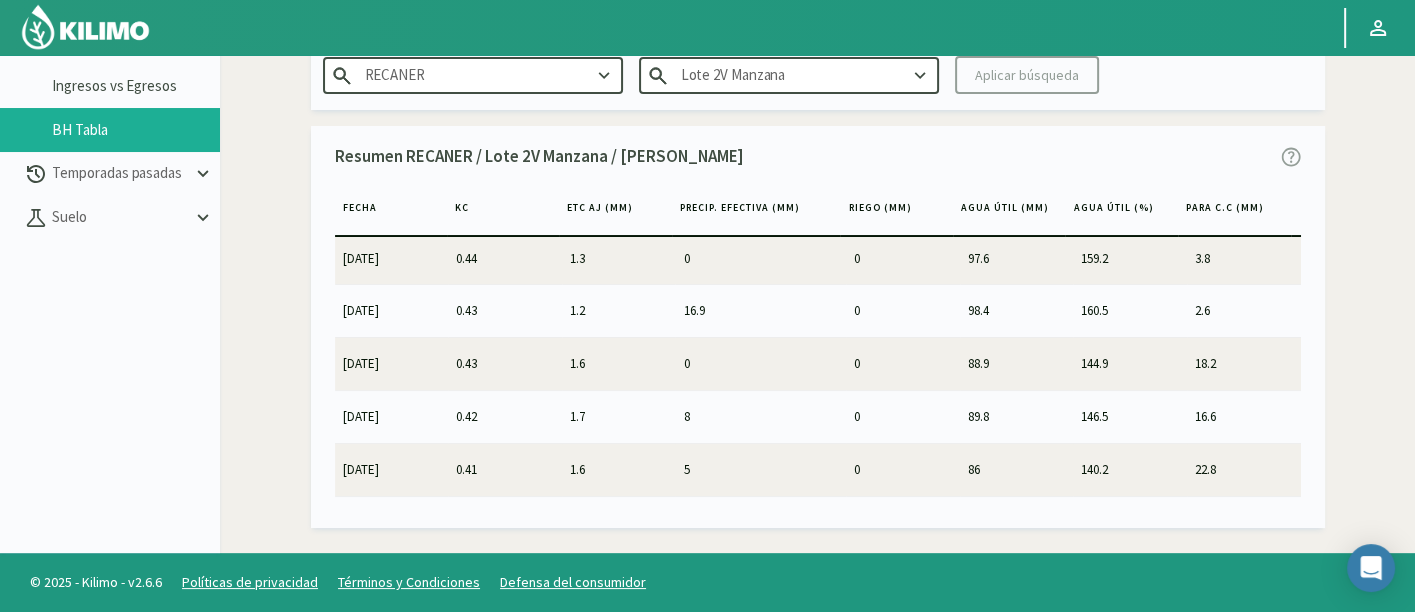 scroll, scrollTop: 229, scrollLeft: 0, axis: vertical 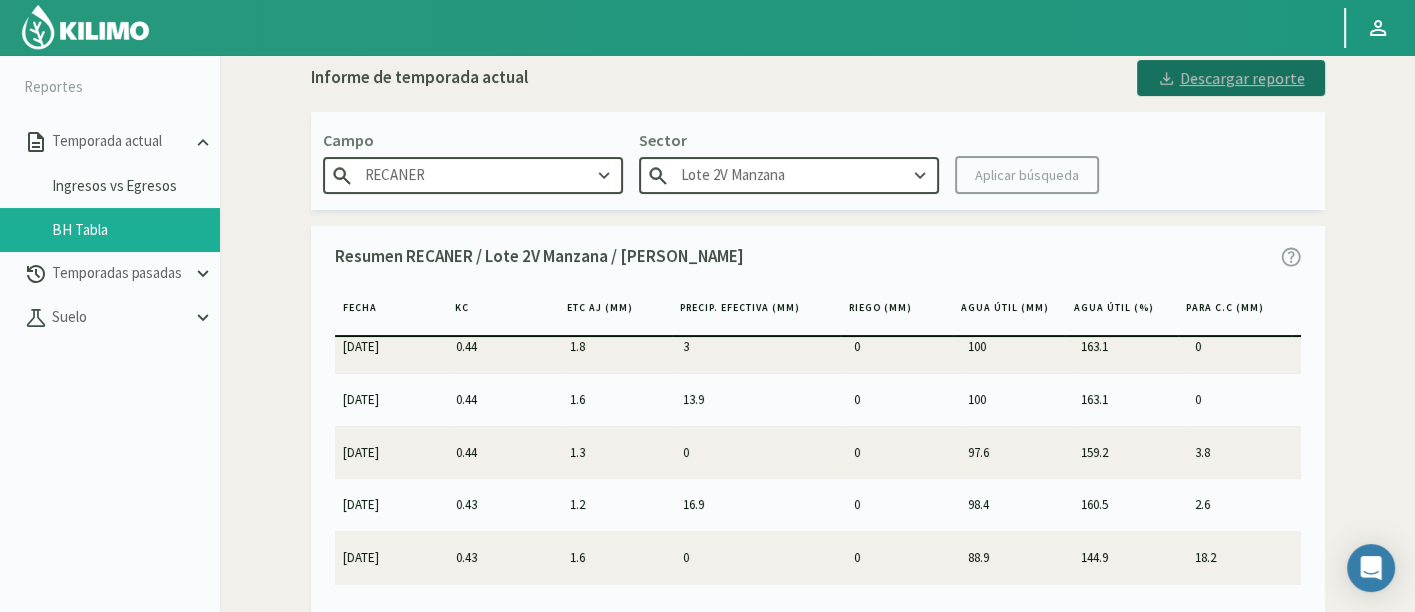 click on "Descargar reporte" 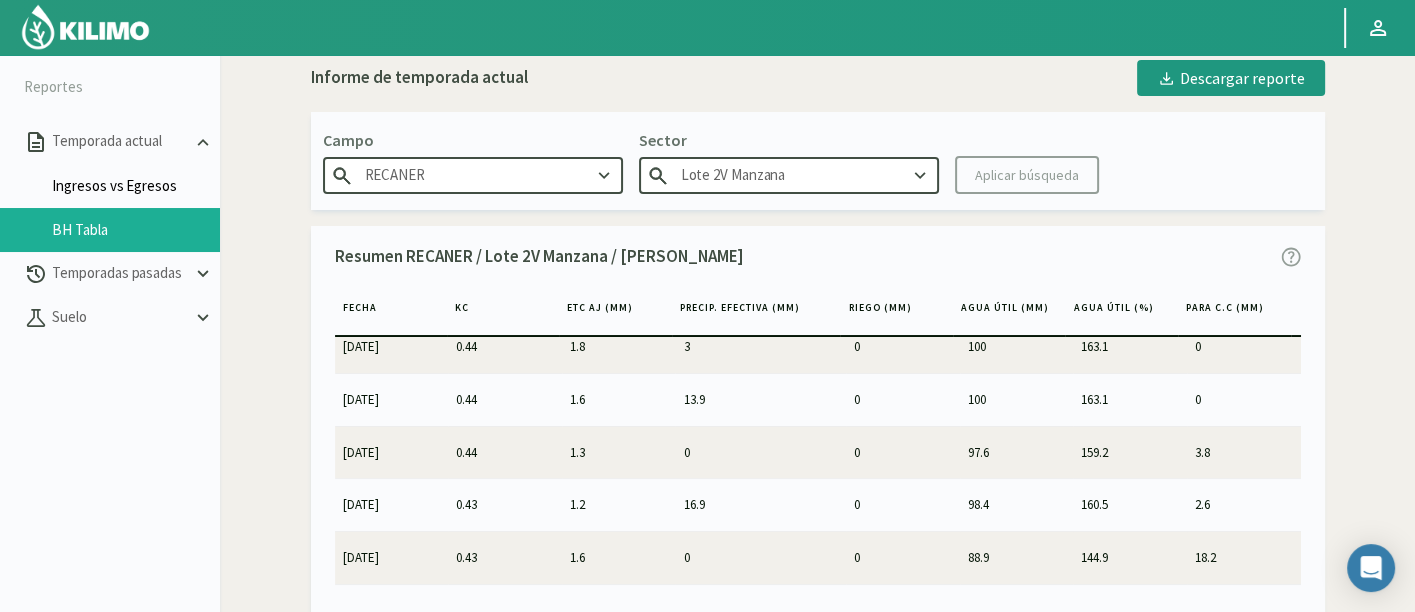click on "Ingresos vs Egresos" 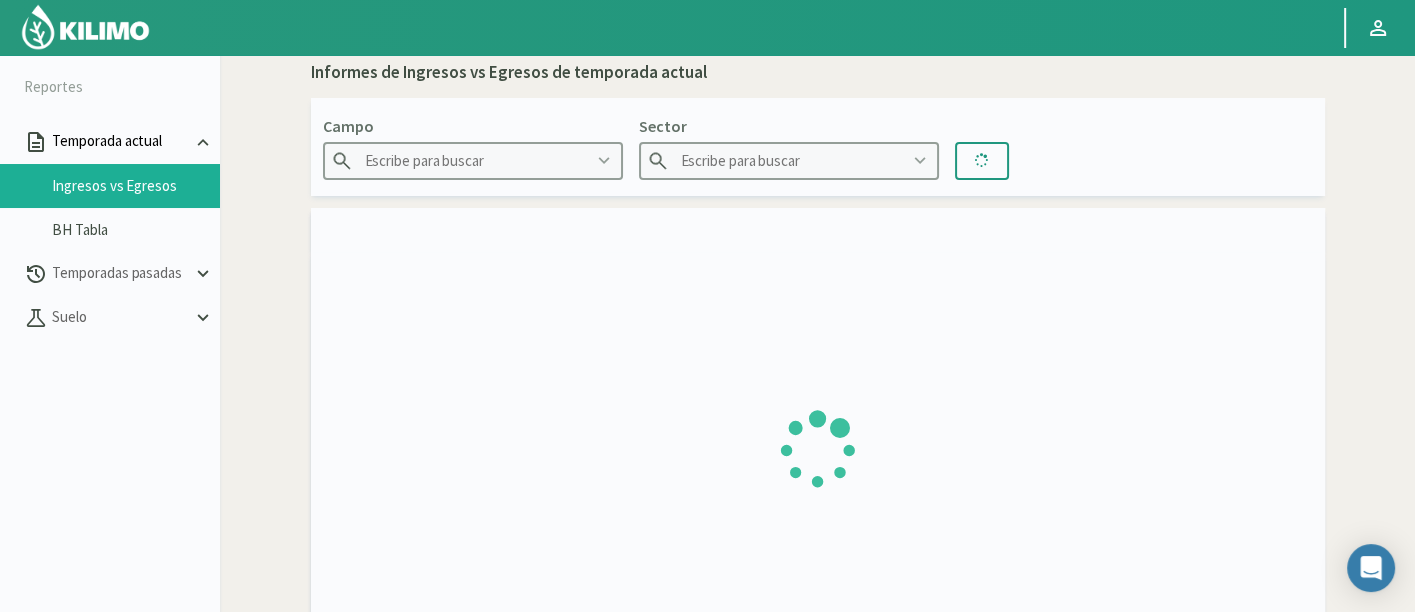 type on "8 Fuegos" 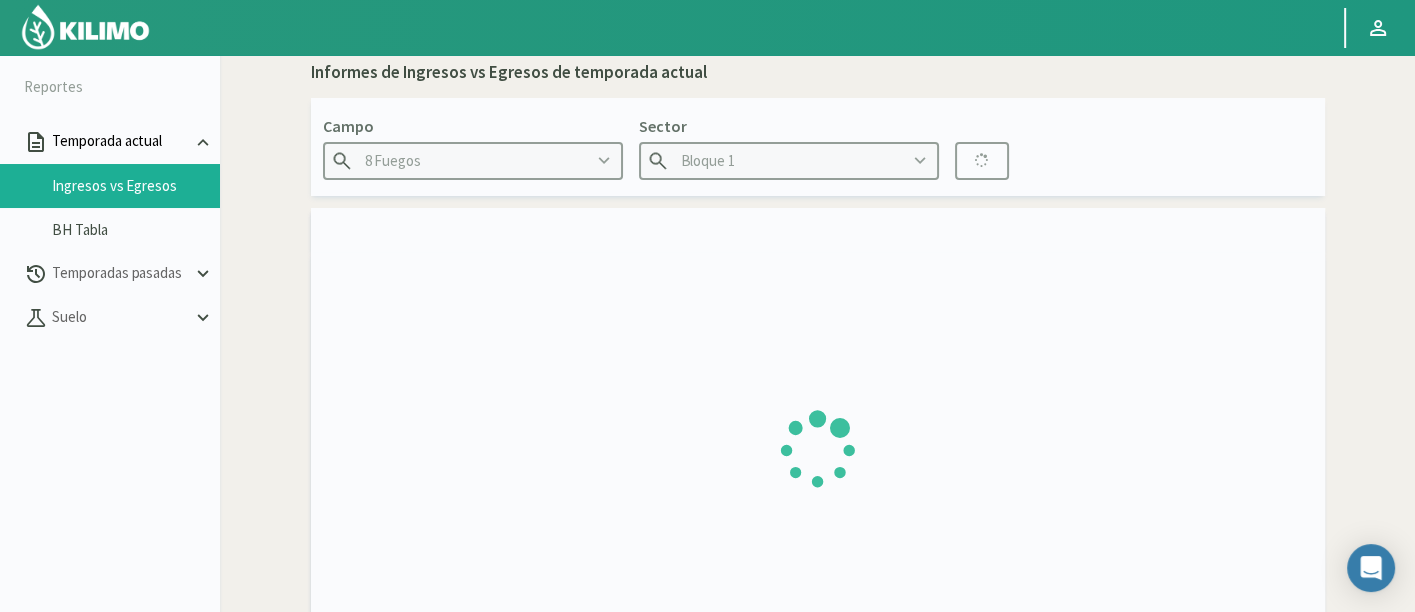 click on "Temporada actual" 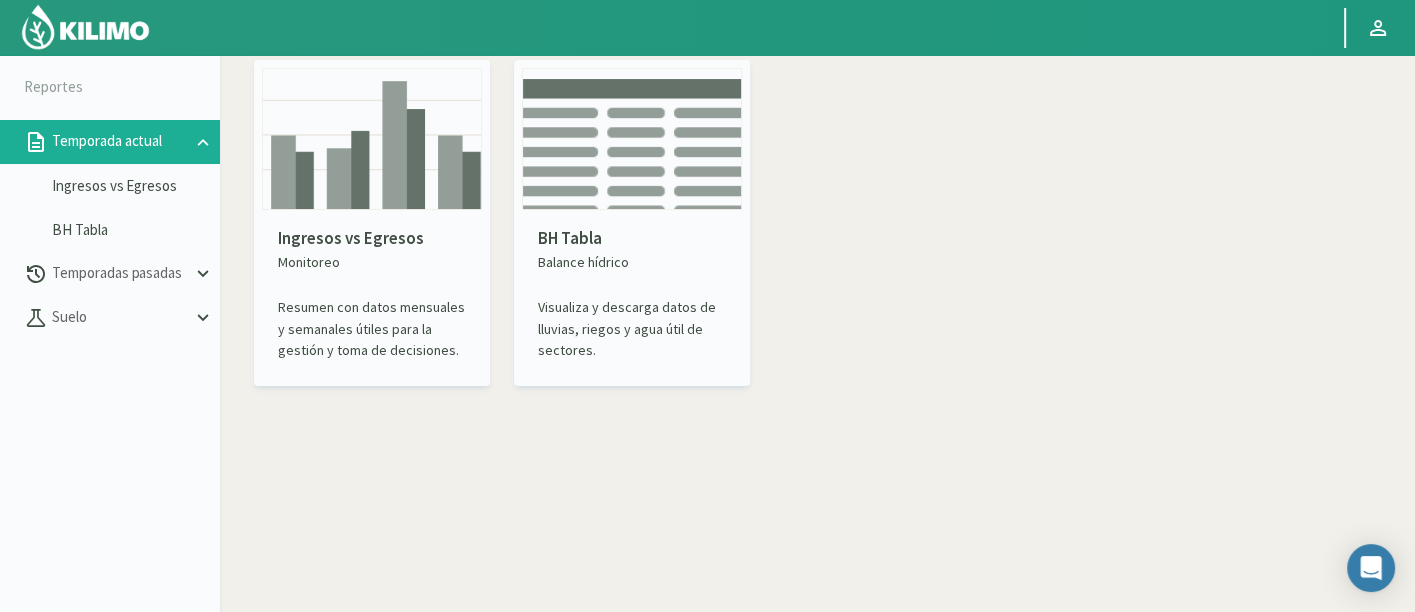 click 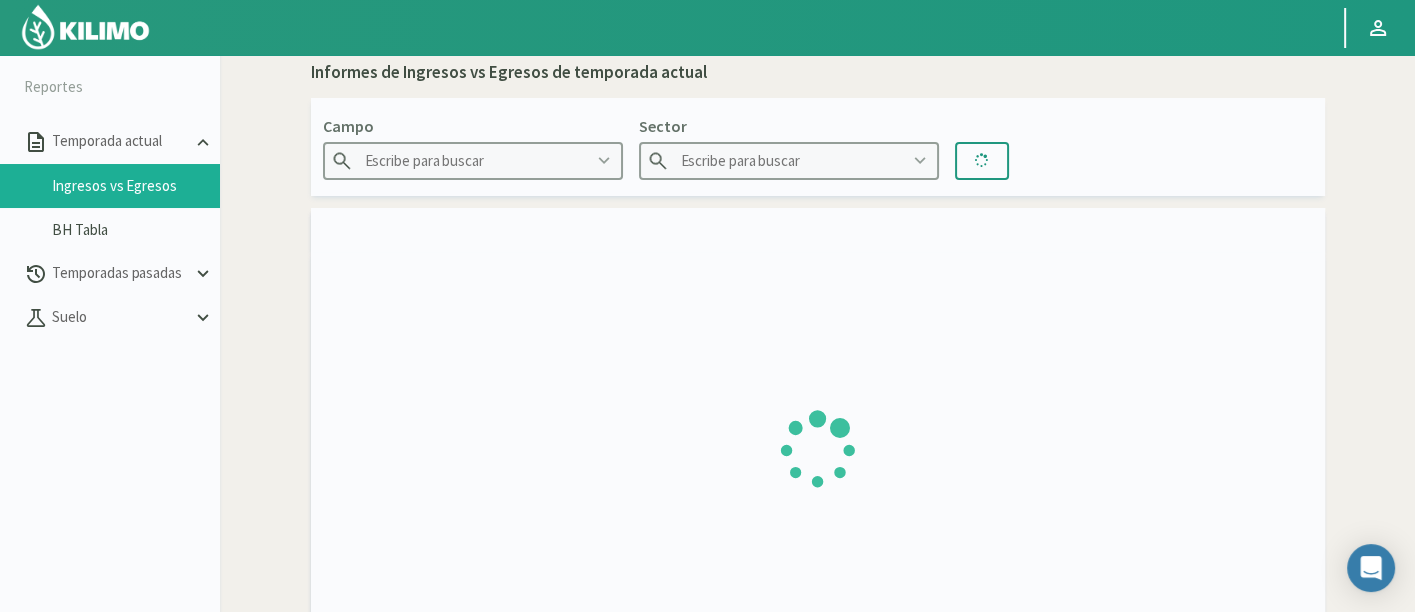 type on "8 Fuegos" 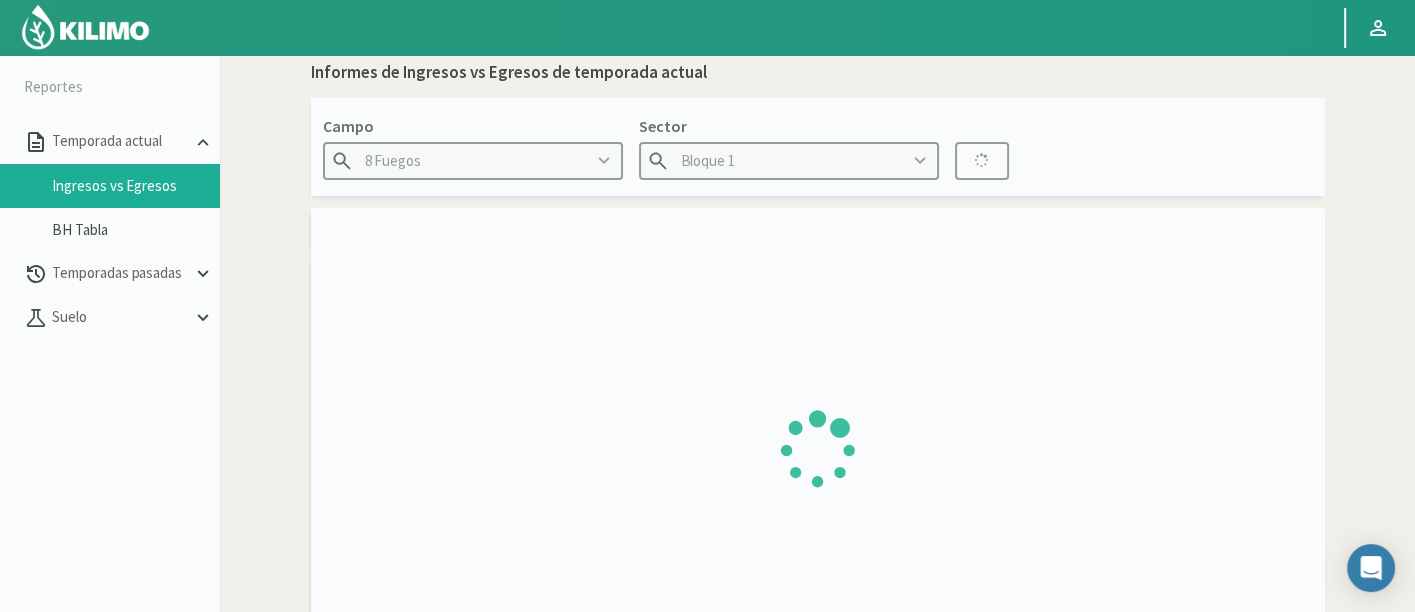 type on "01/07/2024 - 13/07/2025" 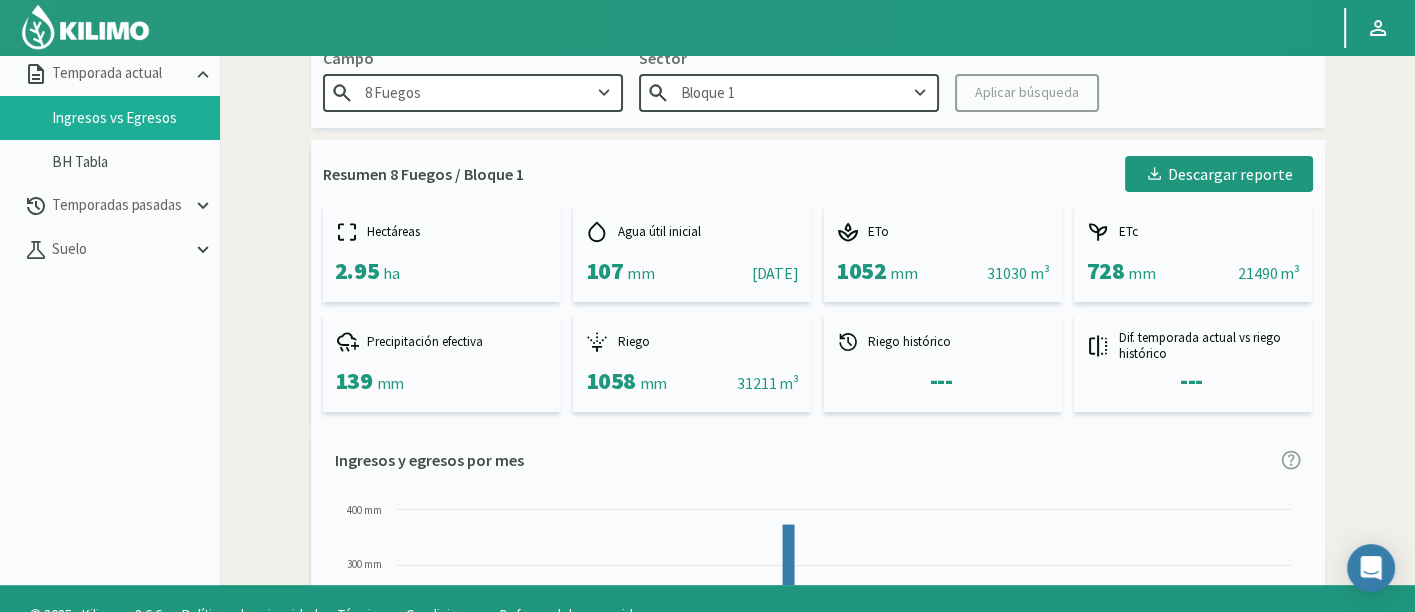 scroll, scrollTop: 114, scrollLeft: 0, axis: vertical 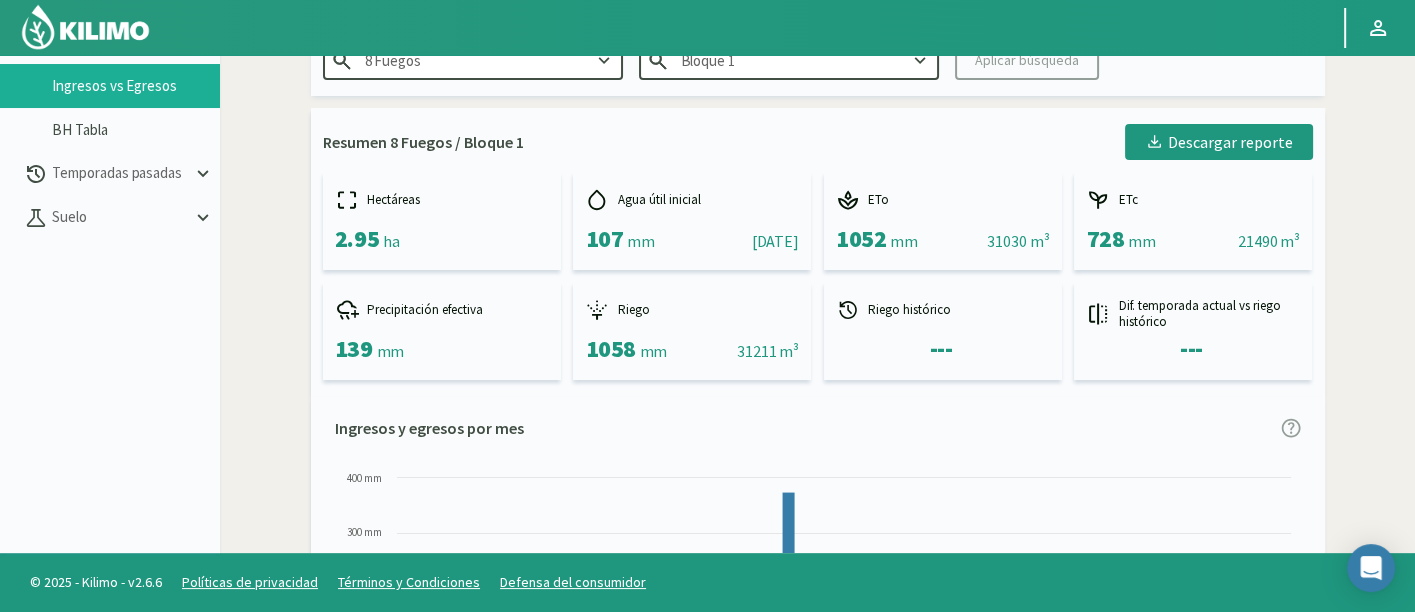 click on "Informes de Ingresos vs Egresos de temporada actual   Campo
8 Fuegos
Sector
Bloque 1
Aplicar búsqueda  Resumen 8 Fuegos / Bloque 1
Descargar reporte
Hectáreas   2.95   ha
Agua útil inicial   107   mm    ||    01/07/2024
ETo   1052   mm    ||    31030 m³
ETc   728   mm    ||    21490 m³
Precipitación efectiva   139   mm
Riego   1058   mm    ||    31211 m³
Riego histórico   ---
Dif. temporada actual vs riego histórico   ---  Ingresos y egresos por mes
Created with Highcharts 9.2.2 ETo ETc Precipitación Efectiva Riegos Jul 24 Ago 24 Sep 24 Oct 24 Nov 24 Dic 24 Ene 25 Feb 25 Mar 25 Abr 25 May 25 Jun 25 Jul 25 0 mm 100 mm 200 mm 300 mm 400 mm  Ingresos y egresos por semana
Descargar tabla   Fecha  01/07/2024 - 13/07/2025
Restablecer fecha   Semana   ETO (mm)   ETC (mm)   Precip. efectiva   Riego (mm)   Dif. riego y eto (mm)   Dif. riego y etc (mm)  5" 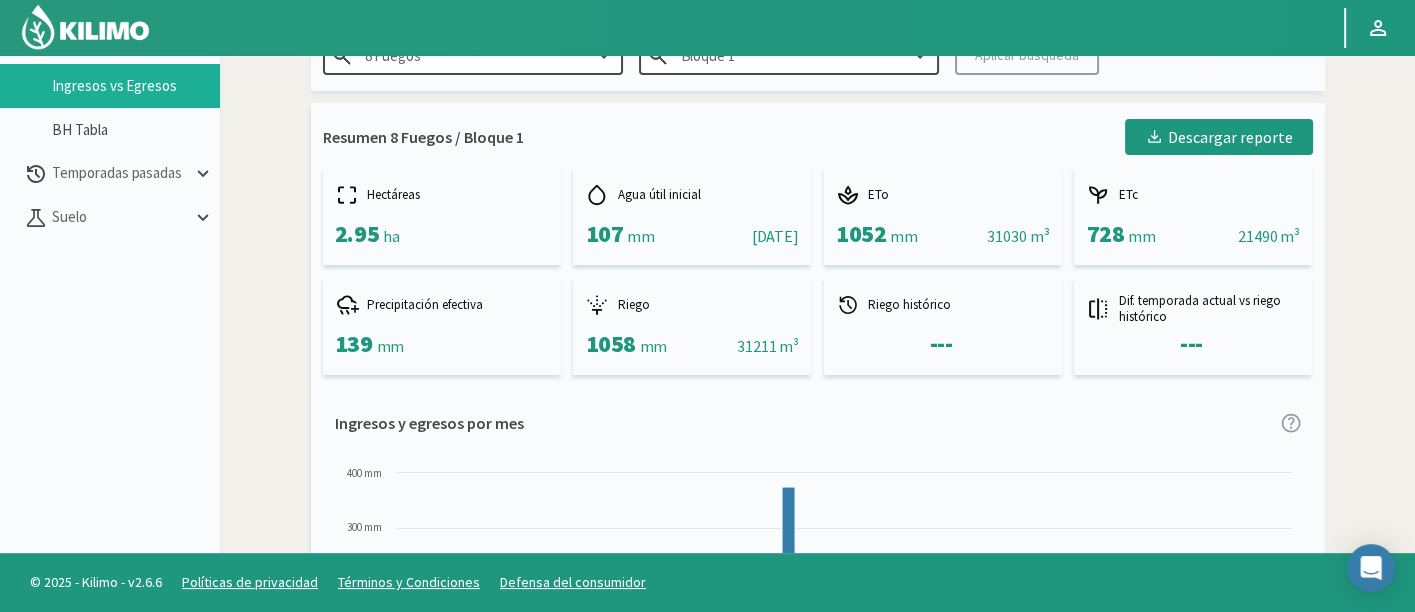 scroll, scrollTop: 0, scrollLeft: 0, axis: both 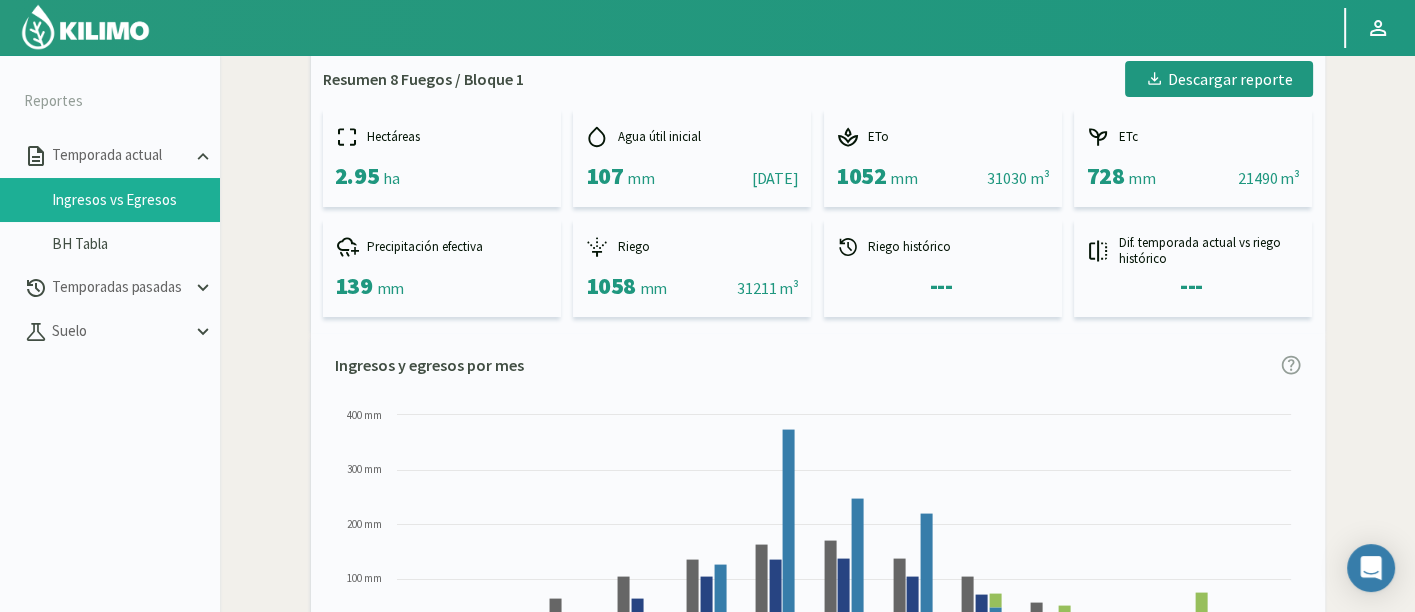 click on "Informes de Ingresos vs Egresos de temporada actual   Campo
8 Fuegos
Sector
Bloque 1
Aplicar búsqueda  Resumen 8 Fuegos / Bloque 1
Descargar reporte
Hectáreas   2.95   ha
Agua útil inicial   107   mm    ||    01/07/2024
ETo   1052   mm    ||    31030 m³
ETc   728   mm    ||    21490 m³
Precipitación efectiva   139   mm
Riego   1058   mm    ||    31211 m³
Riego histórico   ---
Dif. temporada actual vs riego histórico   ---  Ingresos y egresos por mes
Created with Highcharts 9.2.2 ETo ETc Precipitación Efectiva Riegos Jul 24 Ago 24 Sep 24 Oct 24 Nov 24 Dic 24 Ene 25 Feb 25 Mar 25 Abr 25 May 25 Jun 25 Jul 25 0 mm 100 mm 200 mm 300 mm 400 mm  Ingresos y egresos por semana
Descargar tabla   Fecha  01/07/2024 - 13/07/2025
Restablecer fecha   Semana   ETO (mm)   ETC (mm)   Precip. efectiva   Riego (mm)   Dif. riego y eto (mm)   Dif. riego y etc (mm)  5" 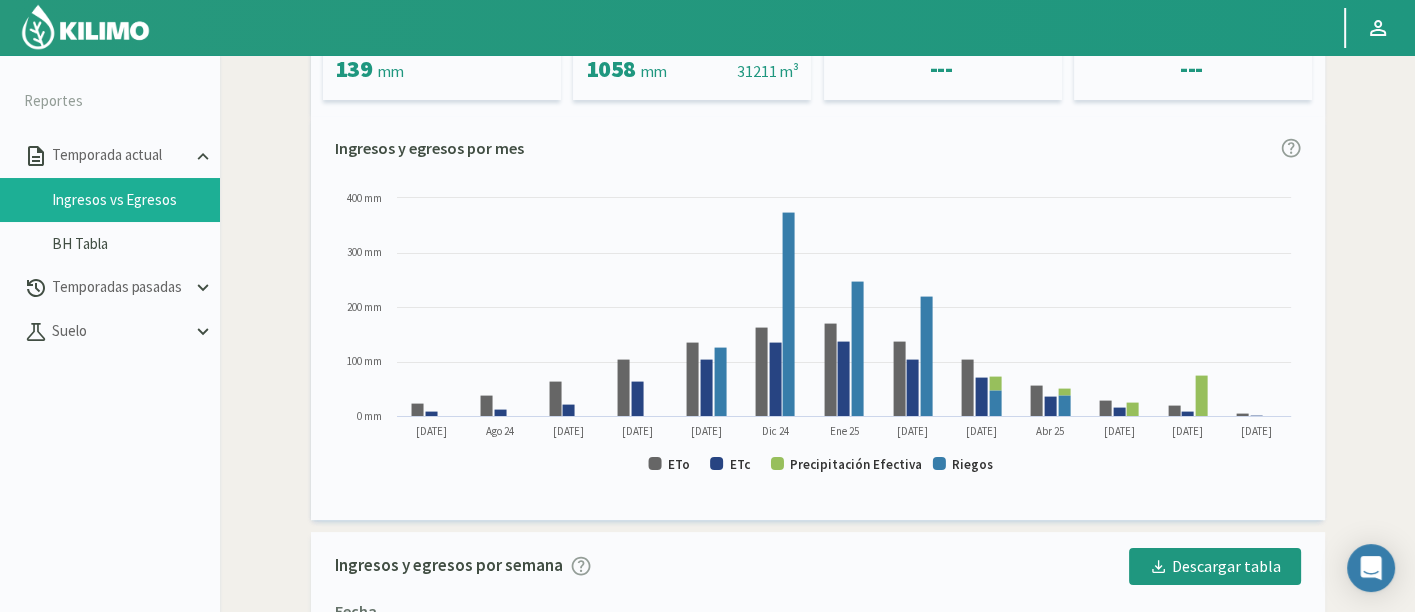 scroll, scrollTop: 400, scrollLeft: 0, axis: vertical 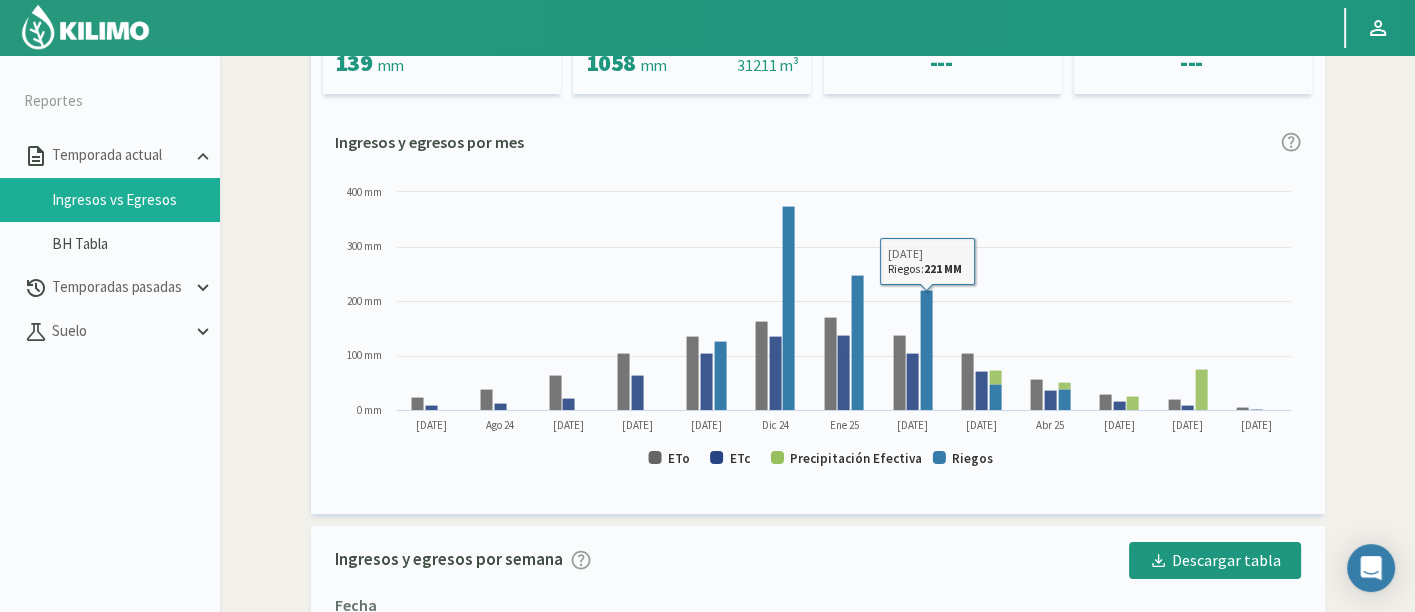 click on "Informes de Ingresos vs Egresos de temporada actual   Campo
8 Fuegos
Sector
Bloque 1
Aplicar búsqueda  Resumen 8 Fuegos / Bloque 1
Descargar reporte
Hectáreas   2.95   ha
Agua útil inicial   107   mm    ||    01/07/2024
ETo   1052   mm    ||    31030 m³
ETc   728   mm    ||    21490 m³
Precipitación efectiva   139   mm
Riego   1058   mm    ||    31211 m³
Riego histórico   ---
Dif. temporada actual vs riego histórico   ---  Ingresos y egresos por mes
Created with Highcharts 9.2.2 ETo ETc Precipitación Efectiva Riegos Jul 24 Ago 24 Sep 24 Oct 24 Nov 24 Dic 24 Ene 25 Feb 25 Mar 25 Abr 25 May 25 Jun 25 Jul 25 0 mm 100 mm 200 mm 300 mm 400 mm Feb 25 ​ Riegos:  221 MM  Ingresos y egresos por semana
Descargar tabla   Fecha  01/07/2024 - 13/07/2025
Restablecer fecha   Semana   ETO (mm)   ETC (mm)   Precip. efectiva   Riego (mm)   Dif. riego y eto (mm)" 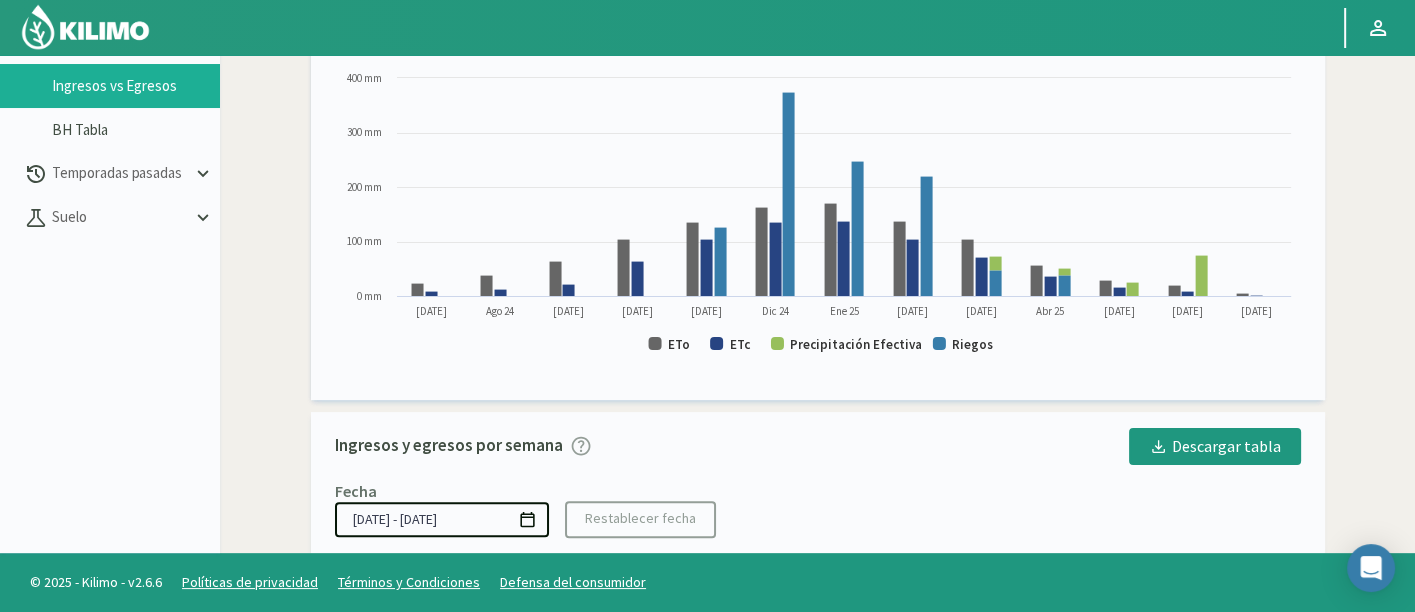 scroll, scrollTop: 82, scrollLeft: 0, axis: vertical 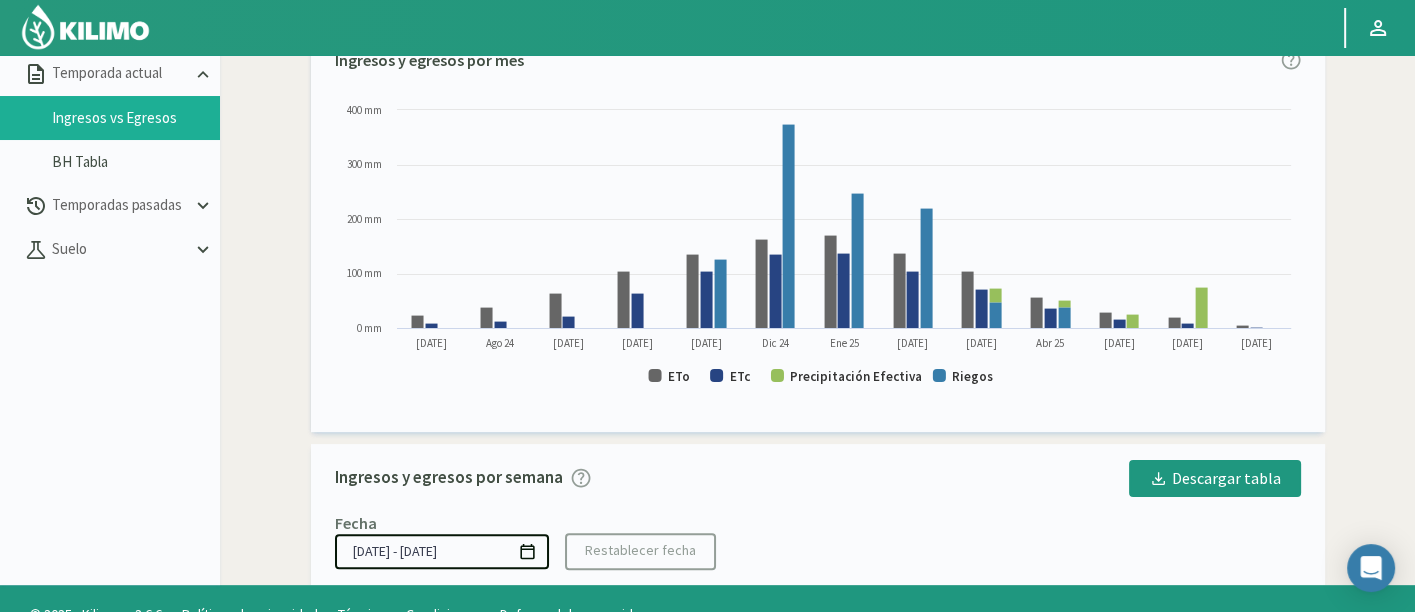 click on "Informes de Ingresos vs Egresos de temporada actual   Campo
8 Fuegos
Sector
Bloque 1
Aplicar búsqueda  Resumen 8 Fuegos / Bloque 1
Descargar reporte
Hectáreas   2.95   ha
Agua útil inicial   107   mm    ||    01/07/2024
ETo   1052   mm    ||    31030 m³
ETc   728   mm    ||    21490 m³
Precipitación efectiva   139   mm
Riego   1058   mm    ||    31211 m³
Riego histórico   ---
Dif. temporada actual vs riego histórico   ---  Ingresos y egresos por mes
Created with Highcharts 9.2.2 ETo ETc Precipitación Efectiva Riegos Jul 24 Ago 24 Sep 24 Oct 24 Nov 24 Dic 24 Ene 25 Feb 25 Mar 25 Abr 25 May 25 Jun 25 Jul 25 0 mm 100 mm 200 mm 300 mm 400 mm Ene 25 ​ ETo:  170 MM  Ingresos y egresos por semana
Descargar tabla   Fecha  01/07/2024 - 13/07/2025
Restablecer fecha   Semana   ETO (mm)   ETC (mm)   Precip. efectiva   Riego (mm)   Dif. riego y eto (mm)  5" 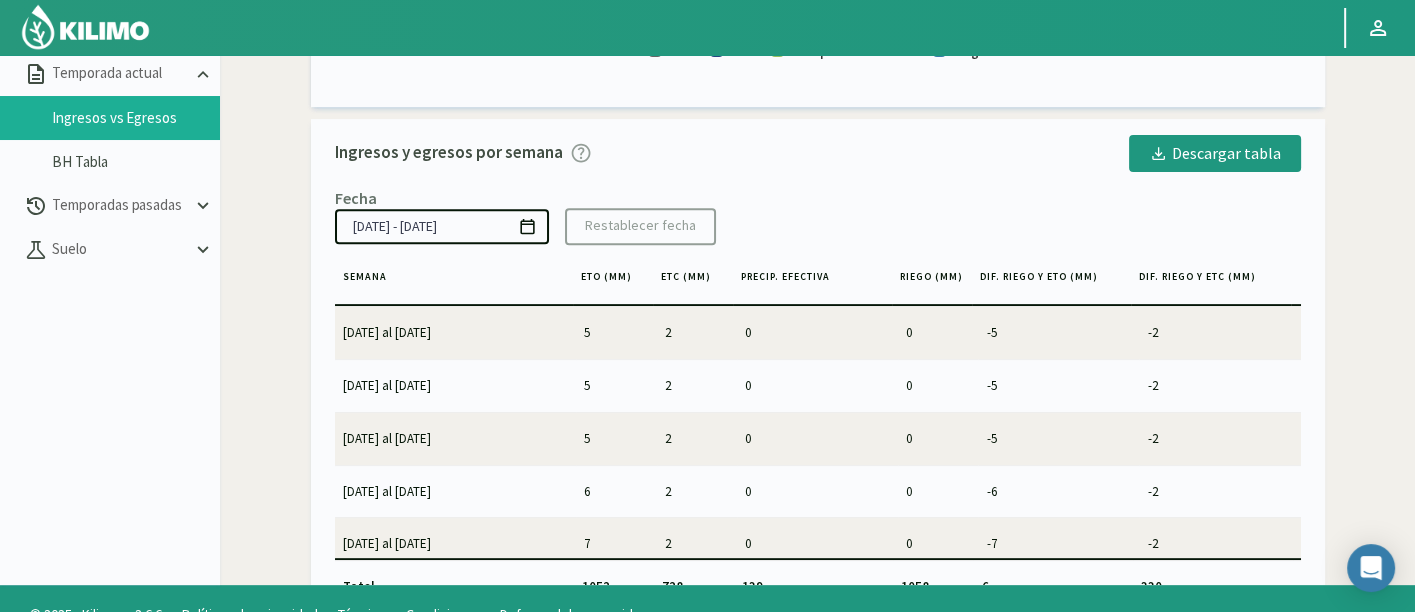 scroll, scrollTop: 803, scrollLeft: 0, axis: vertical 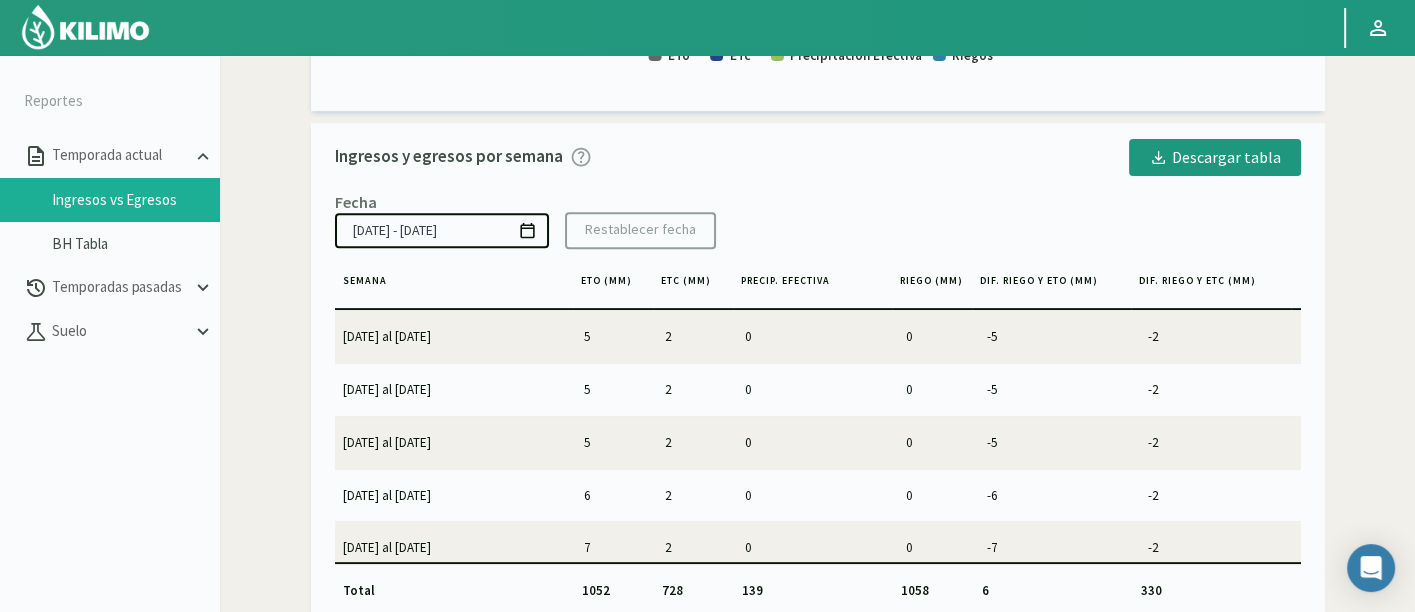 click on "Ingresos y egresos por semana
Descargar tabla   Fecha  01/07/2024 - 13/07/2025
Restablecer fecha   Semana   ETO (mm)   ETC (mm)   Precip. efectiva   Riego (mm)   Dif. riego y eto (mm)   Dif. riego y etc (mm)  01/07/24 al 07/07/24 5 2 0 0 -5 -2 08/07/24 al 14/07/24 5 2 0 0 -5 -2 15/07/24 al 21/07/24 5 2 0 0 -5 -2 22/07/24 al 28/07/24 6 2 0 0 -6 -2 29/07/24 al 04/08/24 7 2 0 0 -7 -2 05/08/24 al 11/08/24 8 3 0 0 -8 -3 12/08/24 al 18/08/24 7 3 0 0 -7 -3 19/08/24 al 25/08/24 9 3 0 0 -9 -3 26/08/24 al 01/09/24 12 4 0 0 -12 -4 02/09/24 al 08/09/24 12 4 0 0 -12 -4 09/09/24 al 15/09/24 16 5 0 0 -16 -5 16/09/24 al 22/09/24 13 5 0 0 -13 -5 23/09/24 al 29/09/24 18 7 0 0 -18 -7 30/09/24 al 06/10/24 20 9 0 0 -20 -9 07/10/24 al 13/10/24 19 10 0 0 -19 -10 14/10/24 al 20/10/24 25 16 0 0 -25 -16 21/10/24 al 27/10/24 26 18 0 0 -26 -18 28/10/24 al 03/11/24 26 19 0 0 -26 -19 04/11/24 al 10/11/24 30 23 0 0 -30 -23 11/11/24 al 17/11/24 30 23 0 18 -12 -5 18/11/24 al 24/11/24 35 28 0 37 2 9 35 28 0 90 55 0" 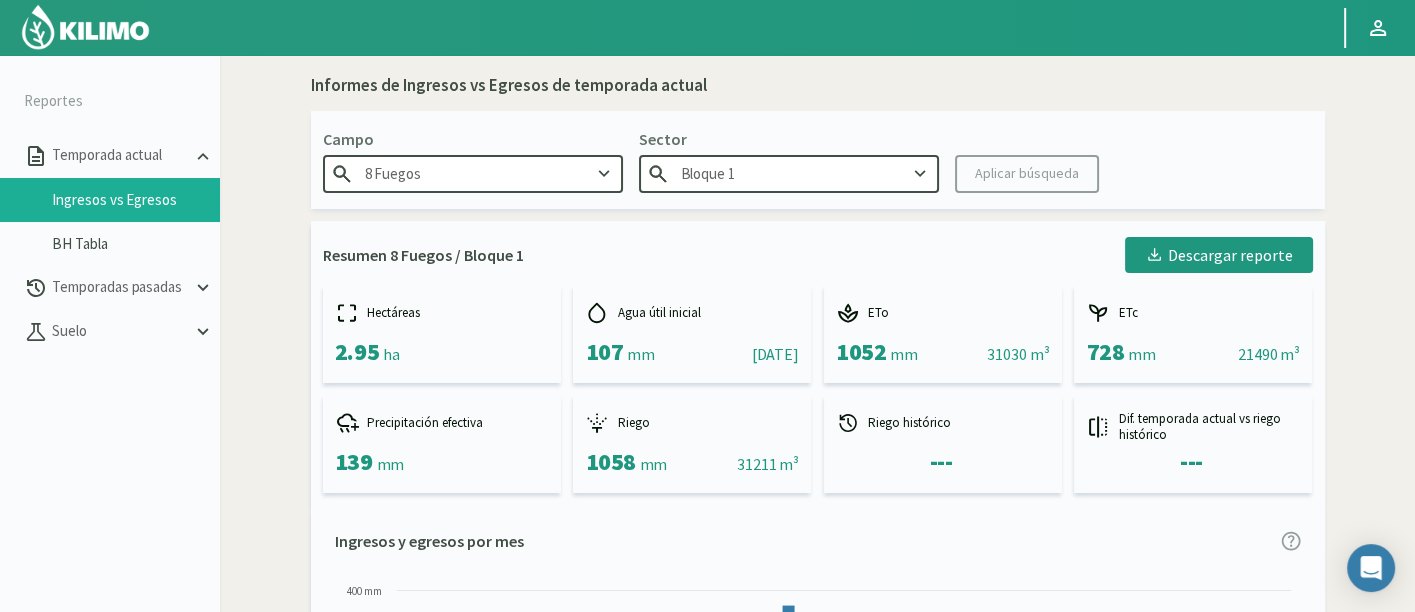 scroll, scrollTop: 0, scrollLeft: 0, axis: both 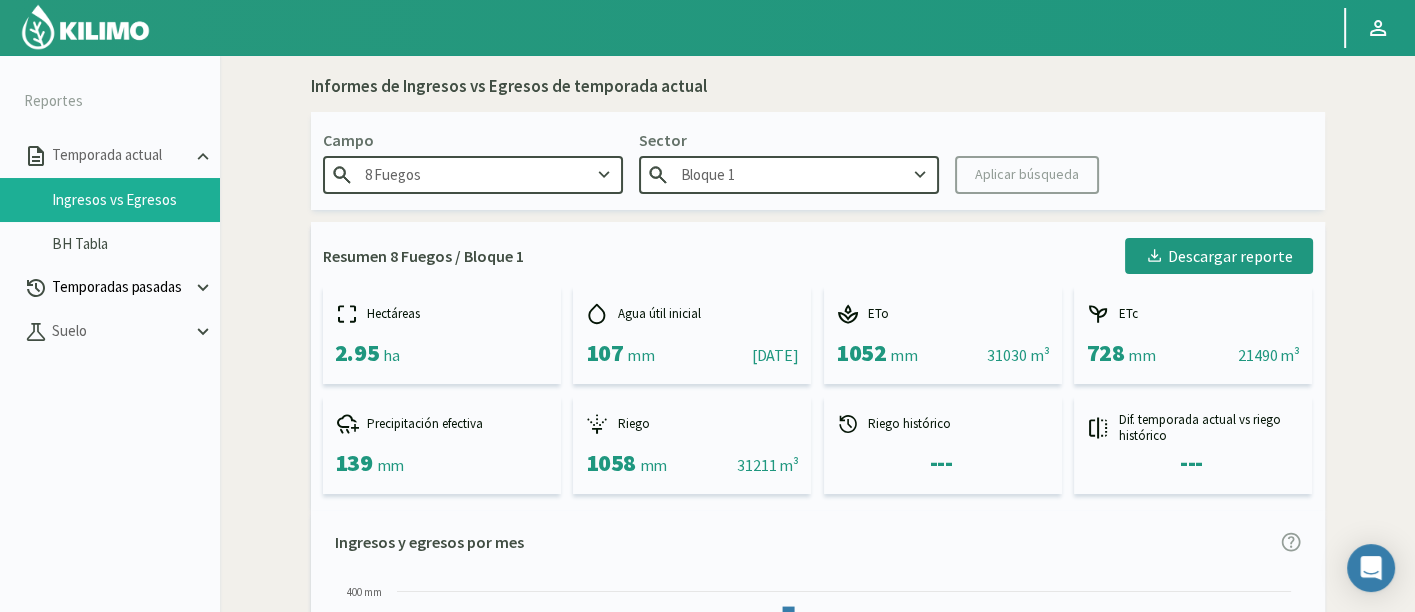 click on "Temporadas pasadas" 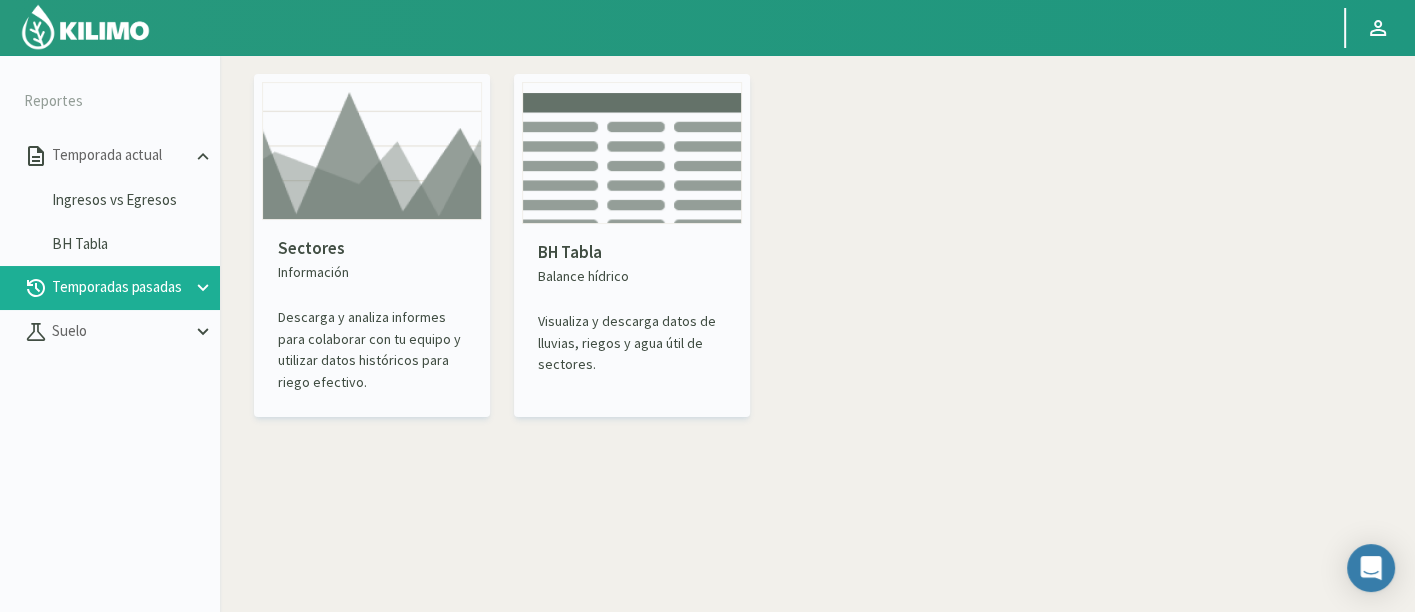 click 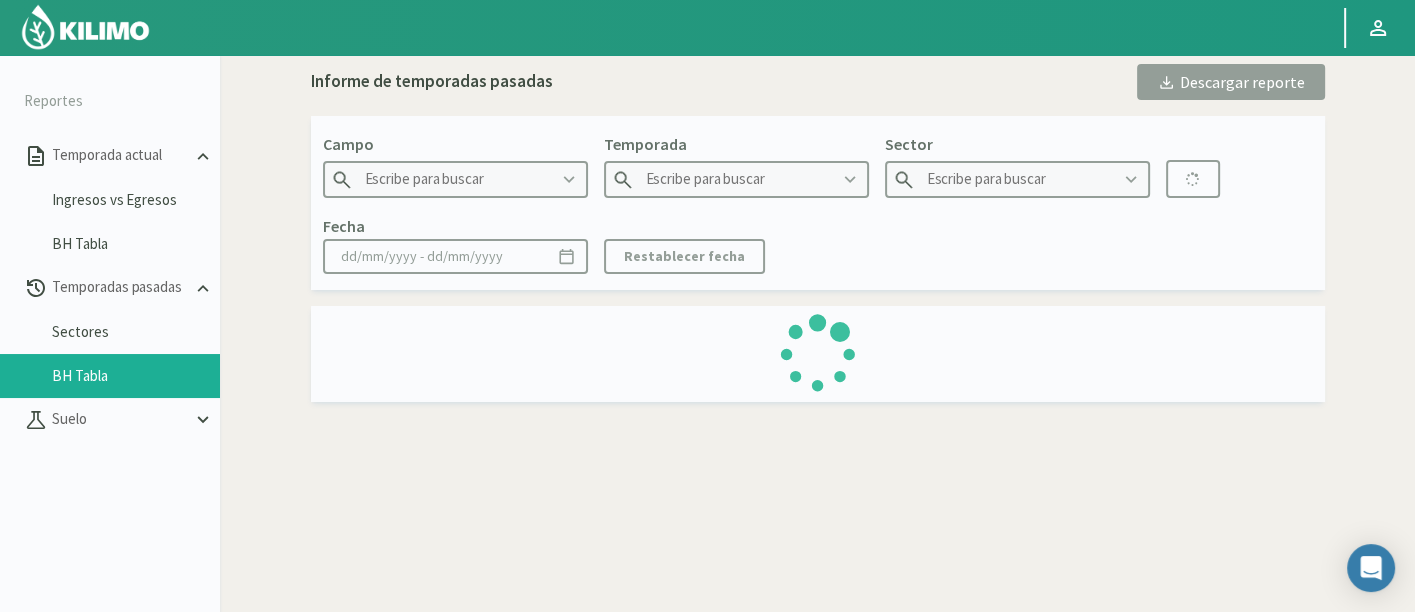 type on "21 de Septiembre" 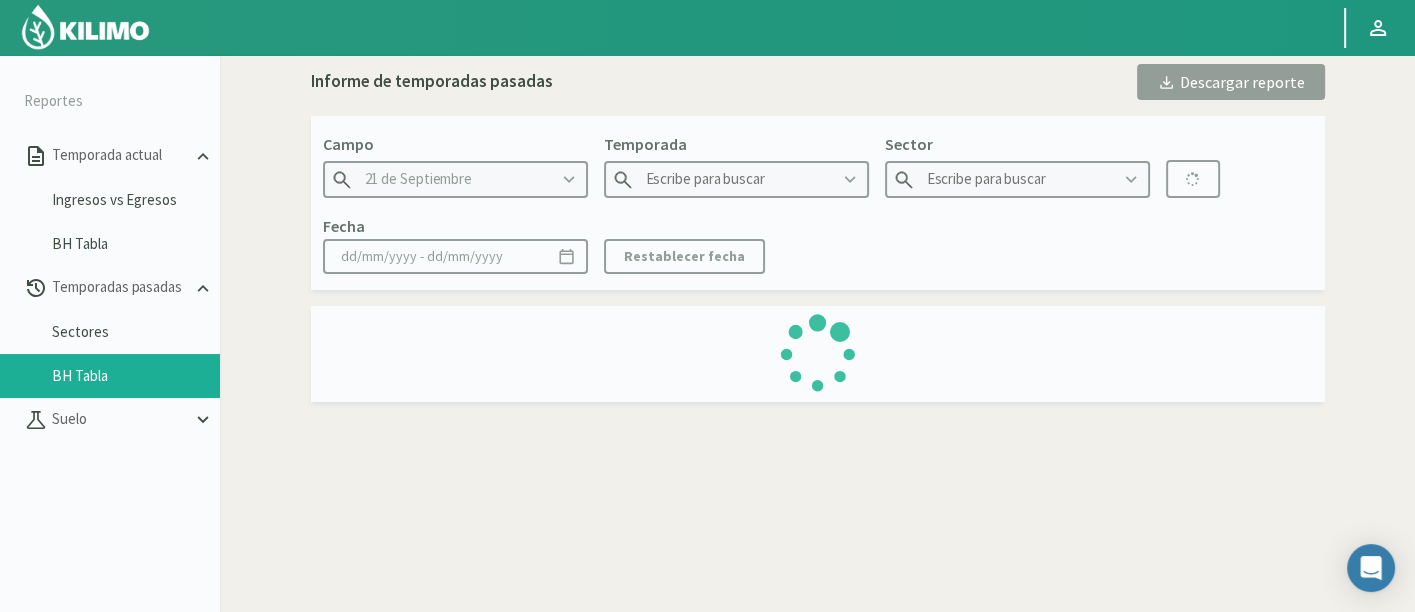 type on "2022" 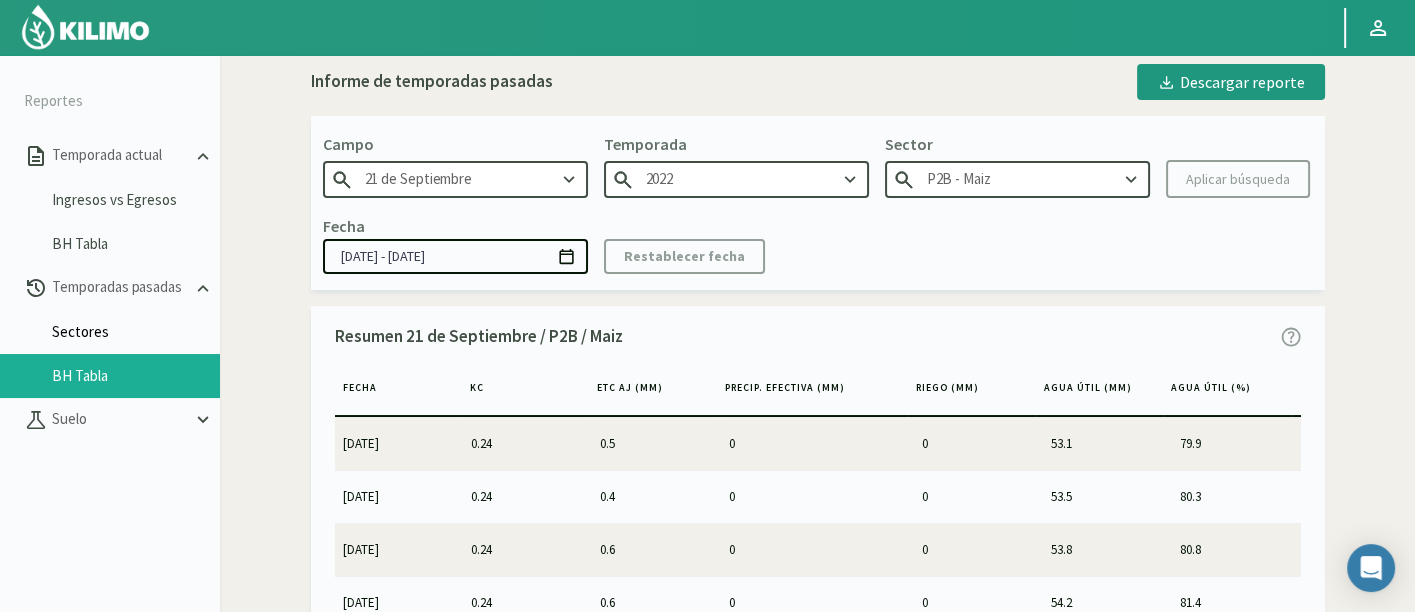 click on "Sectores" 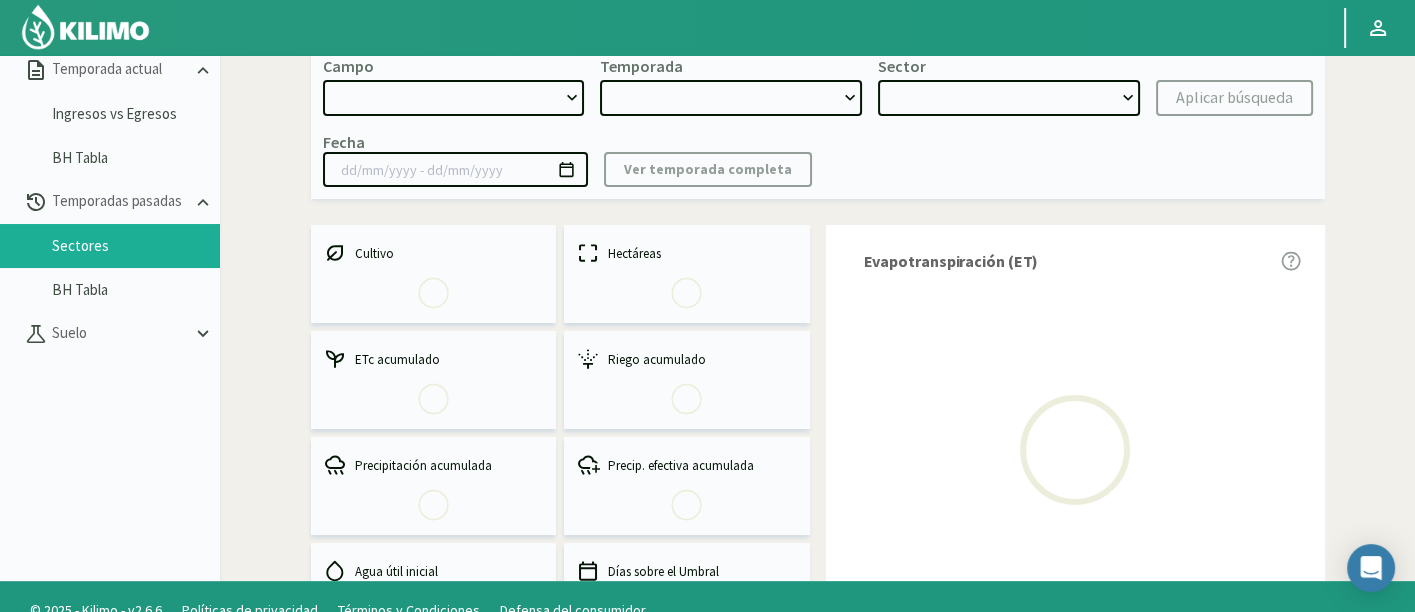 scroll, scrollTop: 114, scrollLeft: 0, axis: vertical 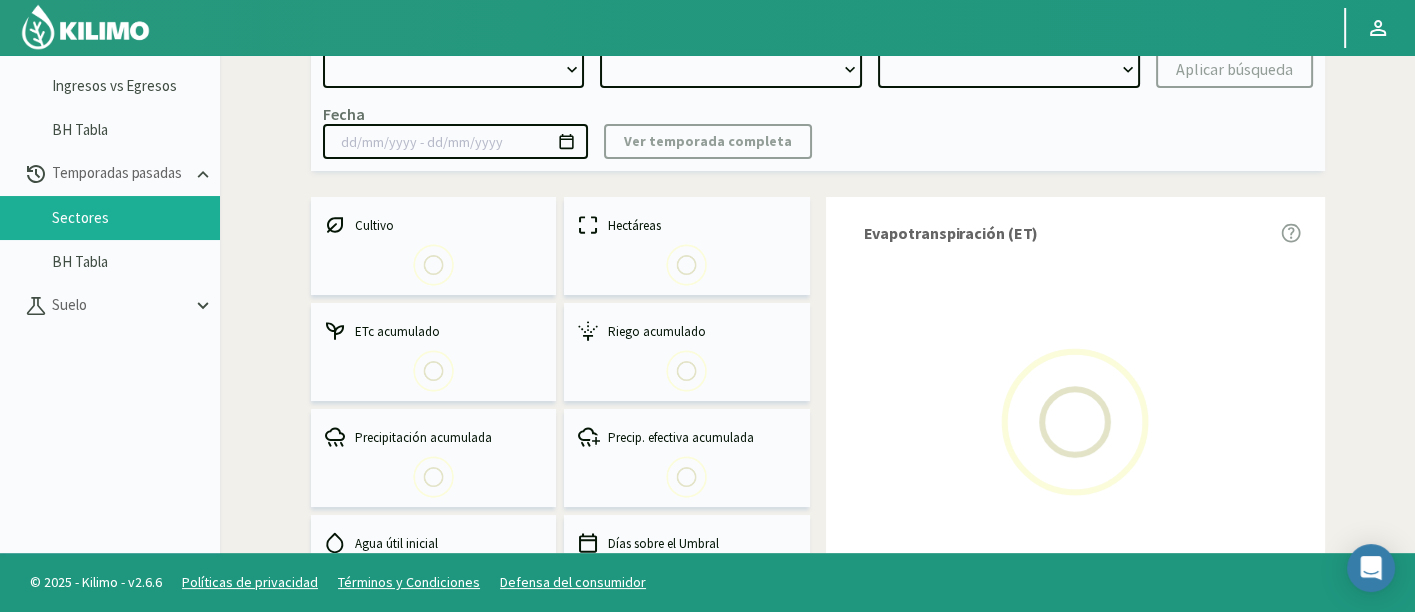 click on "Informes de temporadas pasadas
Descargar reporte   Campo   Temporada   Sector   Aplicar búsqueda   Fecha
Ver temporada completa
Cultivo
Hectáreas
ETc acumulado    ||
Riego acumulado    ||
Precipitación acumulada
Precip. efectiva acumulada
Agua útil inicial    ||
Días sobre el Umbral    ||    Evapotranspiración (ET)
Coeficiente de cultivo (KC)
Índice de vegetación
Ingresos vs Egresos mensual
Balance hídrico" 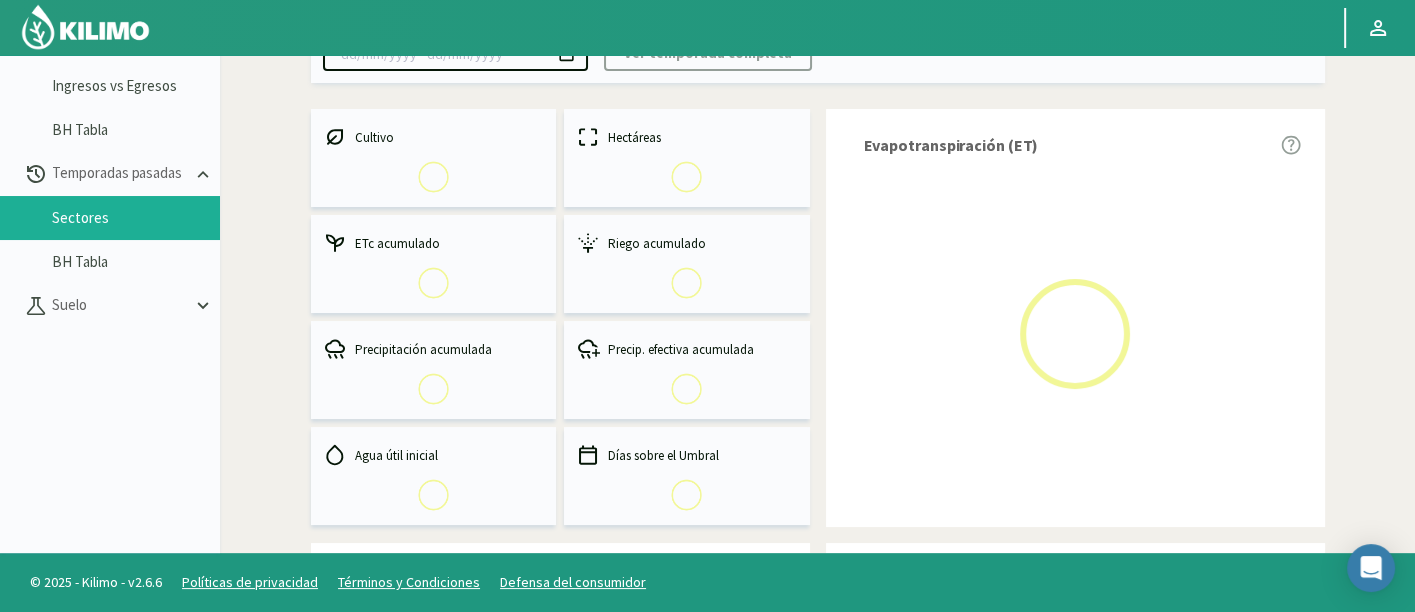 scroll, scrollTop: 133, scrollLeft: 0, axis: vertical 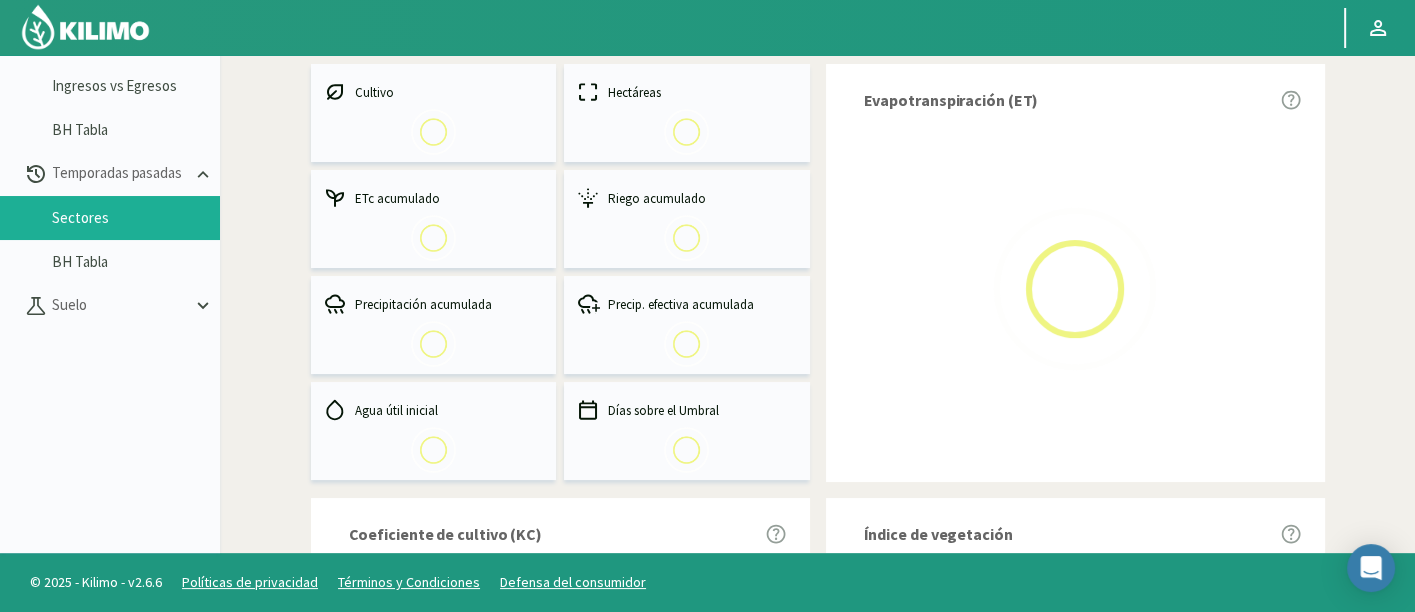 select on "0: Object" 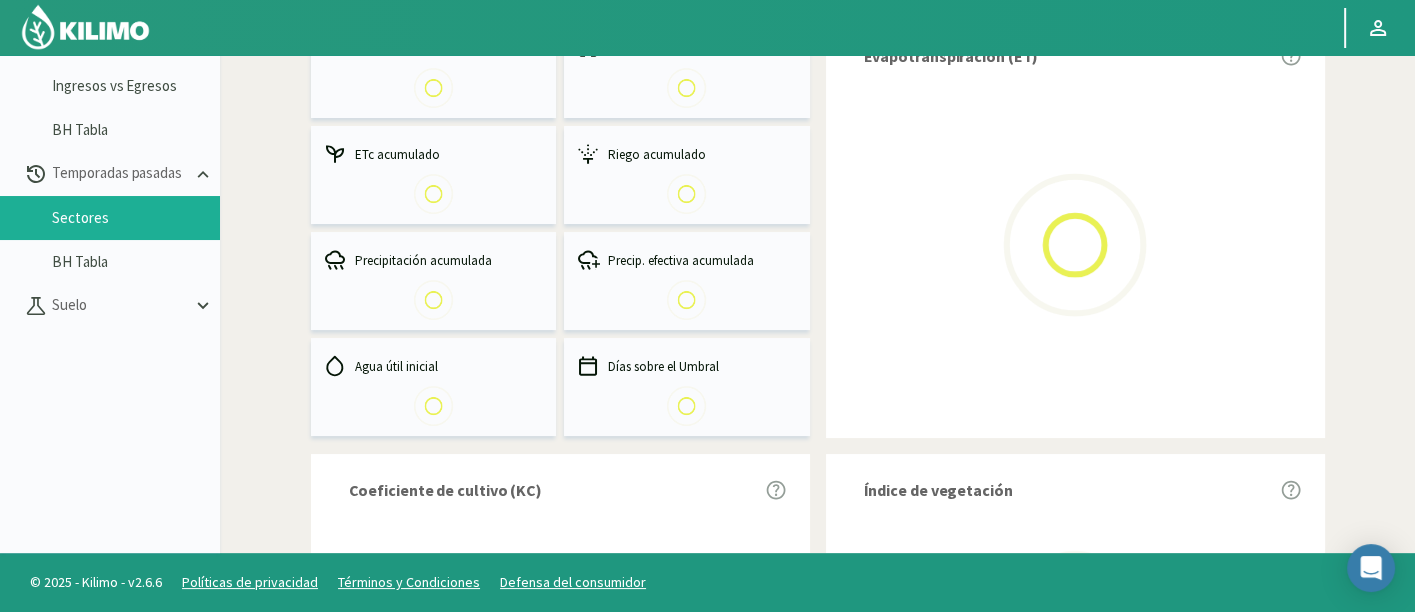 type on "20/10/2023 - 13/06/2024" 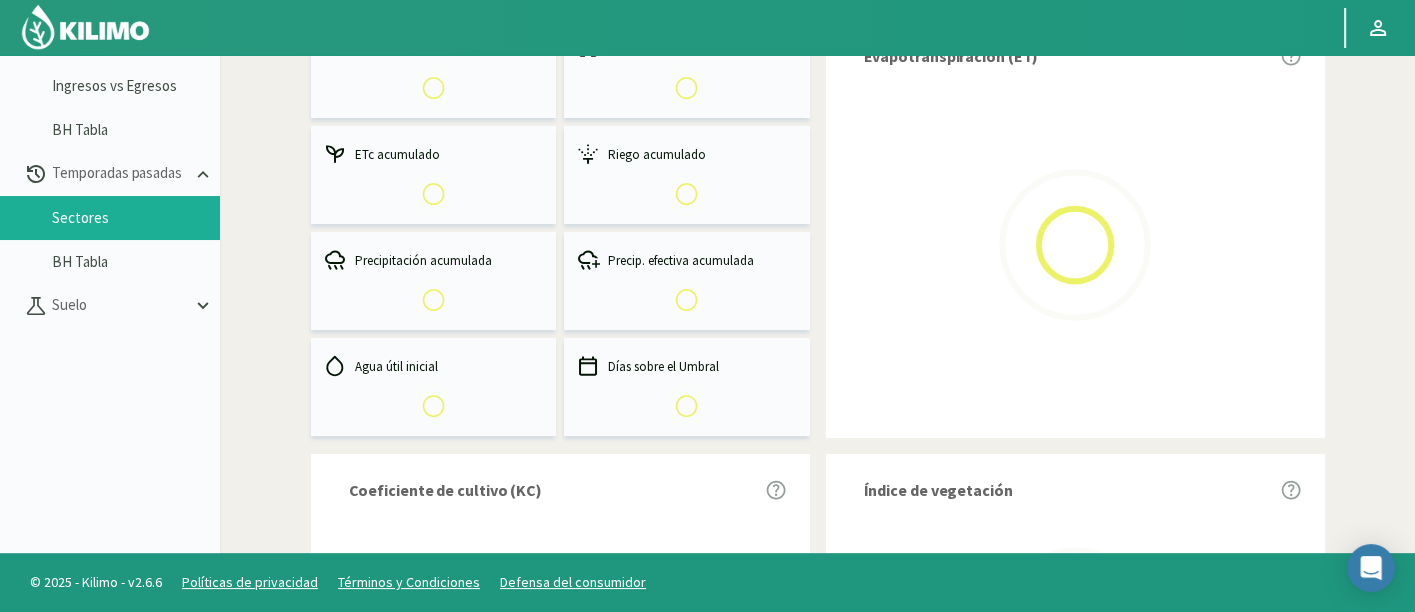 select on "0: 2023" 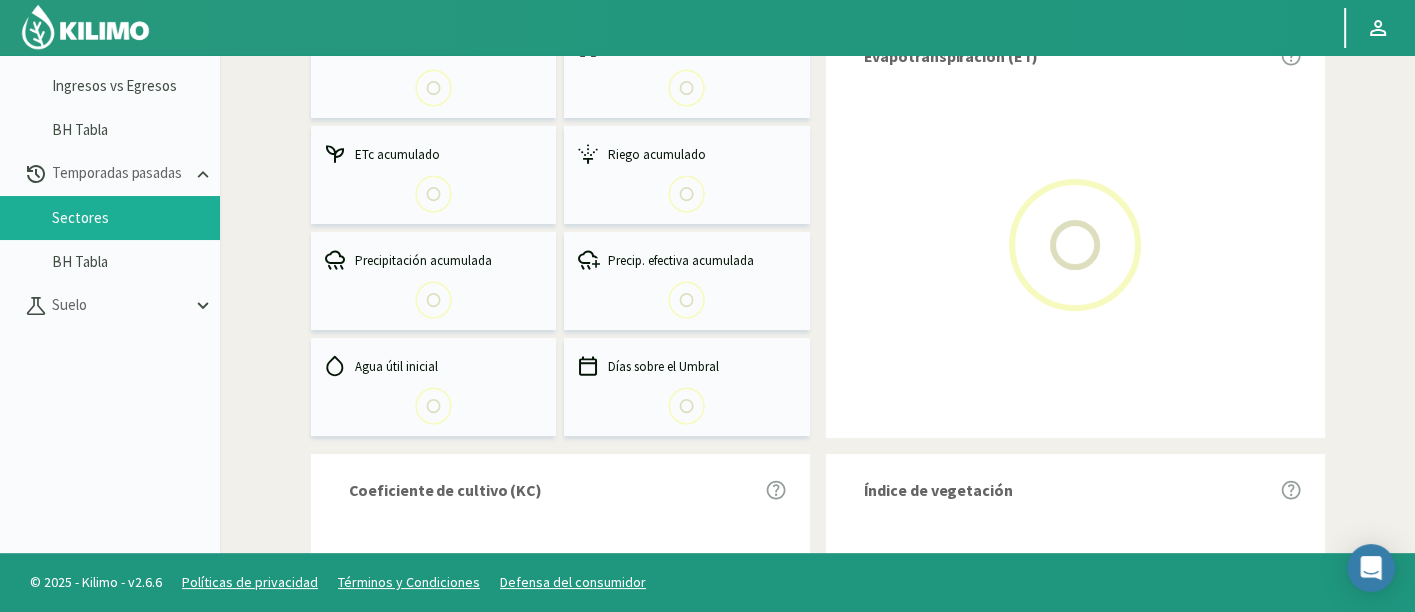 select on "0: Object" 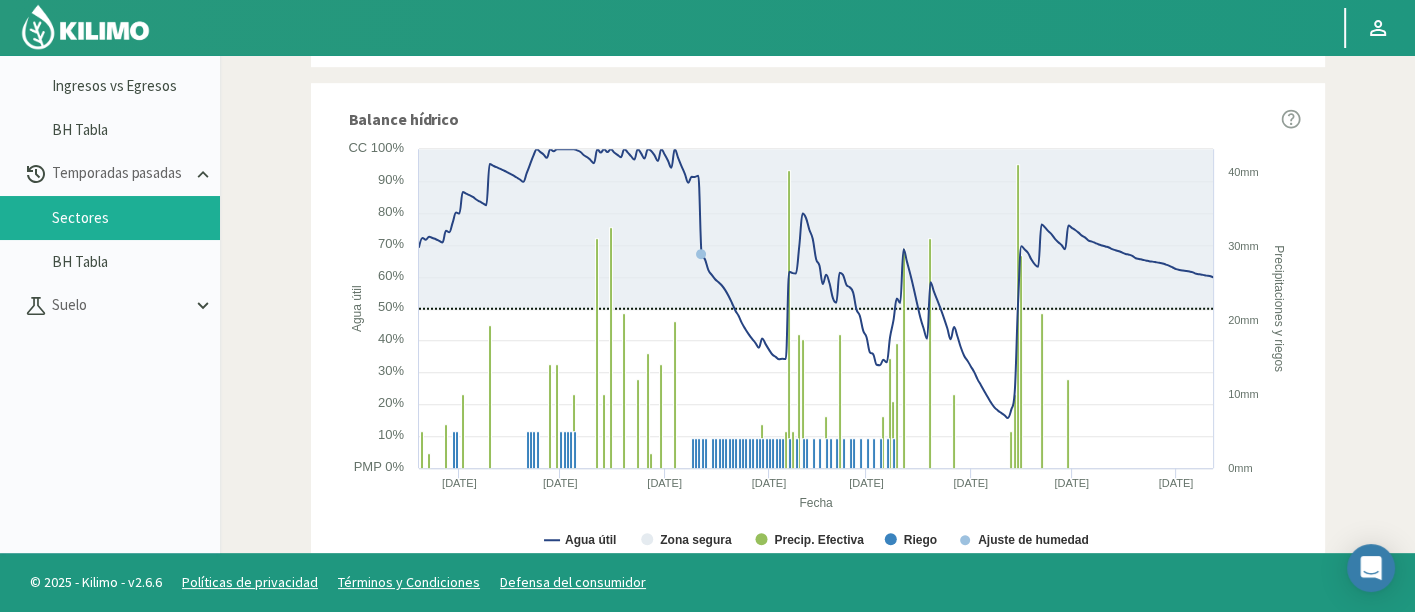 scroll, scrollTop: 1272, scrollLeft: 0, axis: vertical 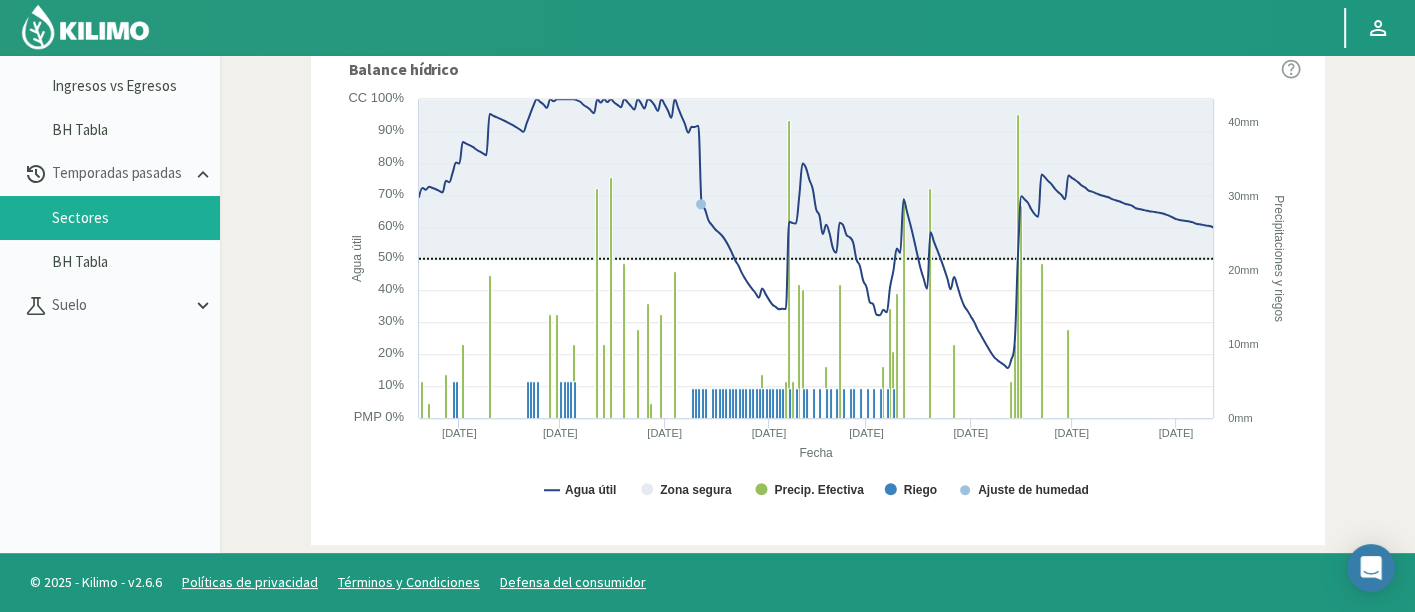 click on "Informes de temporadas pasadas
Descargar reporte  Campo:  21 de Septiembre Sector:  P5 - Maiz Fechas:  20/10/2023 - 13/06/2024  Campo   21 de Septiembre   Acograpes  - Ag. Carlos Muñoz Herrera   Acograpes - Ag. Cerro Mauco   Acograpes - Ag. Hermanos Tapia   Acograpes  - Ag. Manuel Meneses   Acograpes - Ag. Manuel Meneses (40 cm)   Acograpes - Ag. Paulino Fernández   Acograpes- Ag. Raúl Montenegro- El Higueral   Acograpes- Ag. Raúl Montenegro- El Maitén   Acograpes - Ag. Raúl Montenegro - La Cuyana   Acograpes - Ag. Raúl Montenegro - Las Bandurrias   Acograpes- Ag. Raúl Montenegro- Mendocita   Acograpes  - Agrícola Bausig   Acograpes - Agrícola Benigno Collantes   Acograpes - Agrícola Cerro Mauco   Acograpes - Agrícola Cerro Mauco   Acograpes - Agrícola Hector Villalon e hijos   Acograpes - AgroAndina - Los Nogales   Acograpes - AgroAndina - Los Reyes   Acograpes  - AgroWorld   Acograpes - Ag. Saavedra - Calle El Medio 3 Tomas   Acograpes - Ag. Saavedra - El Membrillo   Aconcagua" 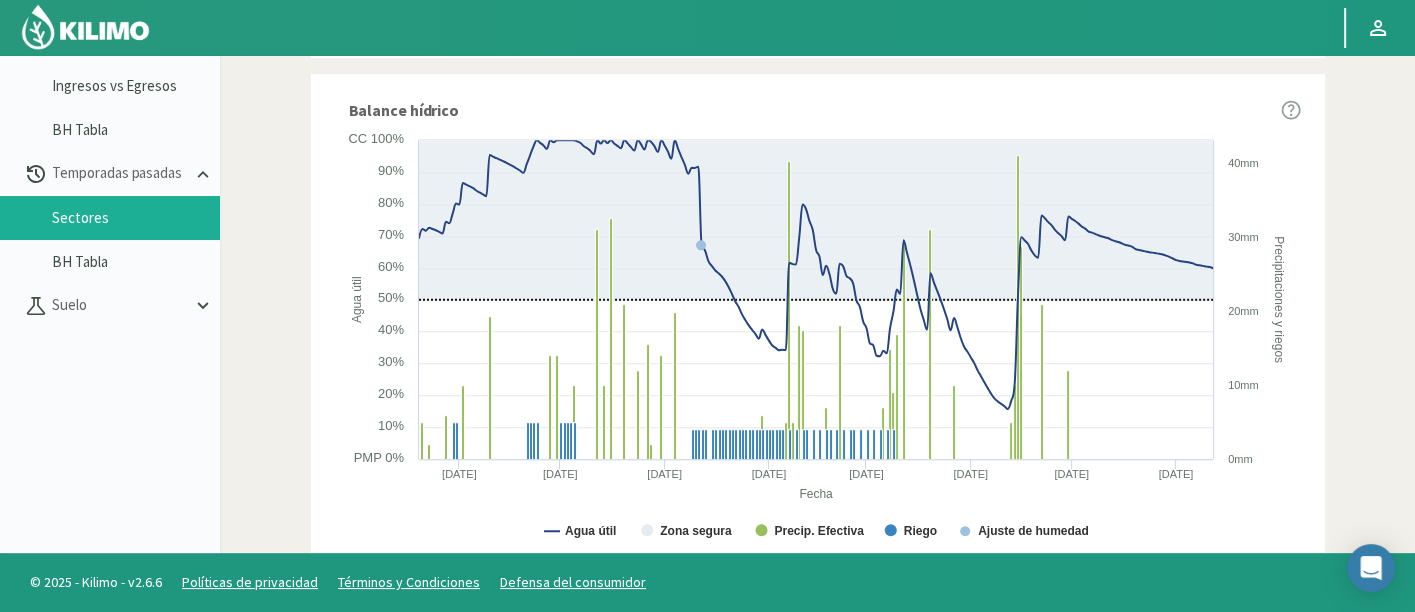 scroll, scrollTop: 1228, scrollLeft: 0, axis: vertical 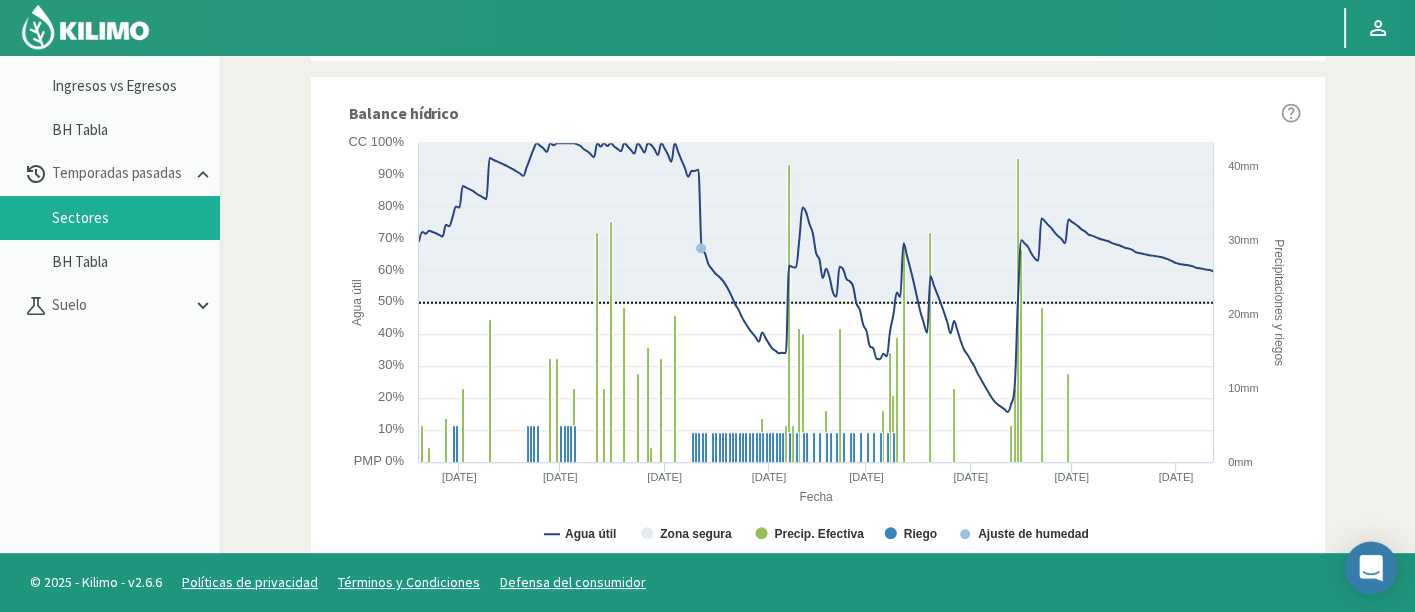 click at bounding box center [1371, 568] 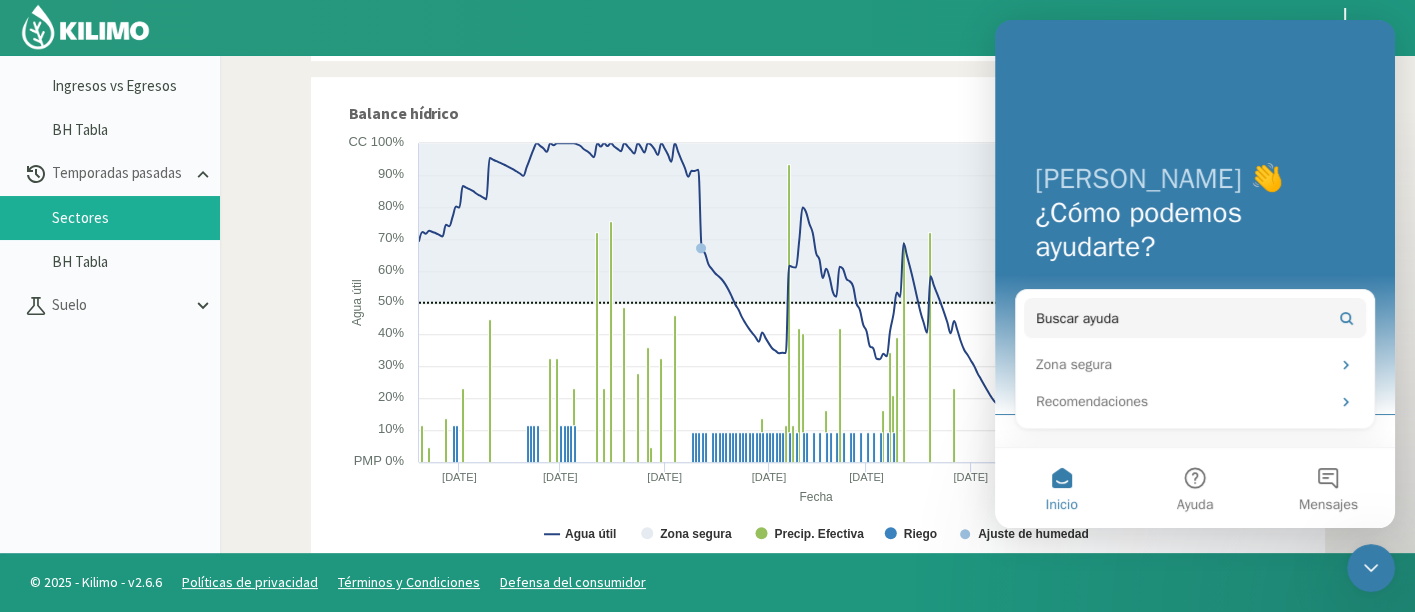 scroll, scrollTop: 0, scrollLeft: 0, axis: both 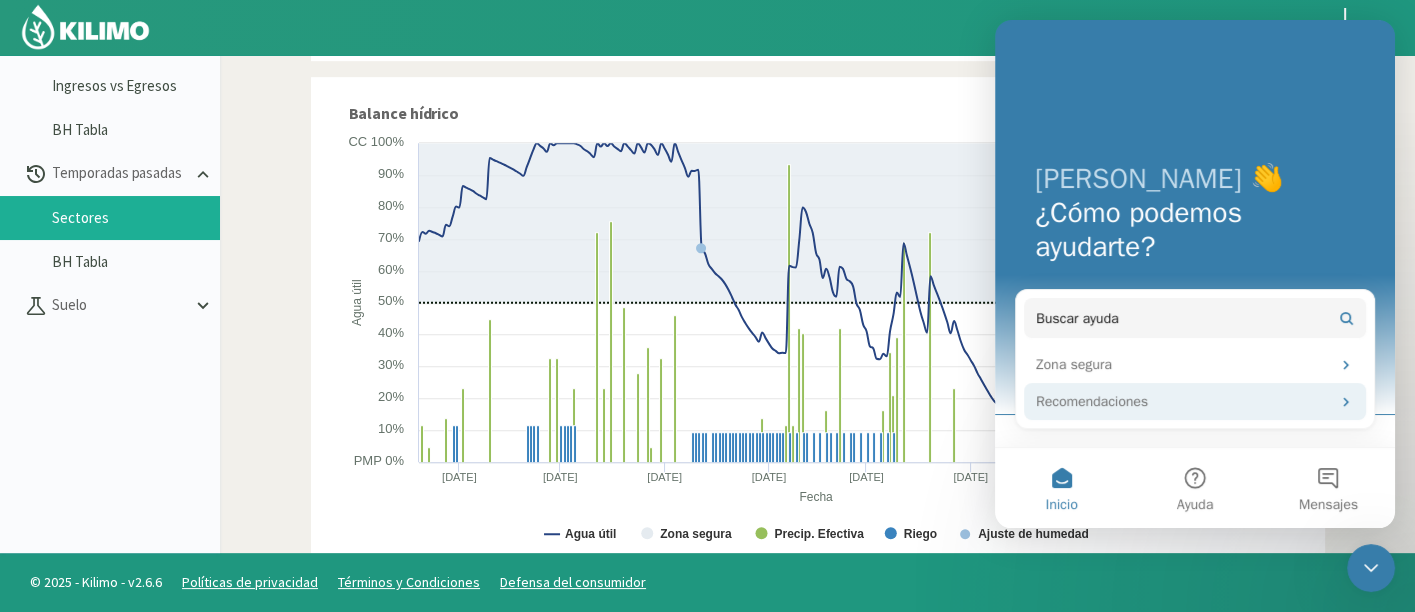 click on "Recomendaciones" at bounding box center (1183, 401) 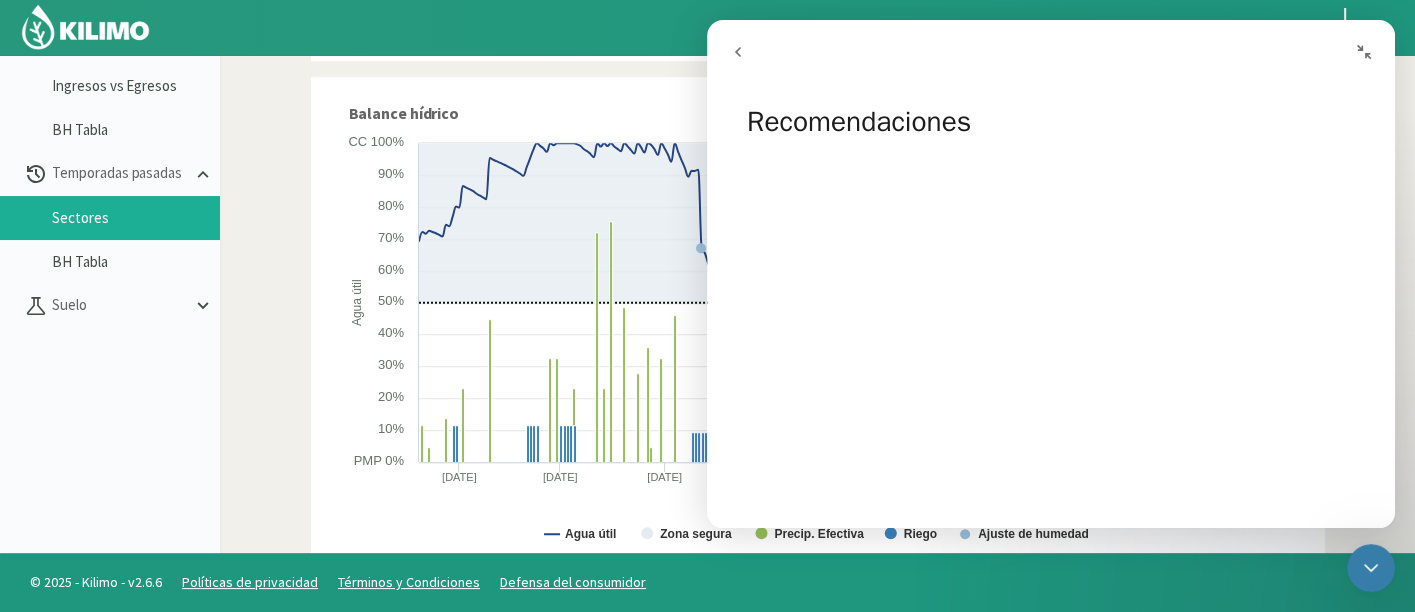 drag, startPoint x: 1394, startPoint y: 236, endPoint x: 1389, endPoint y: 298, distance: 62.201286 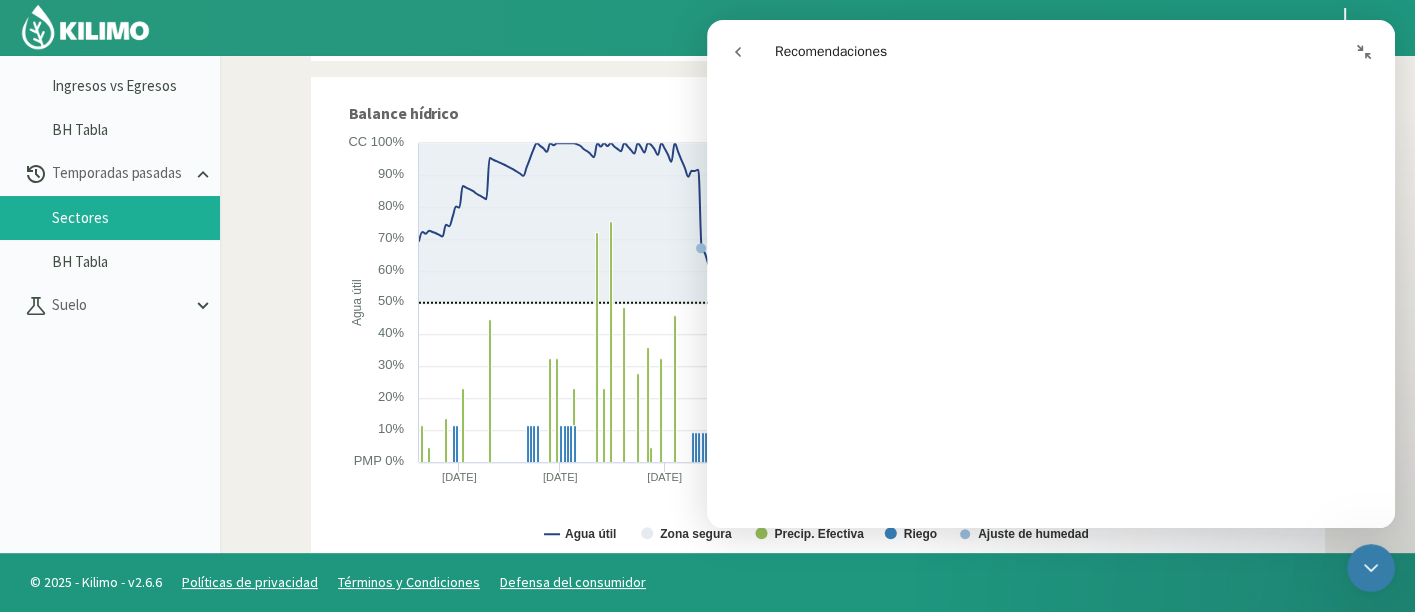scroll, scrollTop: 388, scrollLeft: 0, axis: vertical 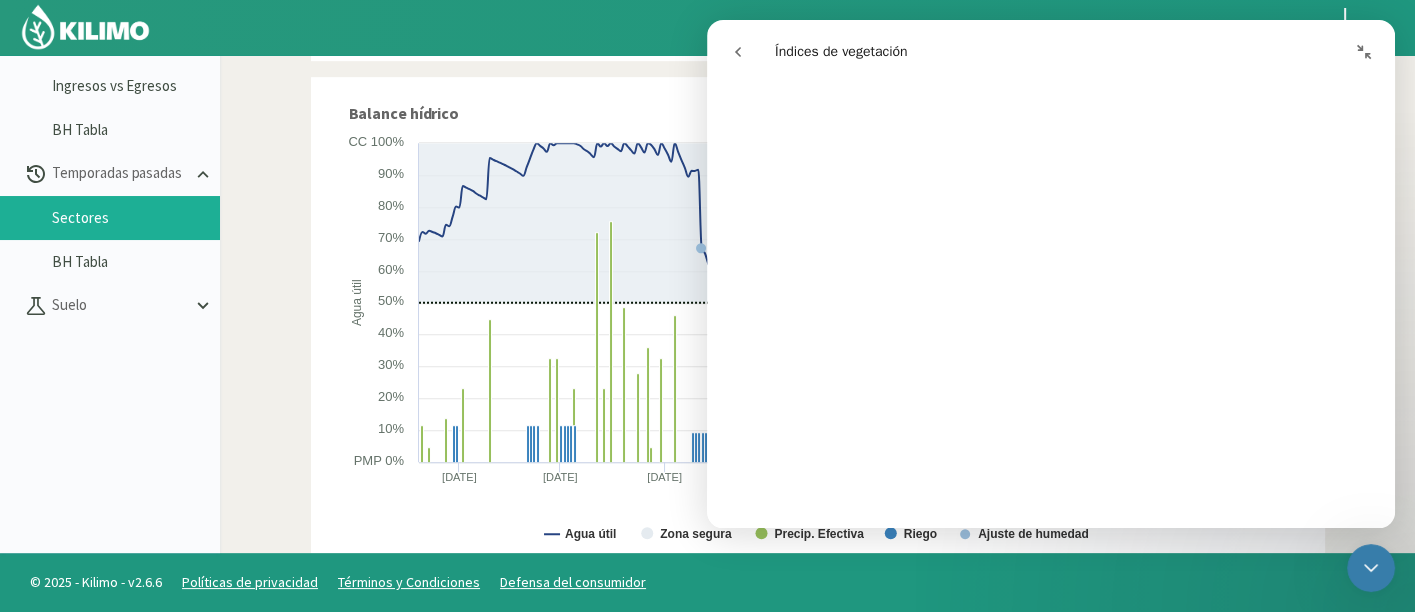 drag, startPoint x: 1392, startPoint y: 200, endPoint x: 2128, endPoint y: 470, distance: 783.96173 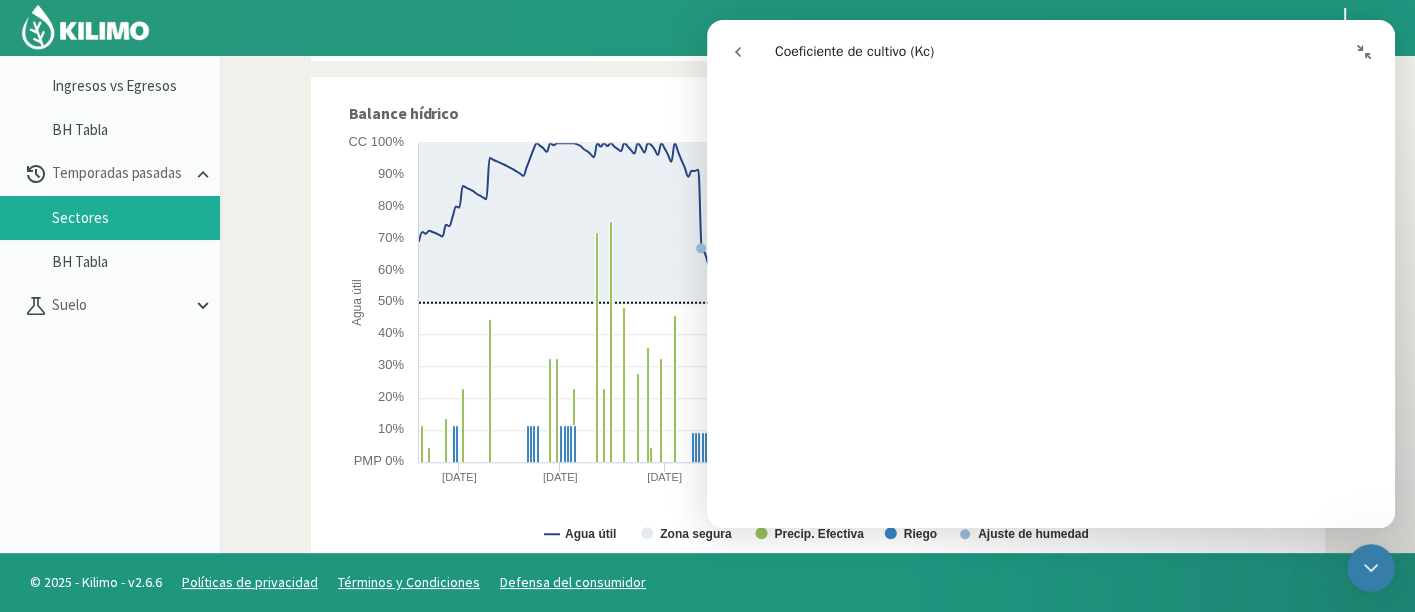 scroll, scrollTop: 170, scrollLeft: 0, axis: vertical 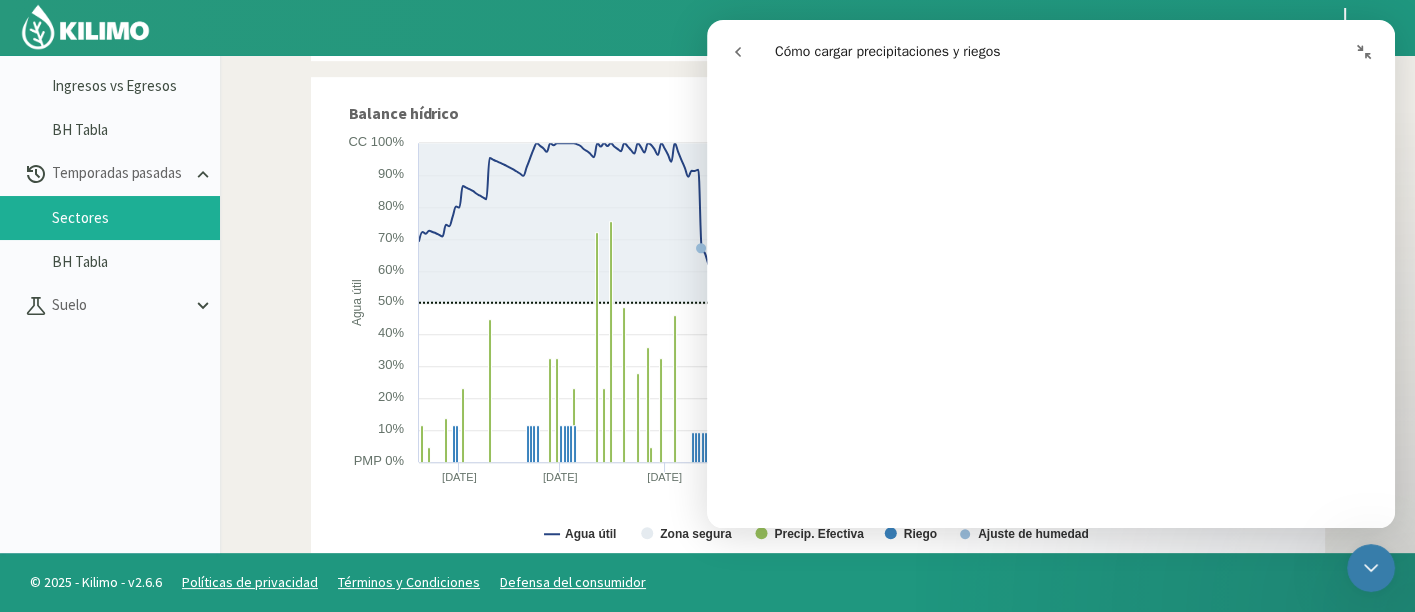 drag, startPoint x: 1389, startPoint y: 204, endPoint x: 2118, endPoint y: 303, distance: 735.6915 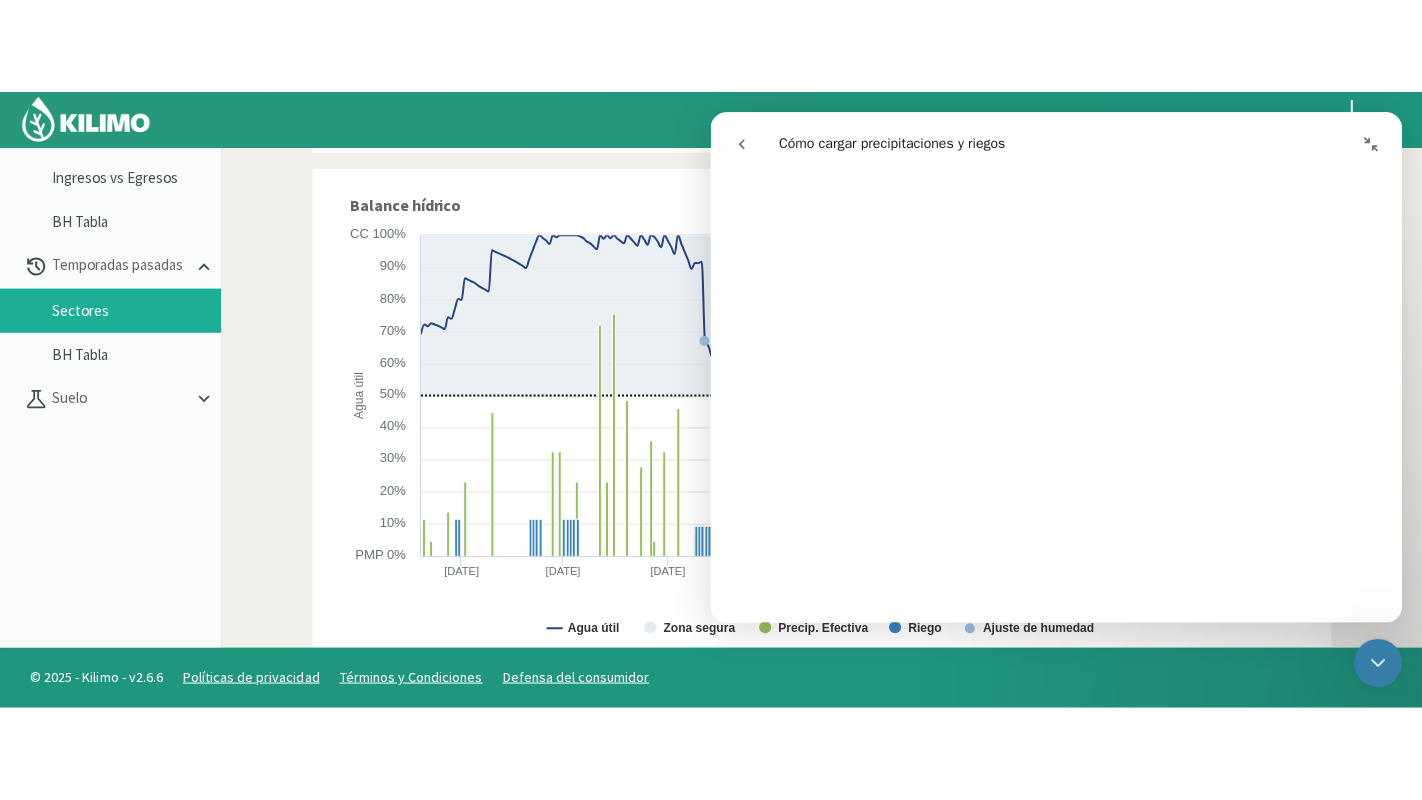 scroll, scrollTop: 305, scrollLeft: 0, axis: vertical 